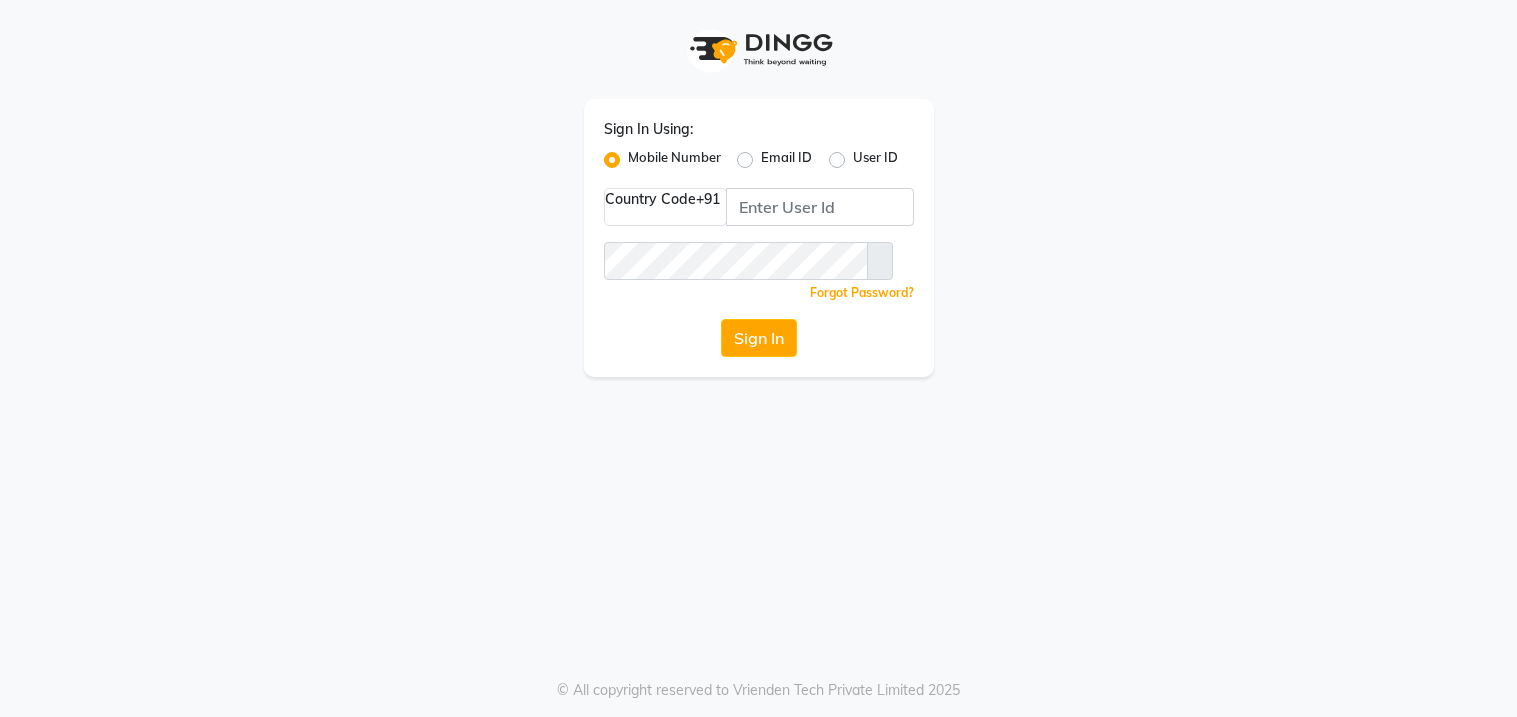 scroll, scrollTop: 0, scrollLeft: 0, axis: both 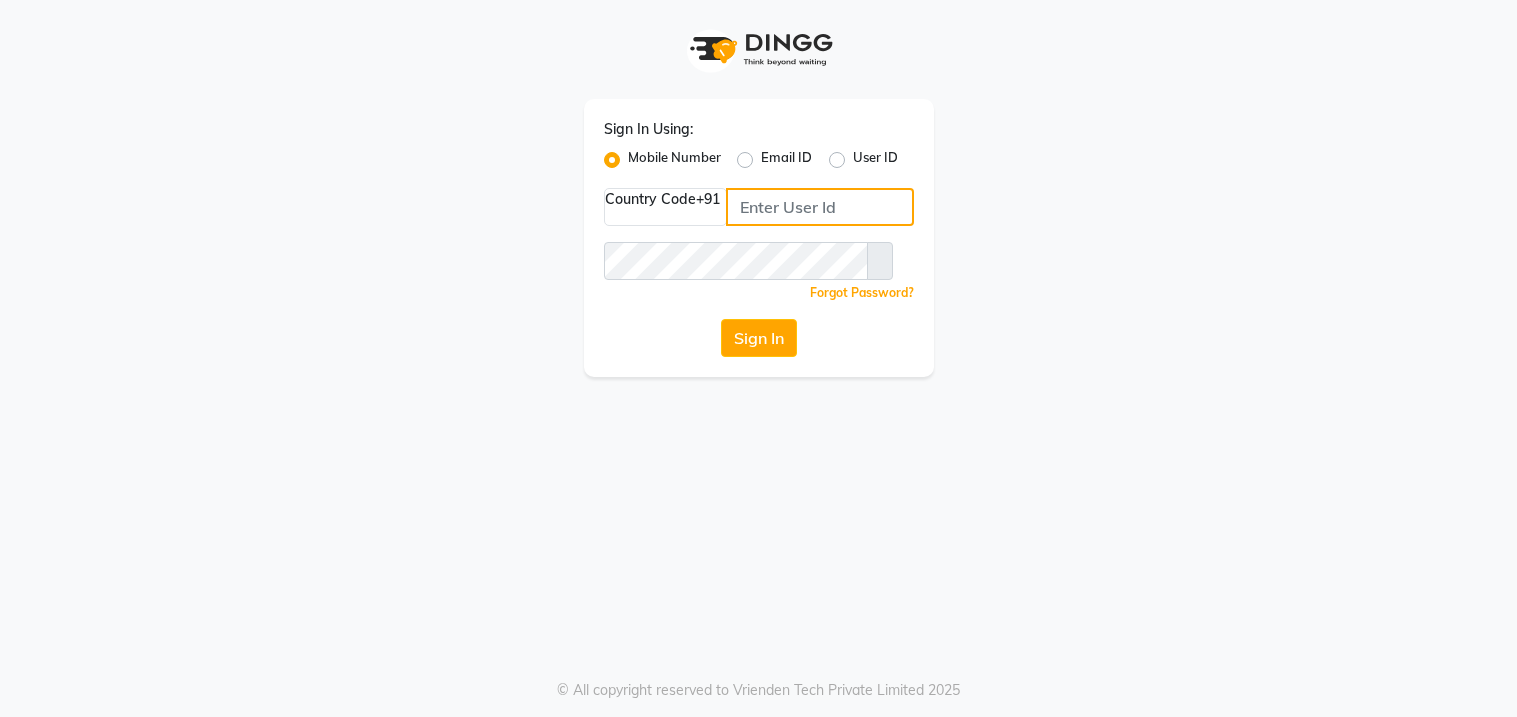 click at bounding box center [820, 207] 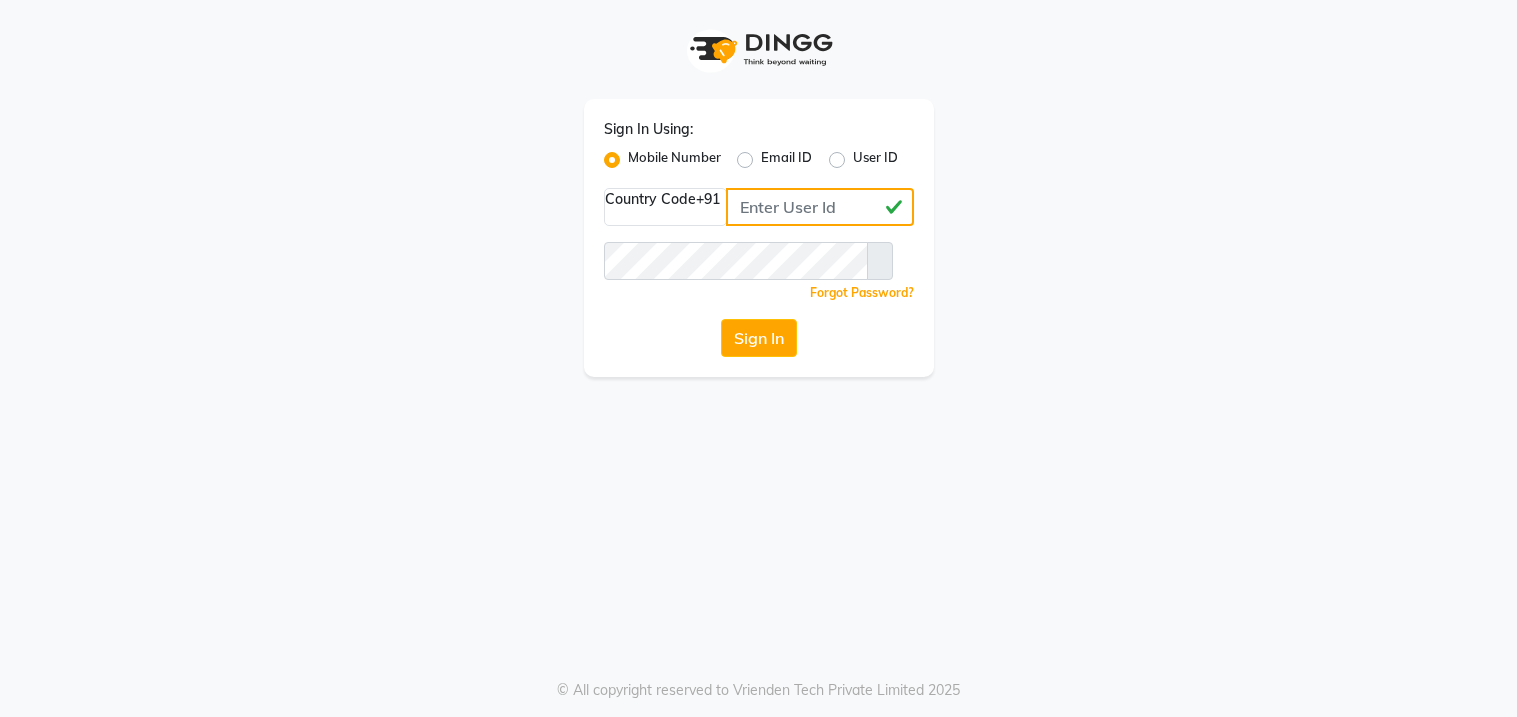 type on "[PHONE]" 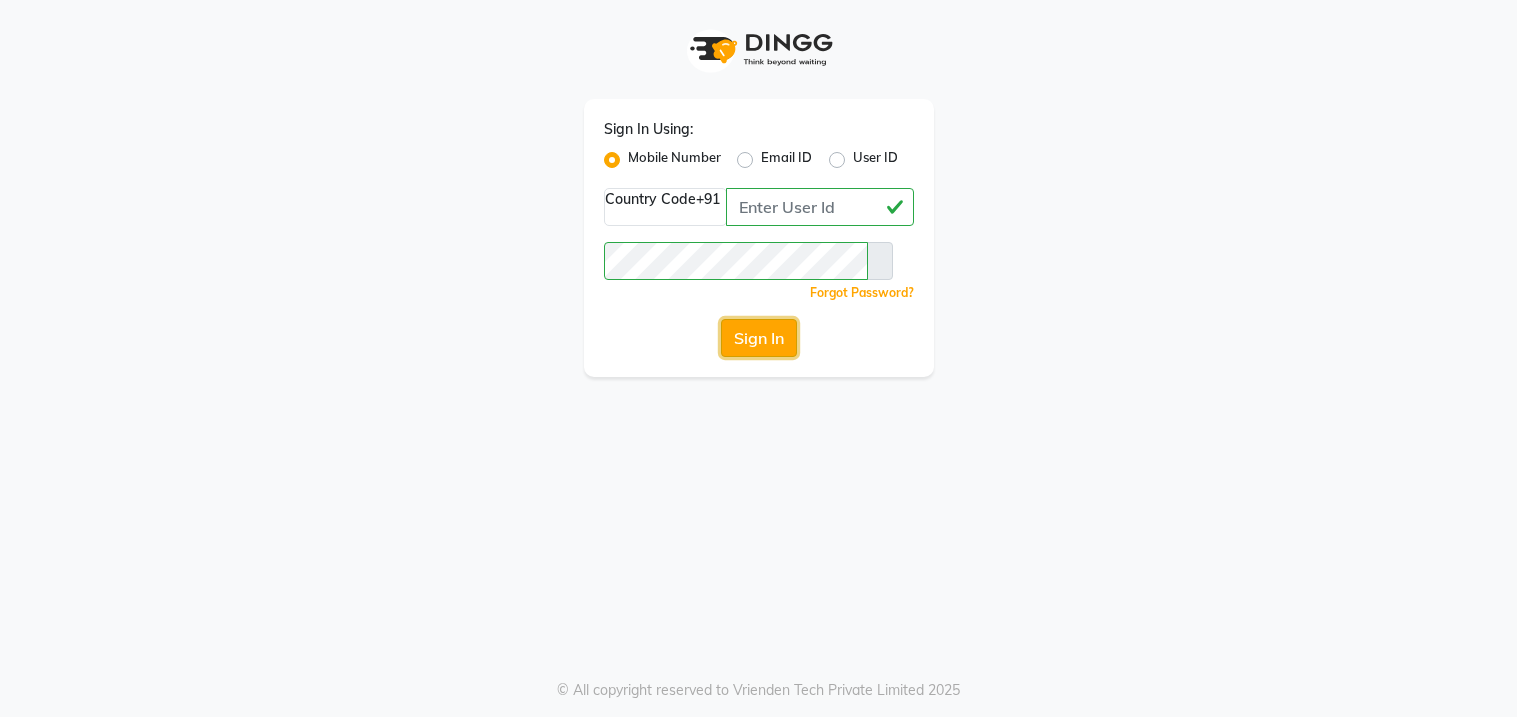 click on "Sign In" at bounding box center [759, 338] 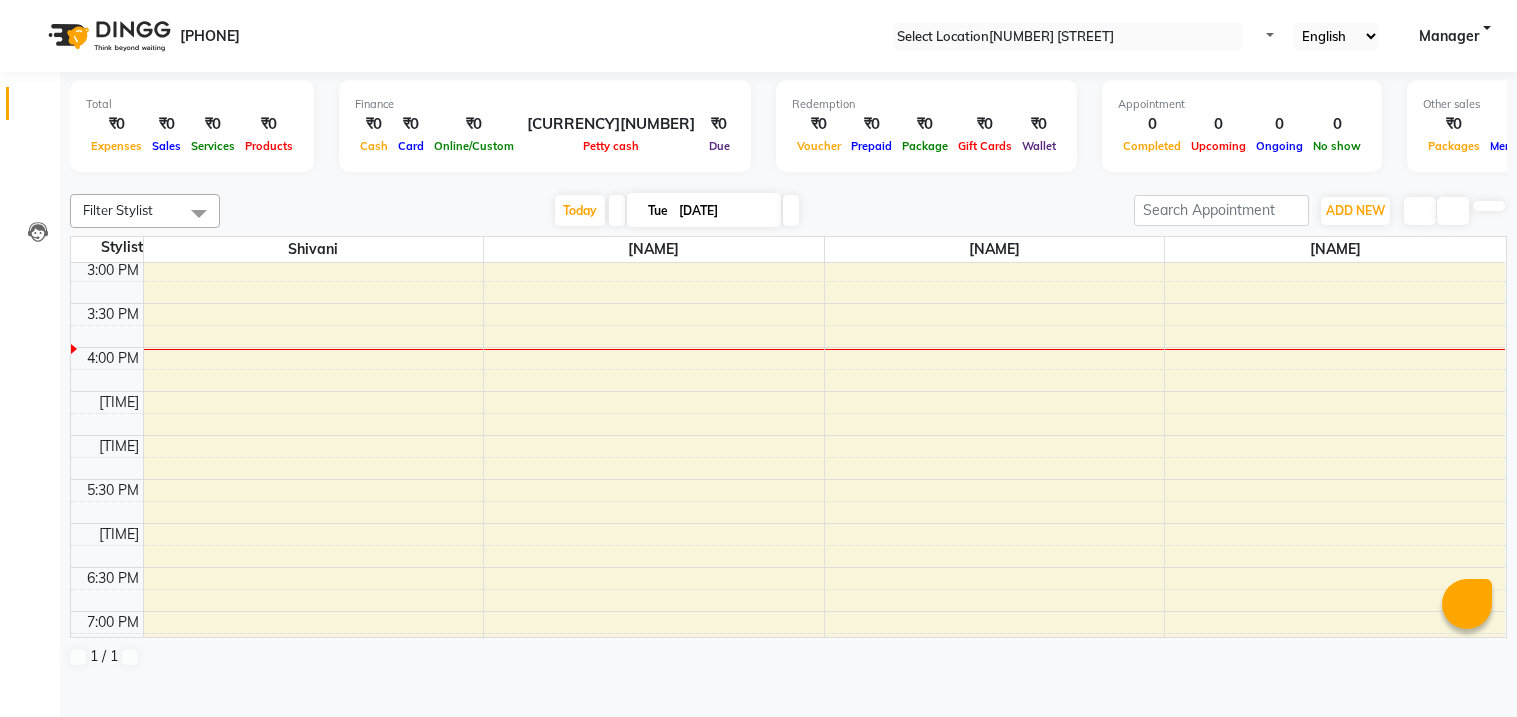 scroll, scrollTop: 619, scrollLeft: 0, axis: vertical 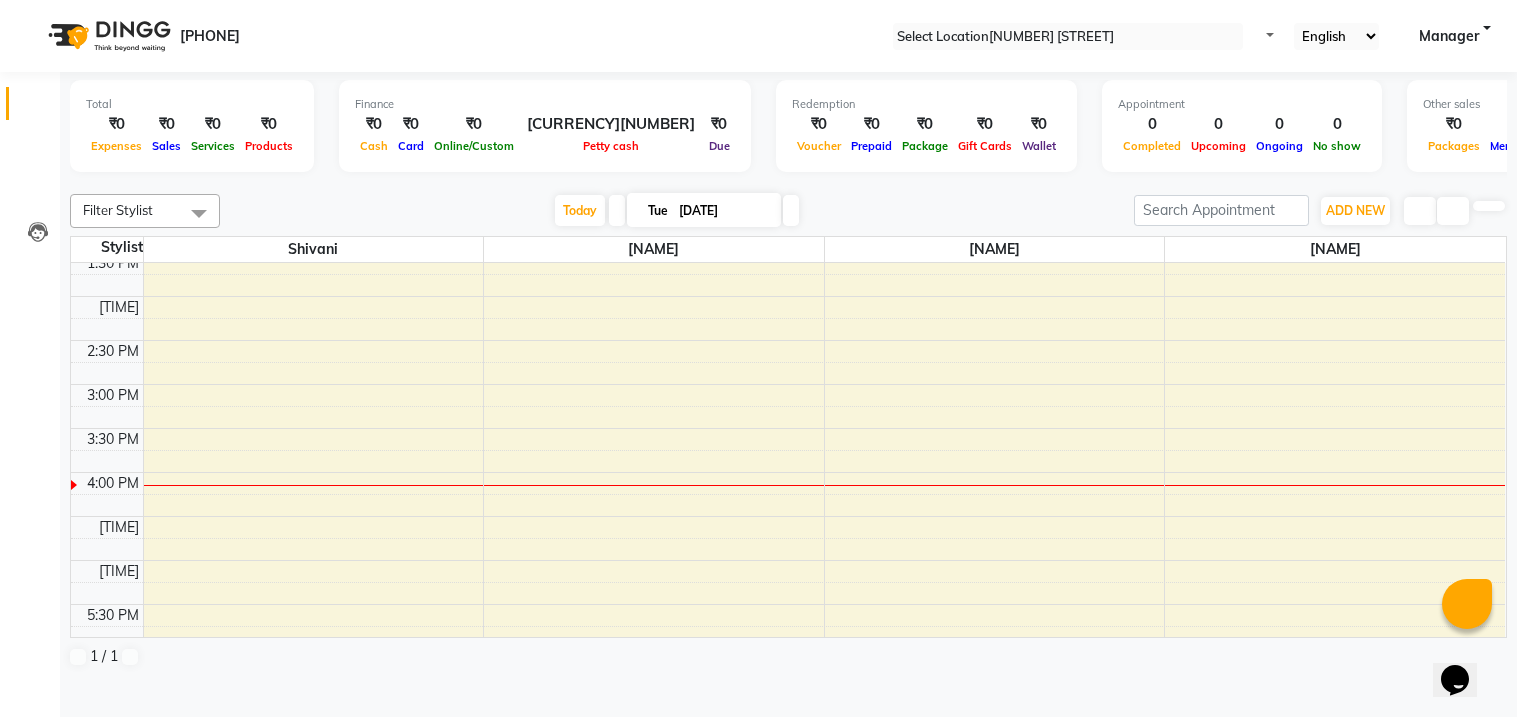 click on "8:00 AM 8:30 AM 9:00 AM 9:30 AM 10:00 AM 10:30 AM 11:00 AM 11:30 AM 12:00 PM 12:30 PM 1:00 PM 1:30 PM 2:00 PM 2:30 PM 3:00 PM 3:30 PM 4:00 PM 4:30 PM 5:00 PM 5:30 PM 6:00 PM 6:30 PM 7:00 PM 7:30 PM 8:00 PM 8:30 PM 9:00 PM 9:30 PM 10:00 PM 10:30 PM" at bounding box center (788, 428) 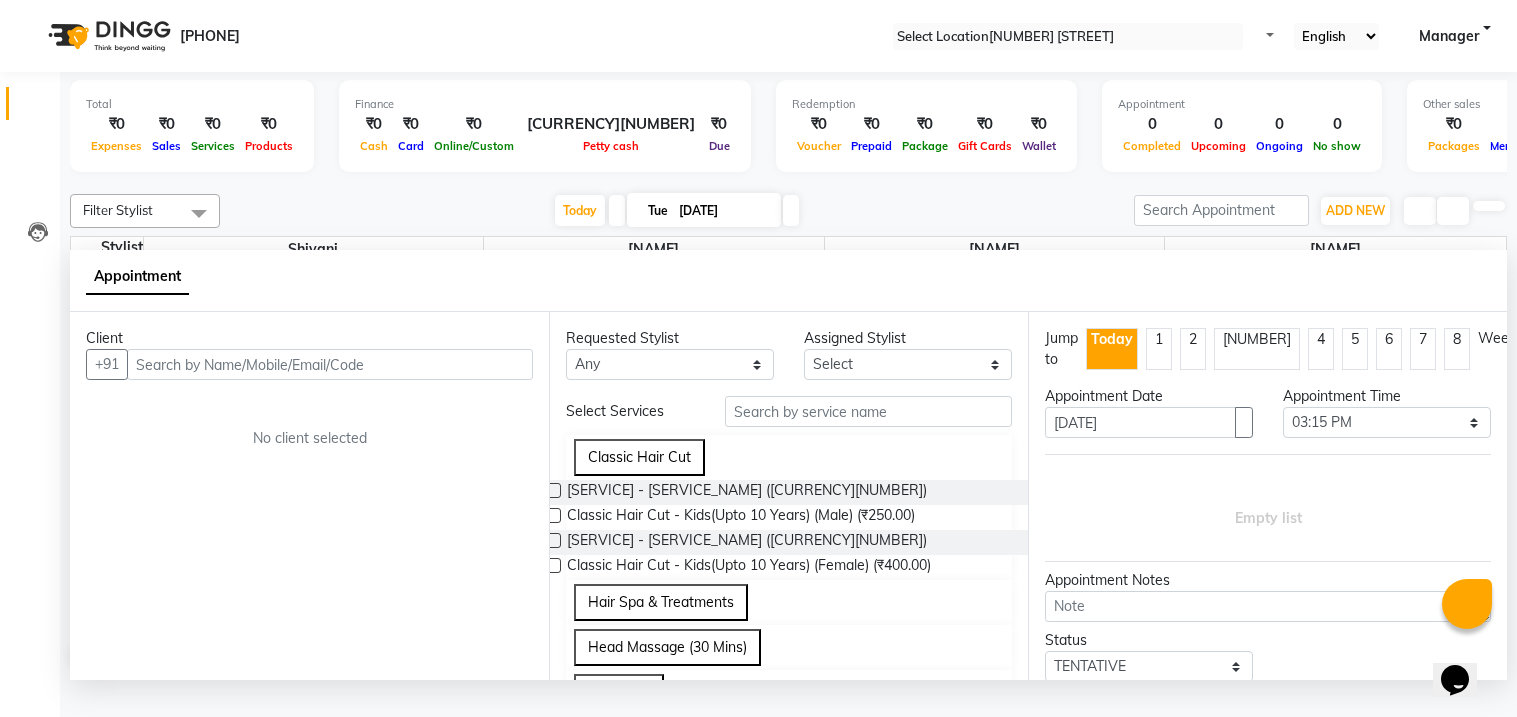 click at bounding box center (553, 490) 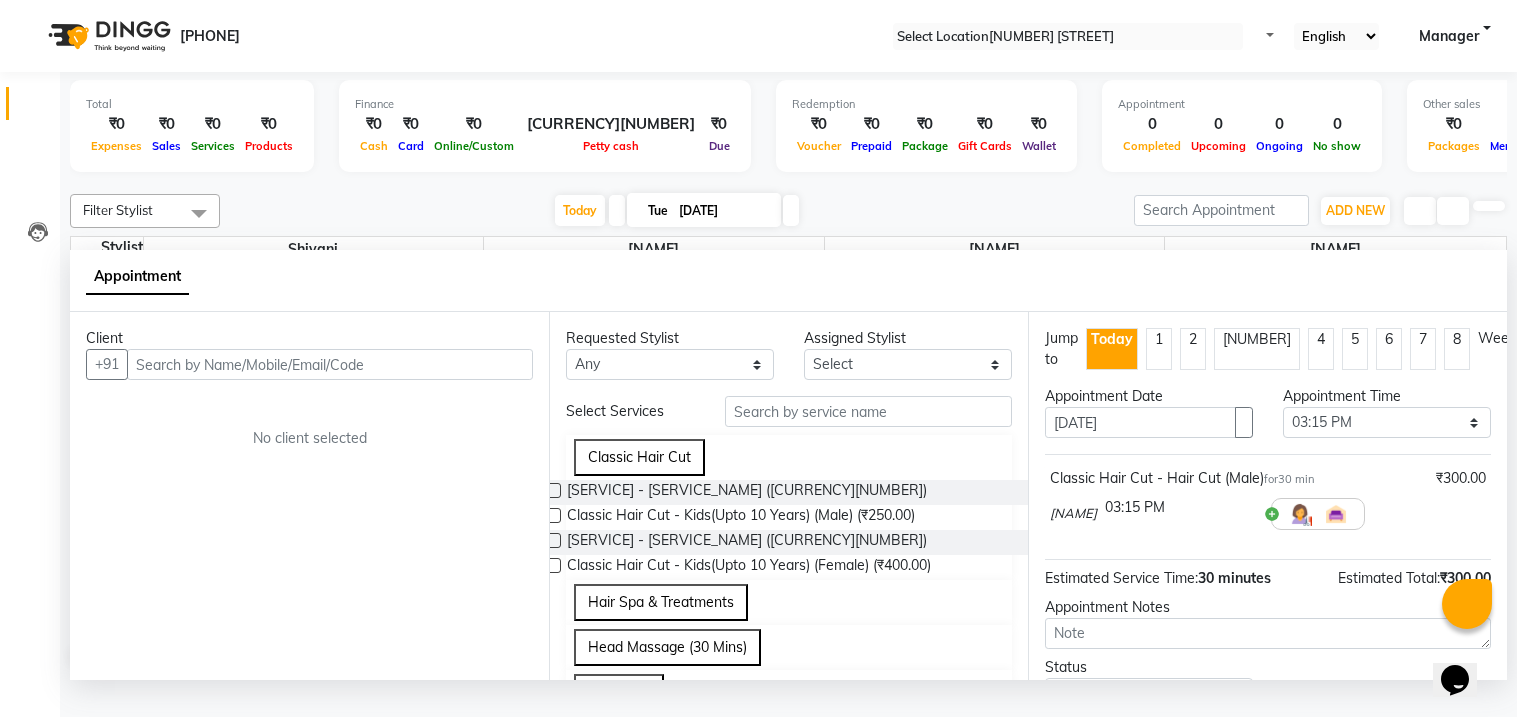 click at bounding box center (553, 490) 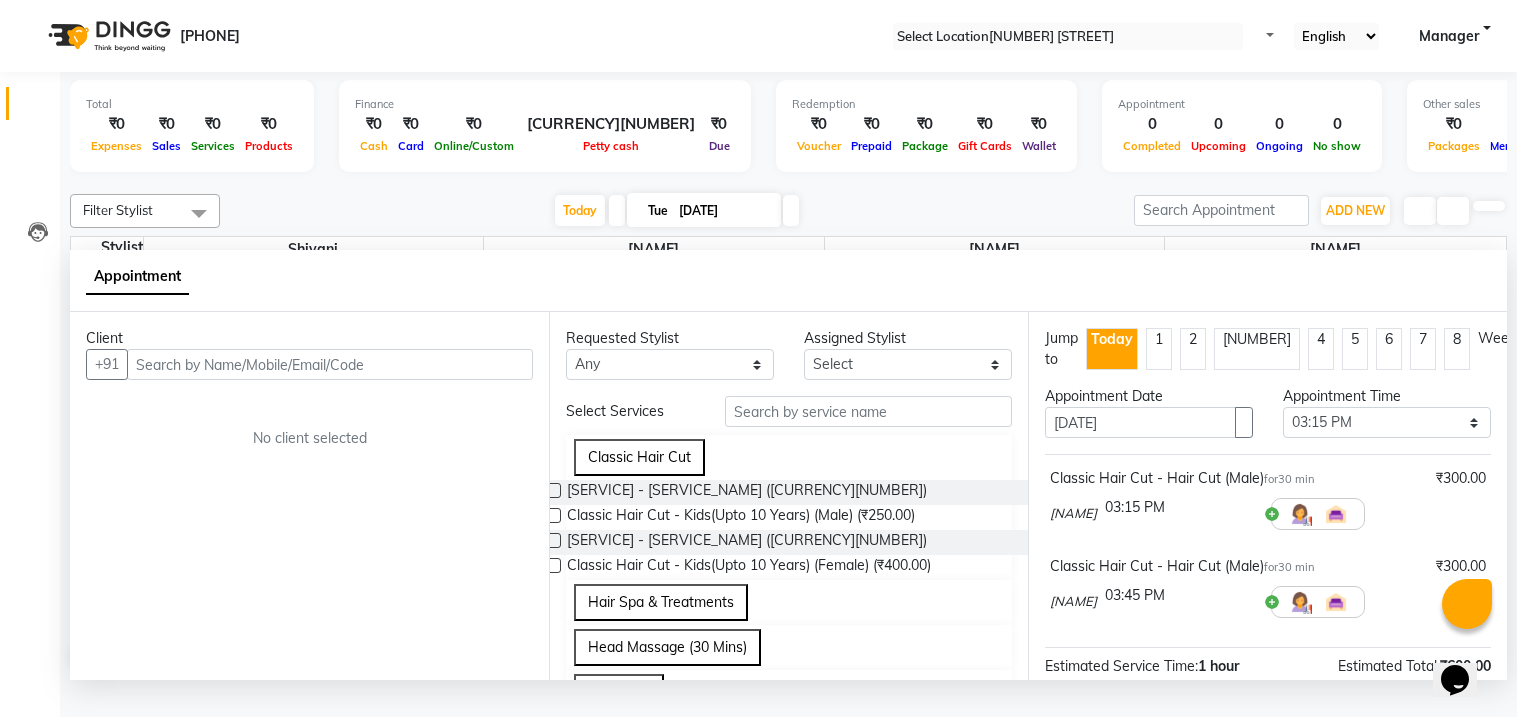 scroll, scrollTop: 232, scrollLeft: 0, axis: vertical 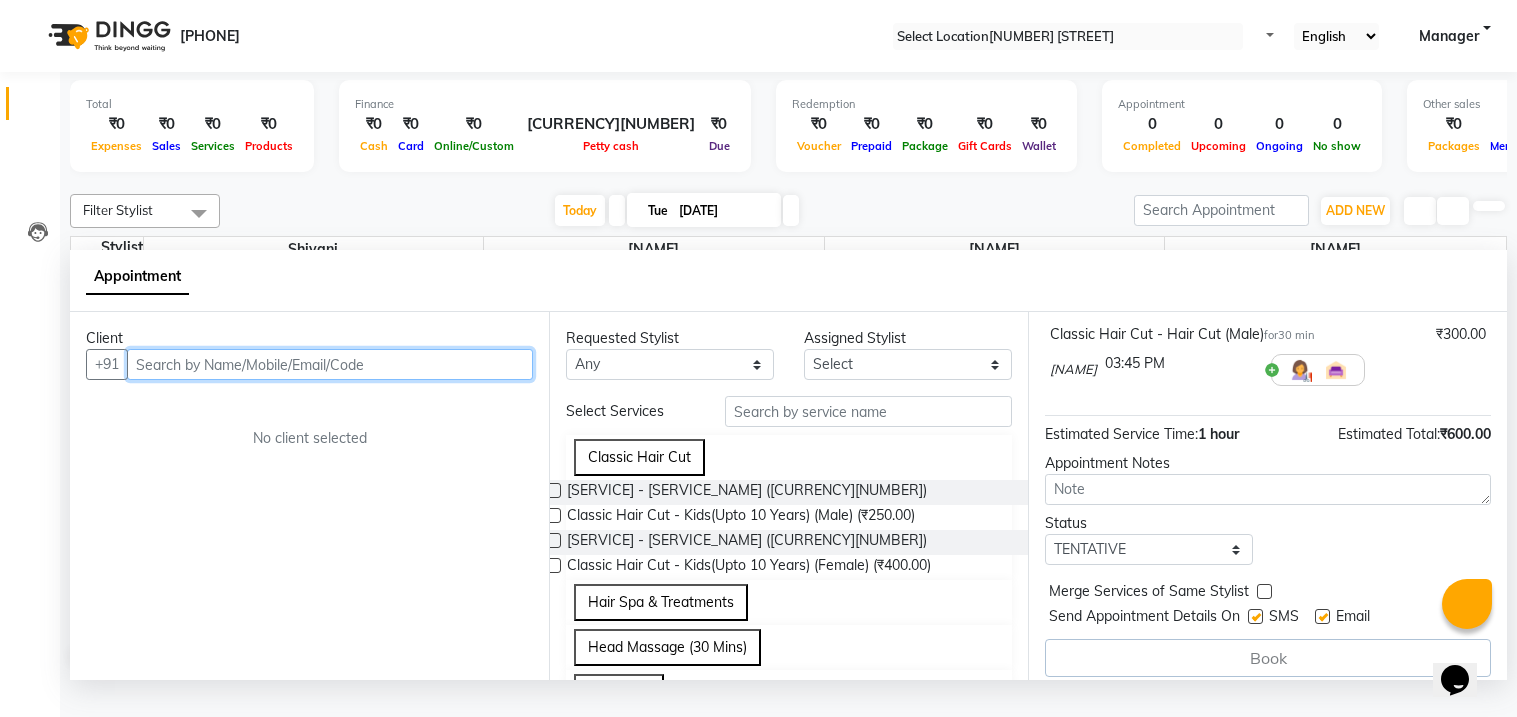 click at bounding box center [330, 364] 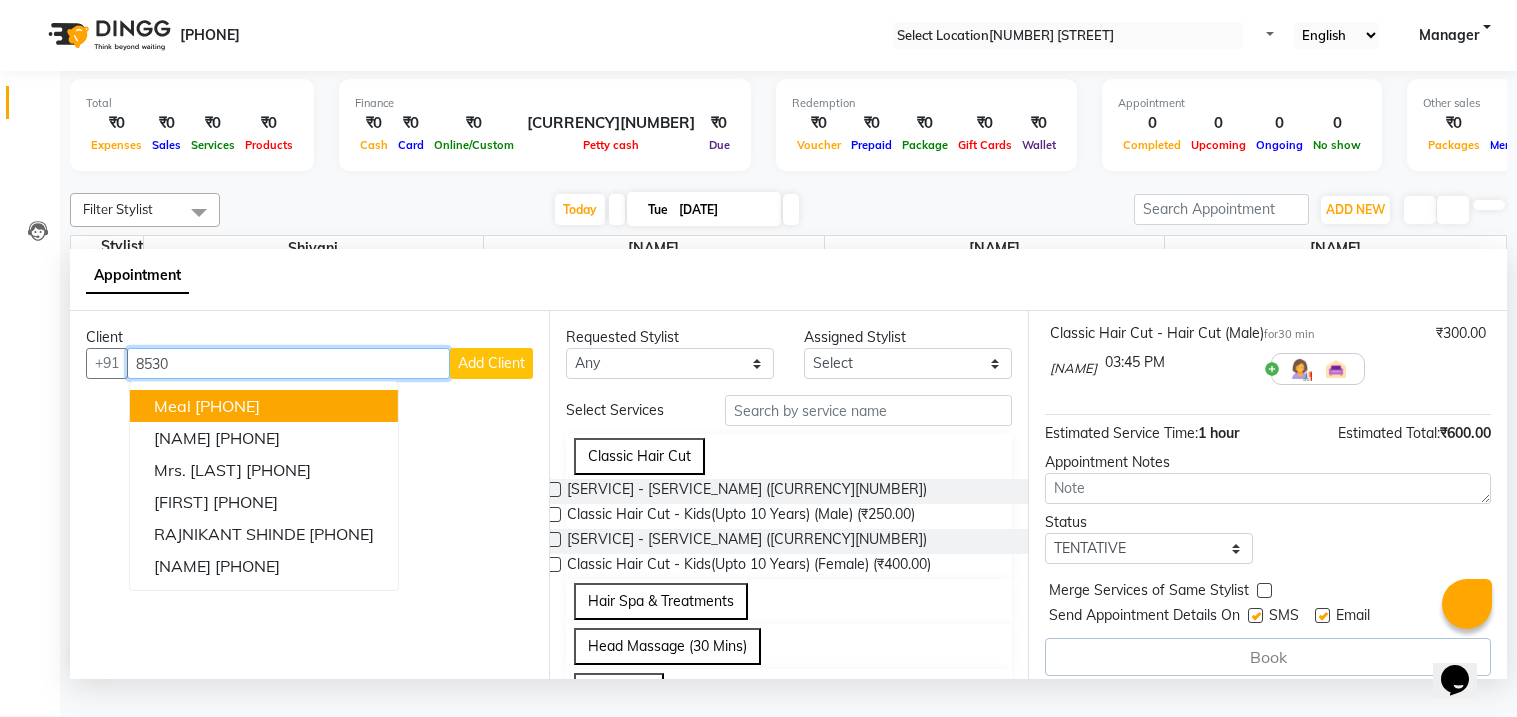 click on "[PHONE]" at bounding box center (227, 406) 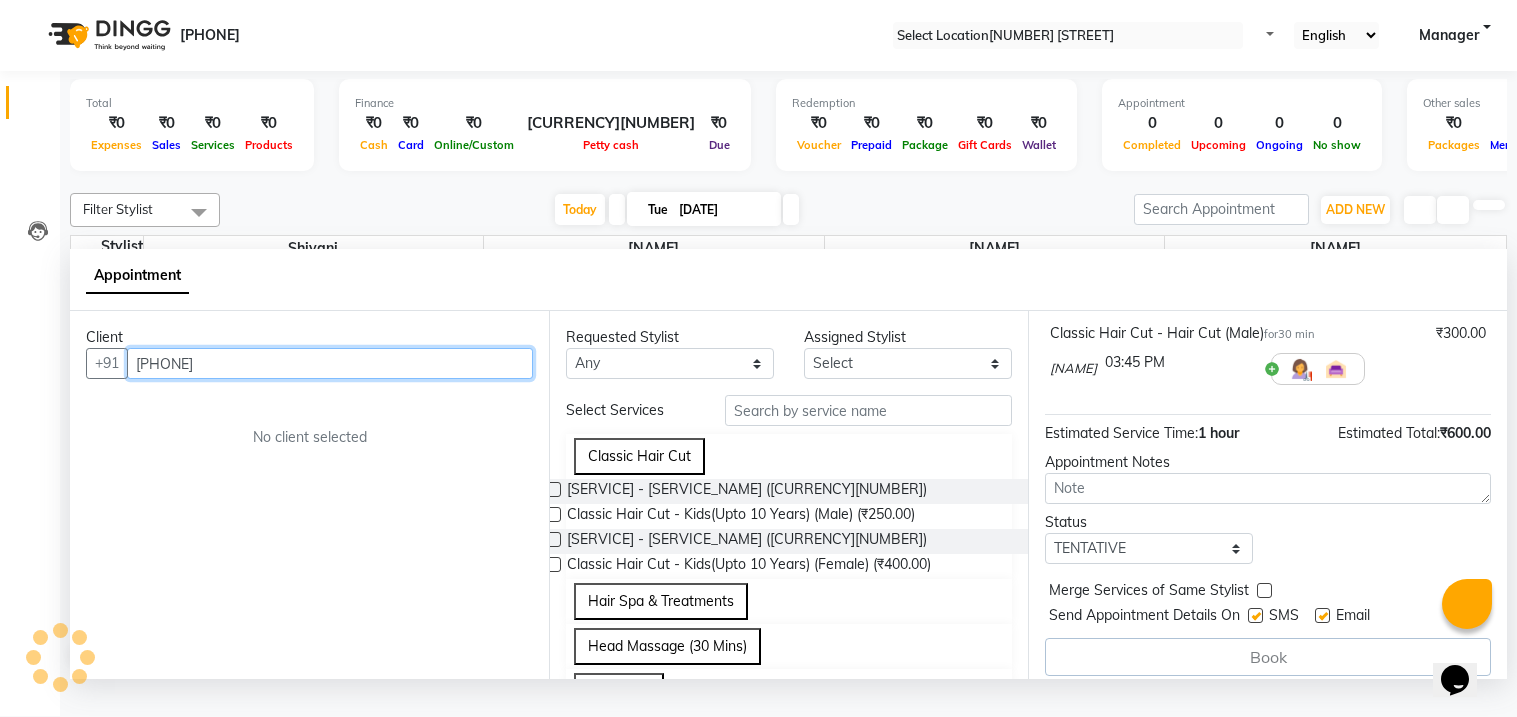 scroll, scrollTop: 229, scrollLeft: 0, axis: vertical 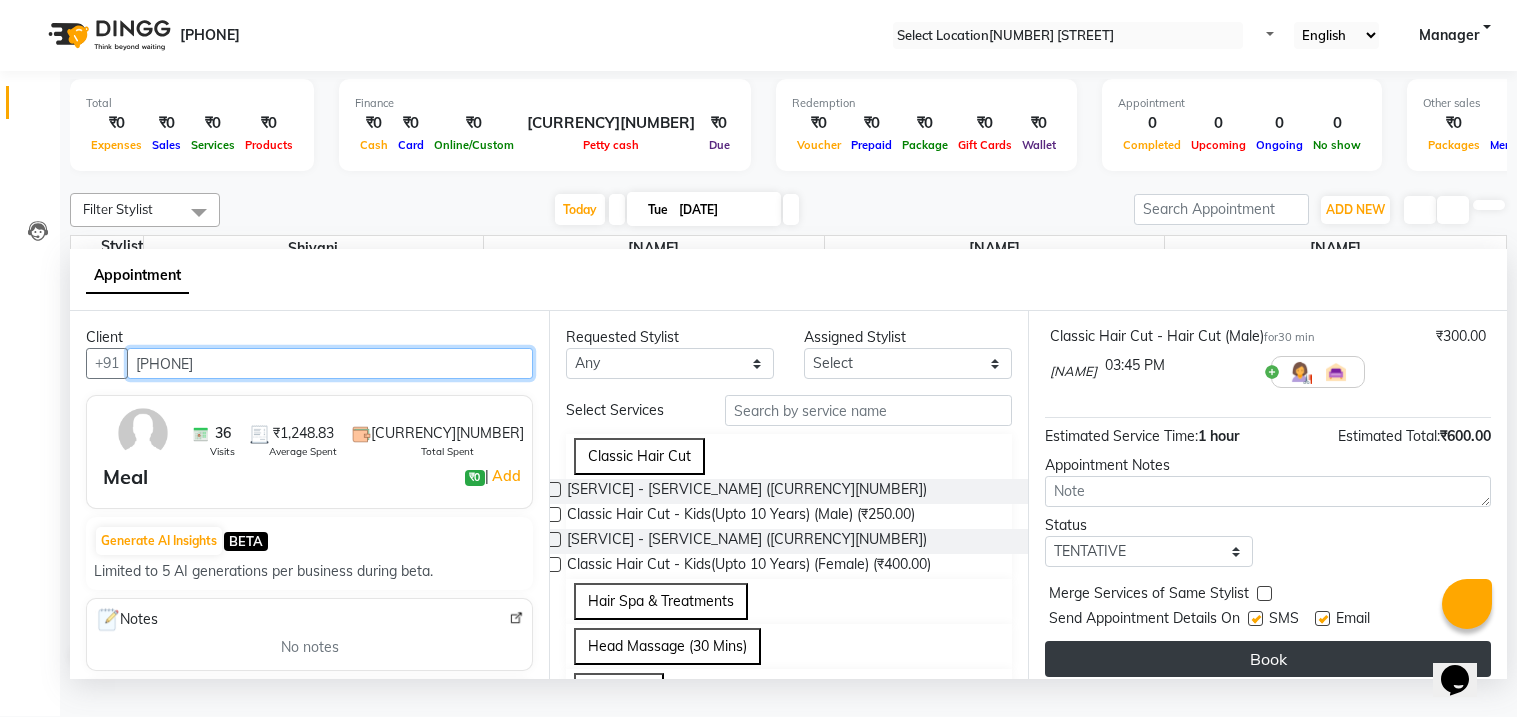 type on "[PHONE]" 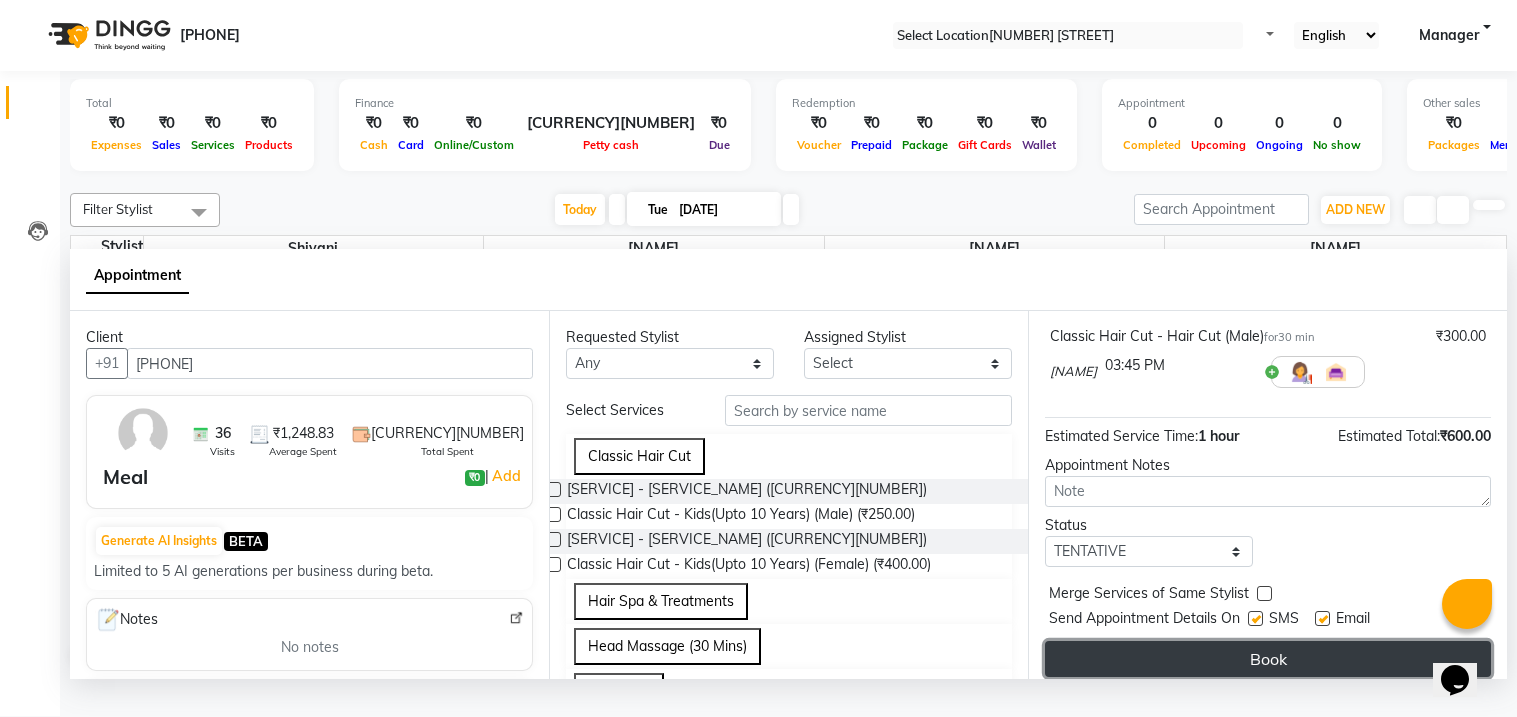 click on "Book" at bounding box center [1268, 659] 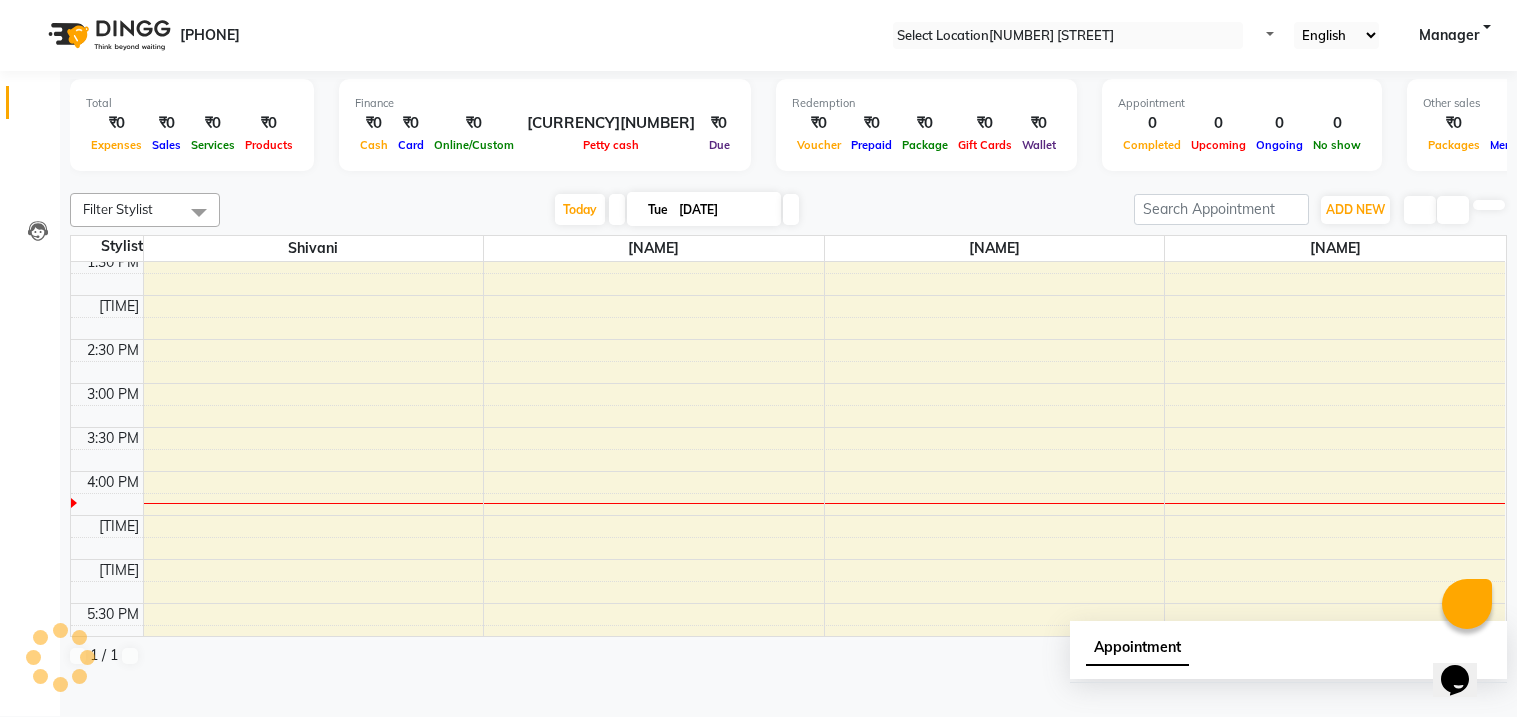 scroll, scrollTop: 0, scrollLeft: 0, axis: both 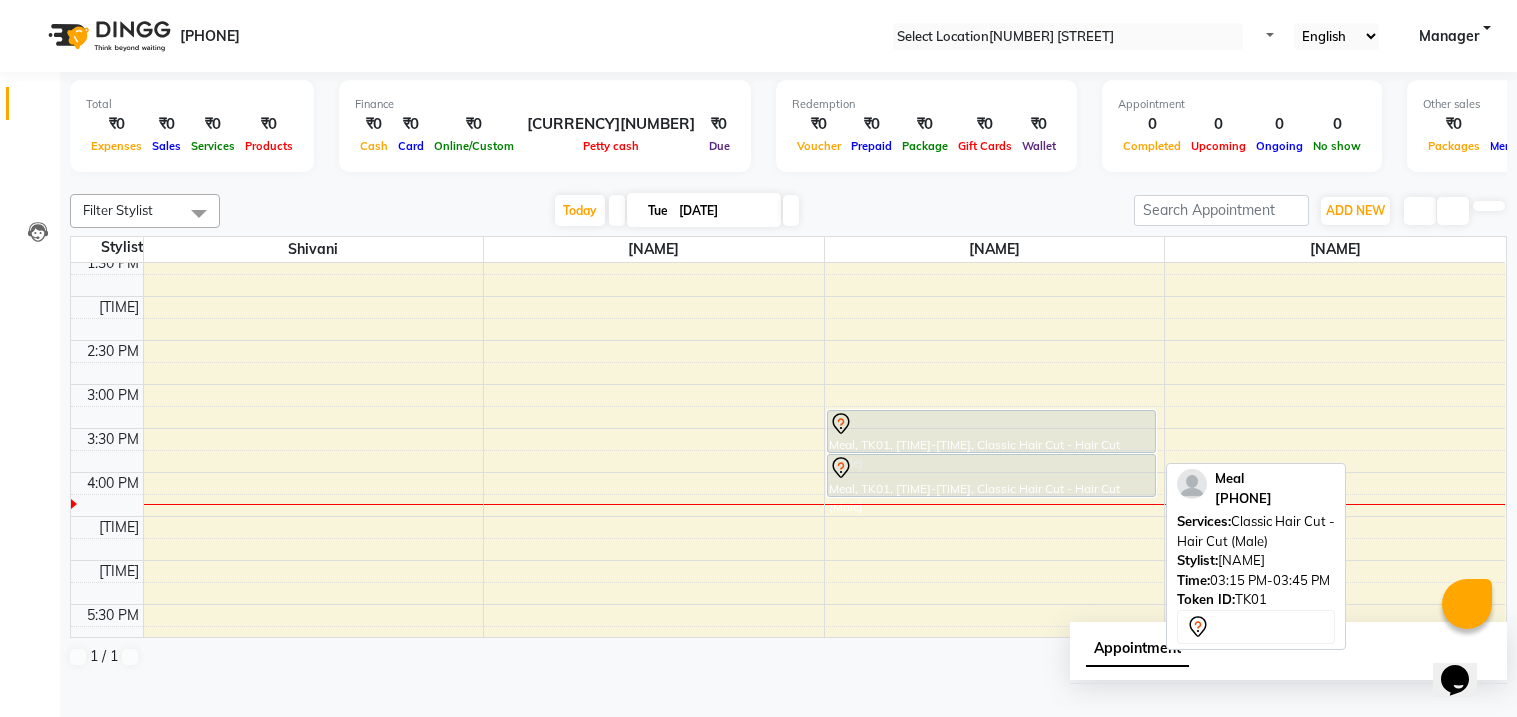 click at bounding box center (991, 424) 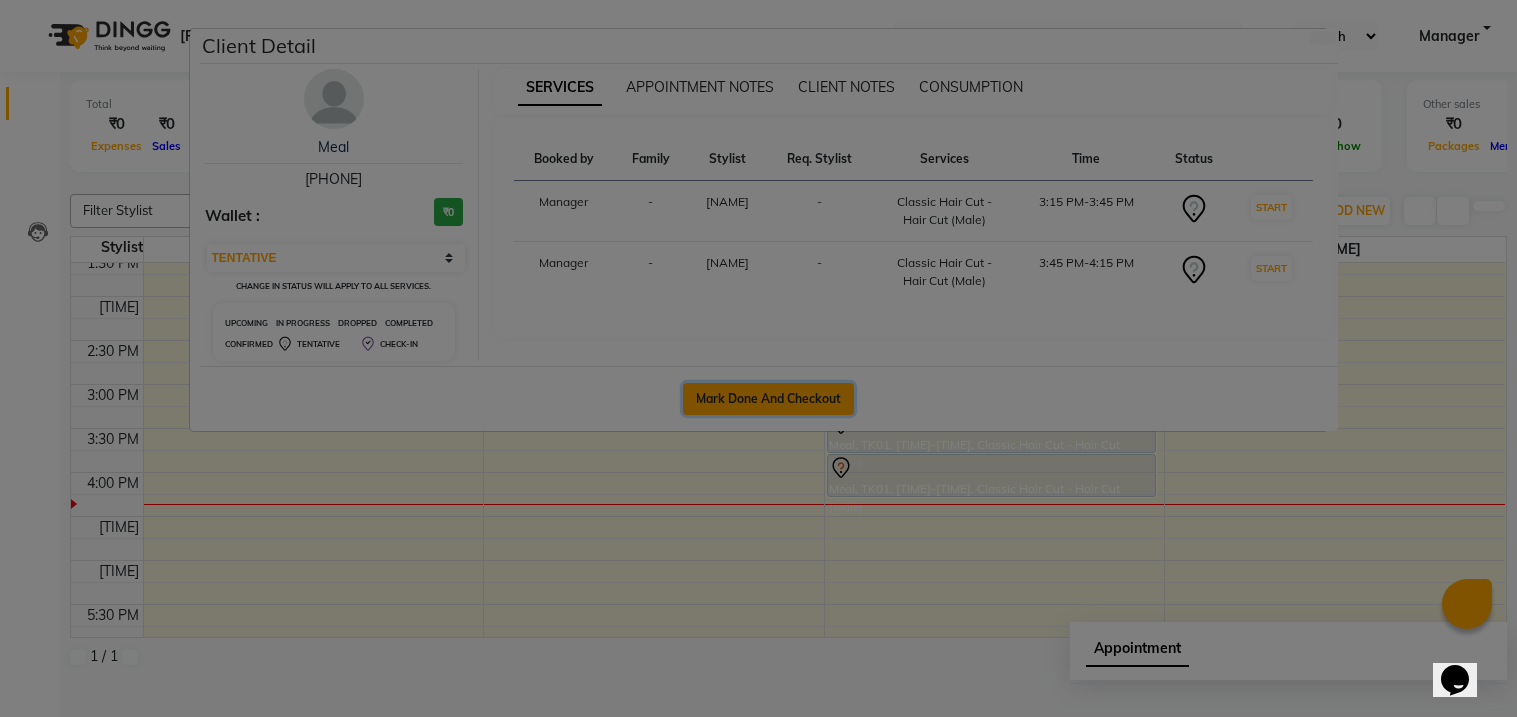 click on "Mark Done And Checkout" at bounding box center [768, 399] 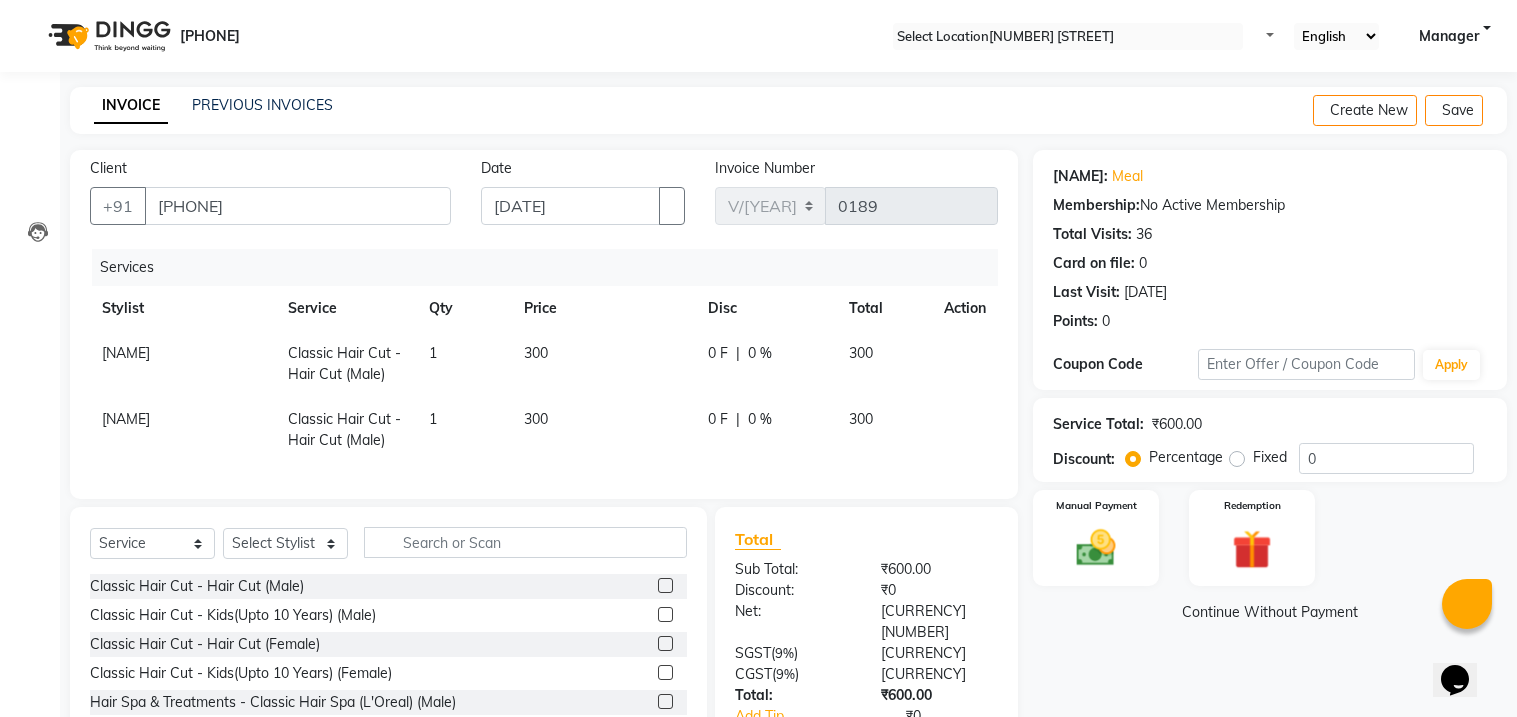 scroll, scrollTop: 114, scrollLeft: 0, axis: vertical 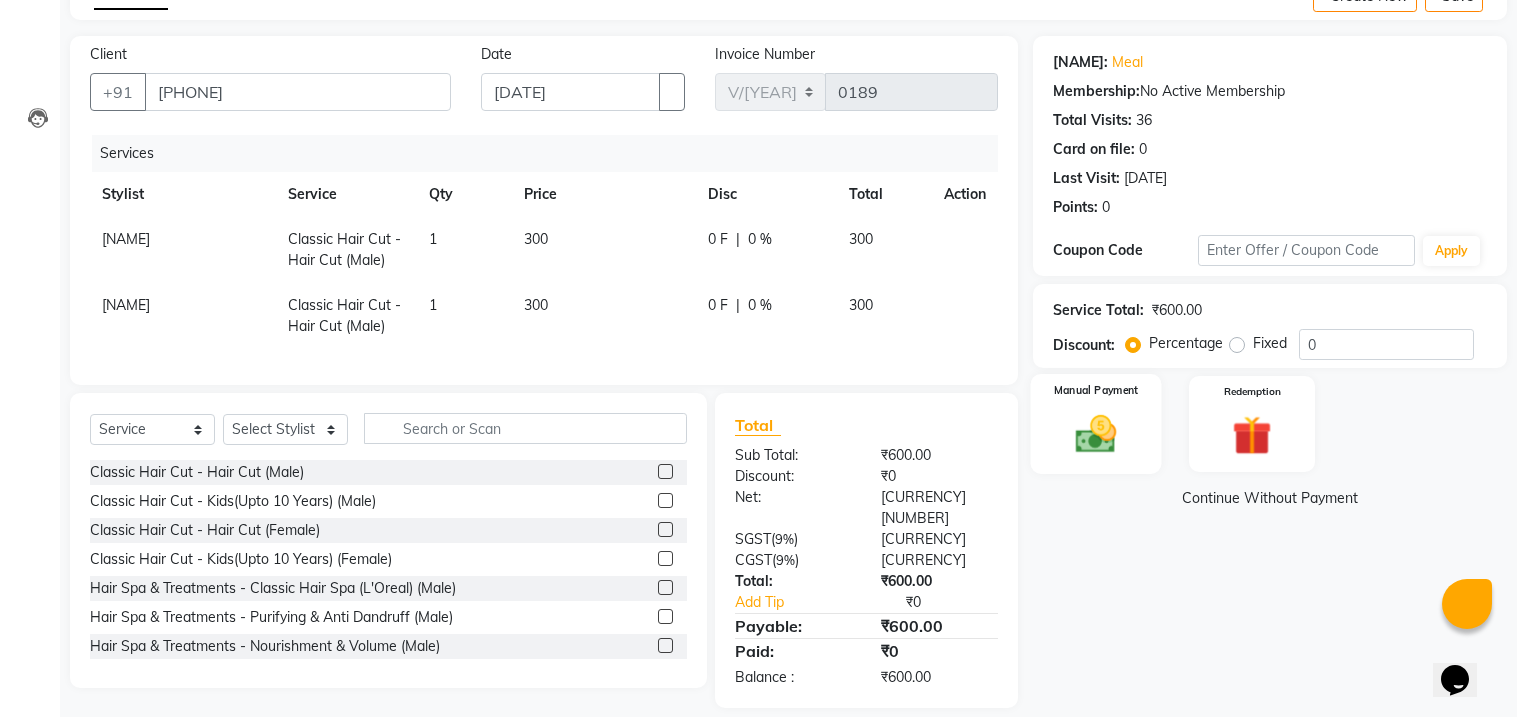 click at bounding box center [1095, 434] 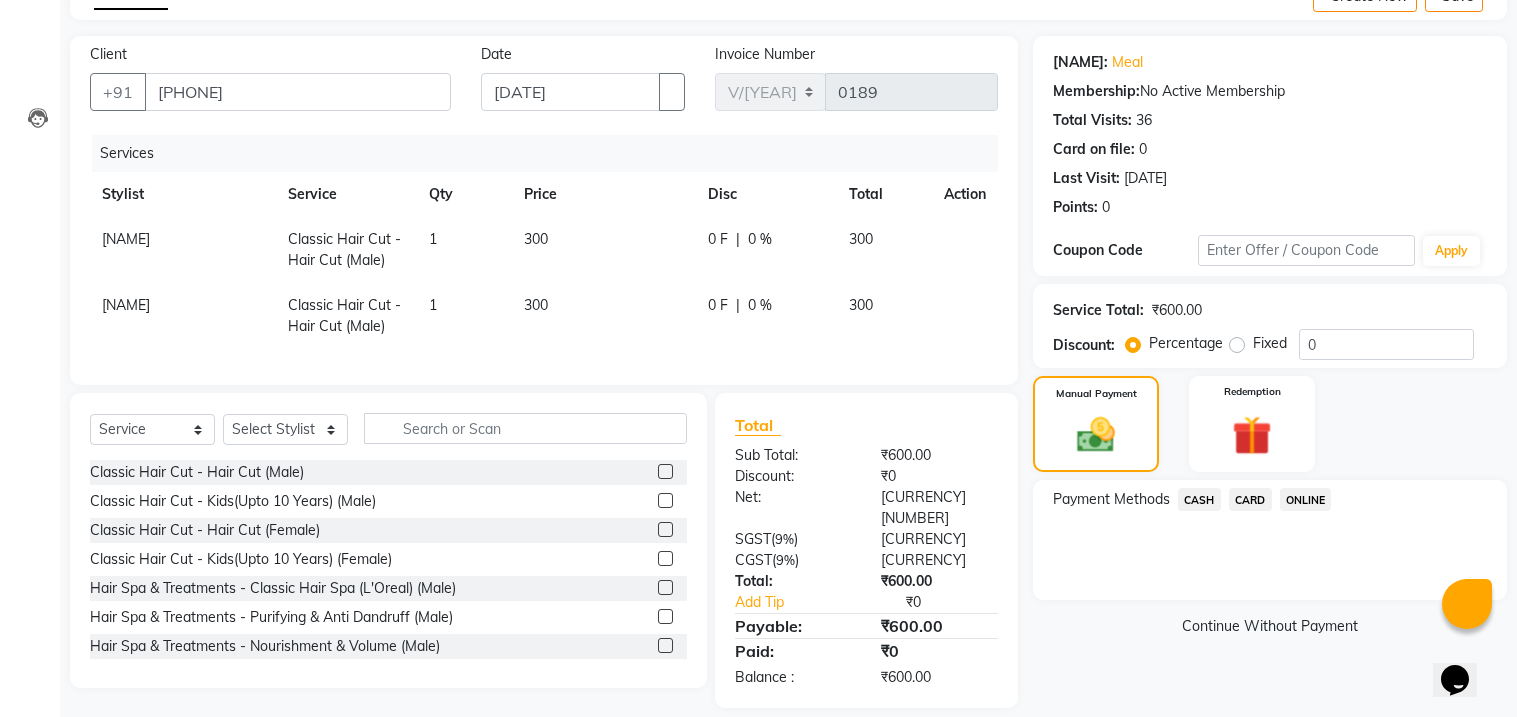 click on "ONLINE" at bounding box center (1199, 499) 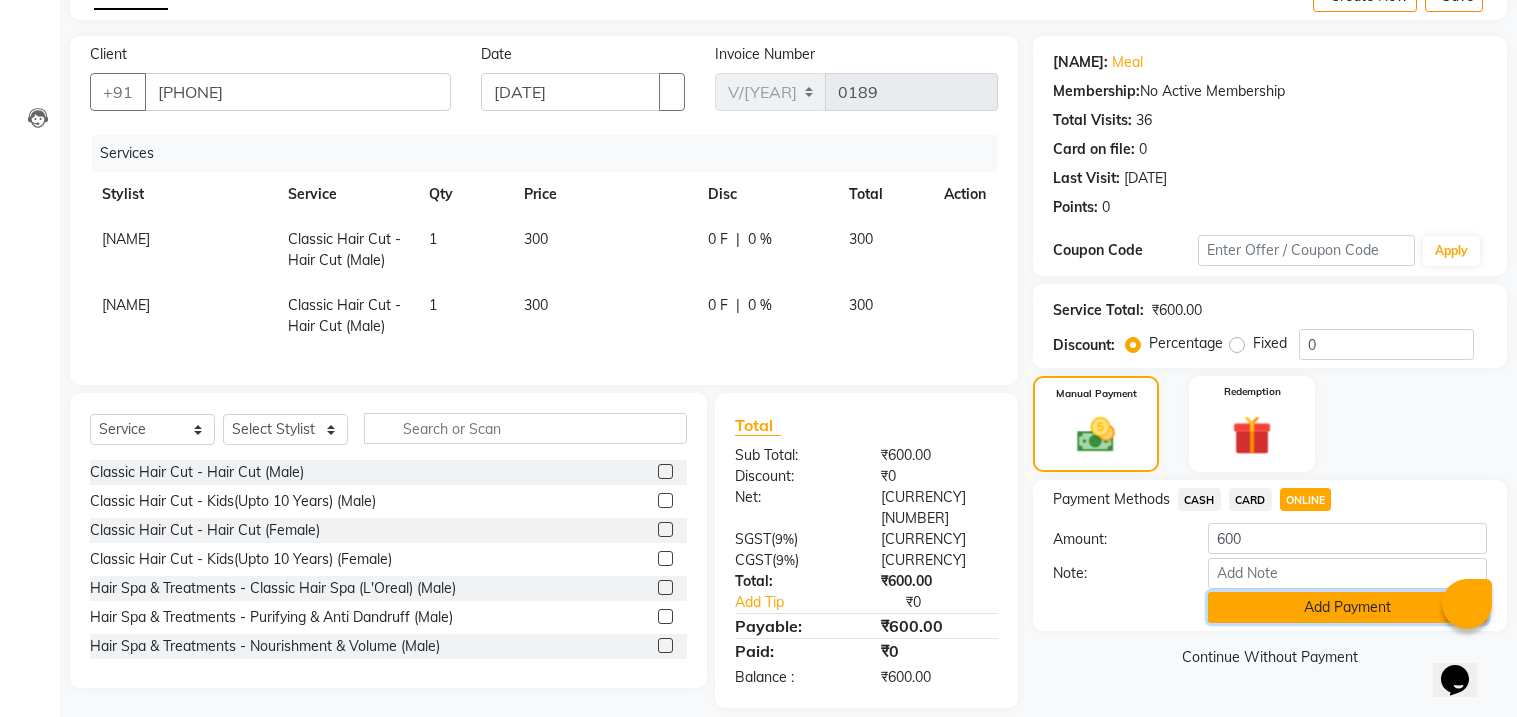 click on "Add Payment" at bounding box center (1347, 607) 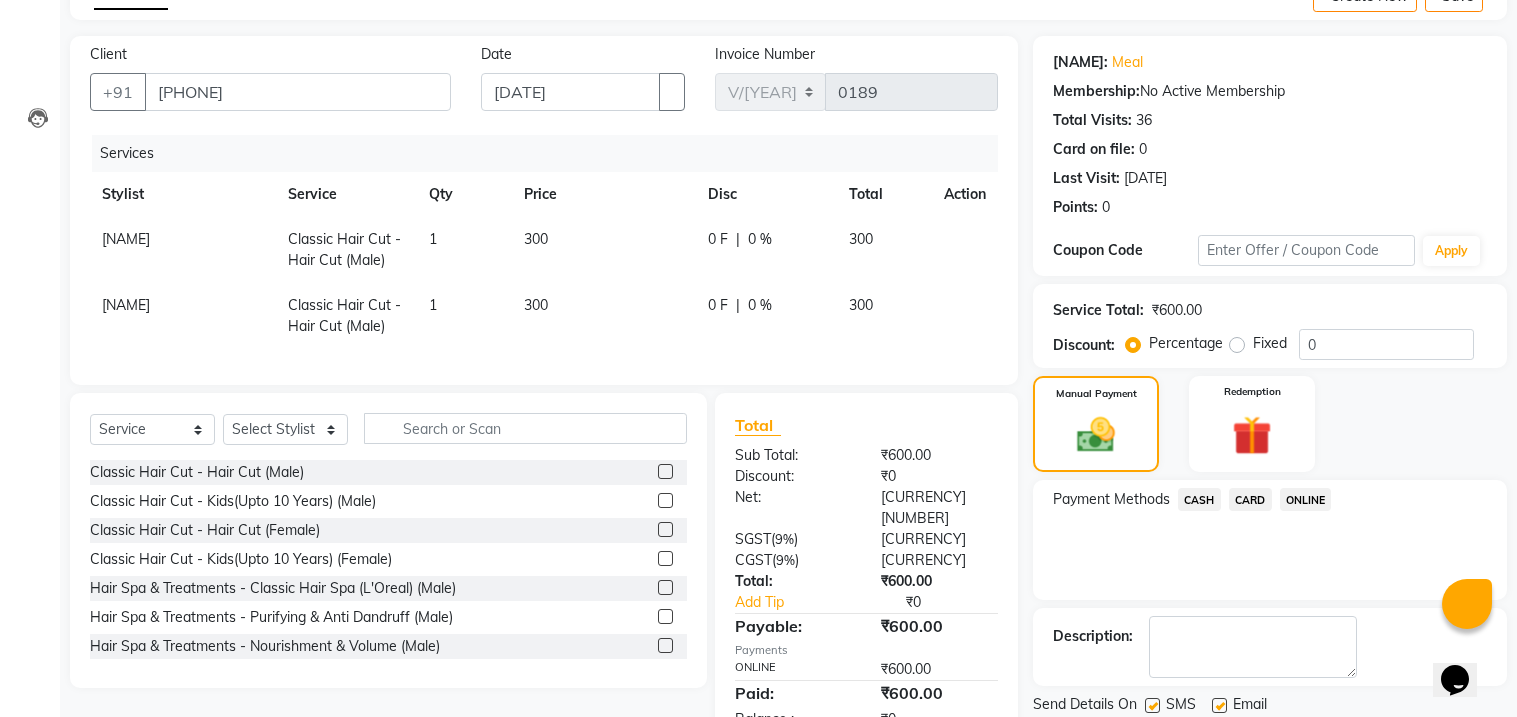 scroll, scrollTop: 184, scrollLeft: 0, axis: vertical 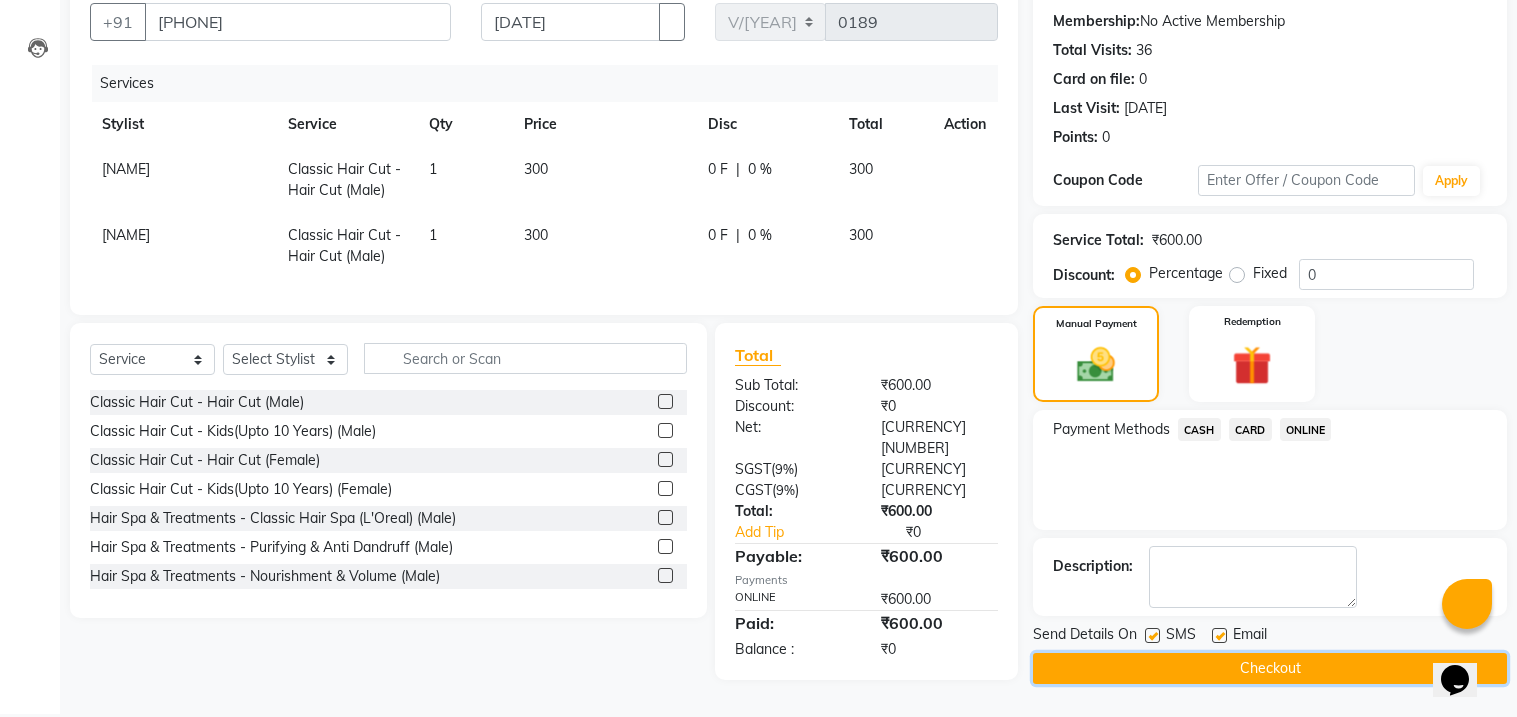 click on "Checkout" at bounding box center [1270, 668] 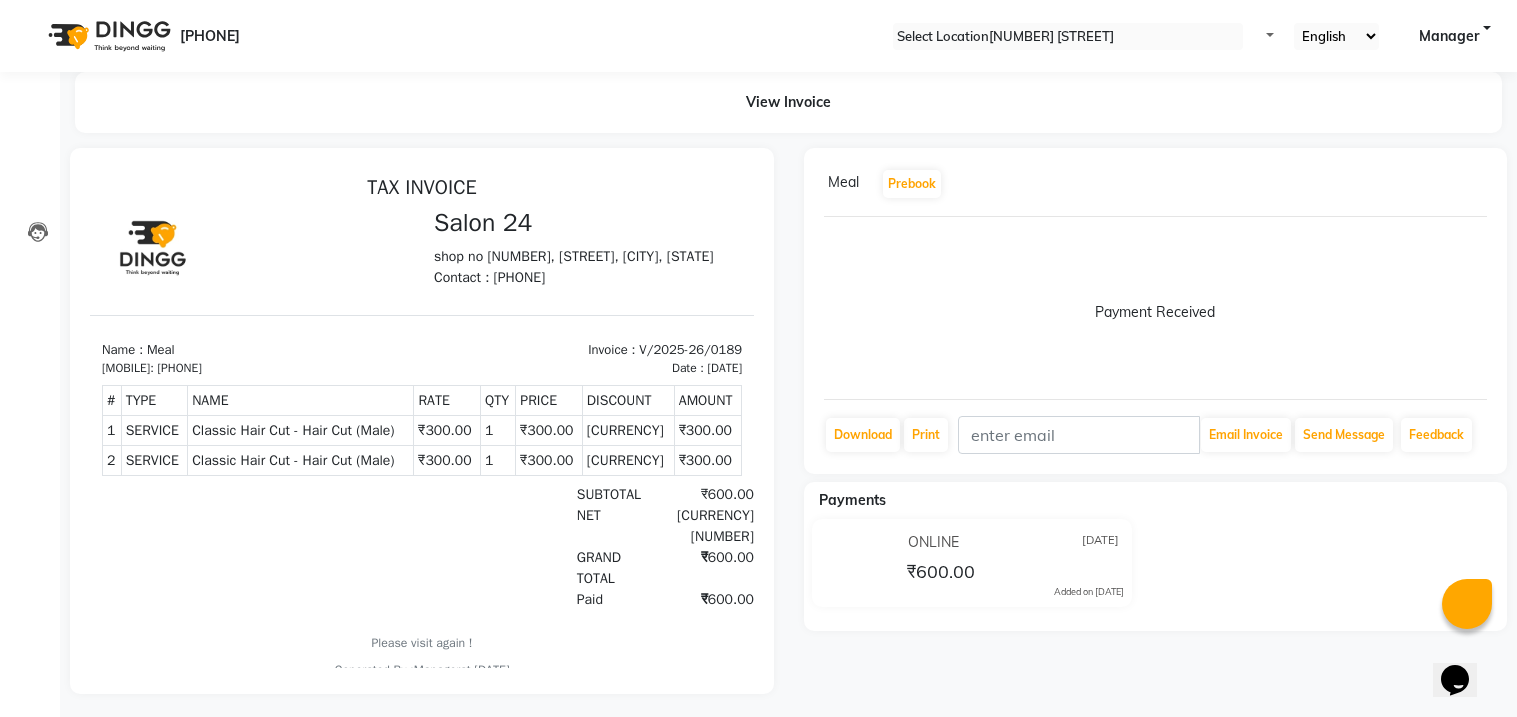 scroll, scrollTop: 0, scrollLeft: 0, axis: both 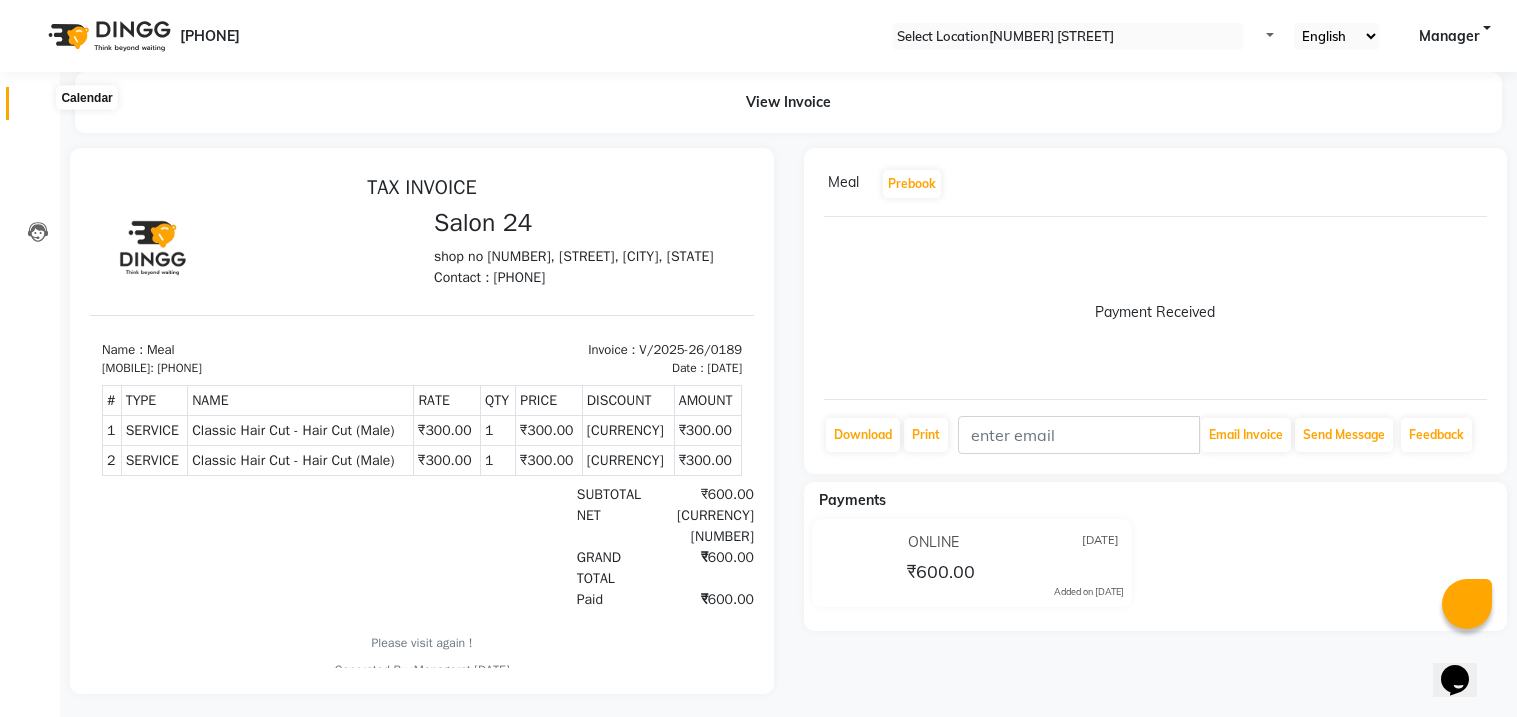 click at bounding box center [38, 108] 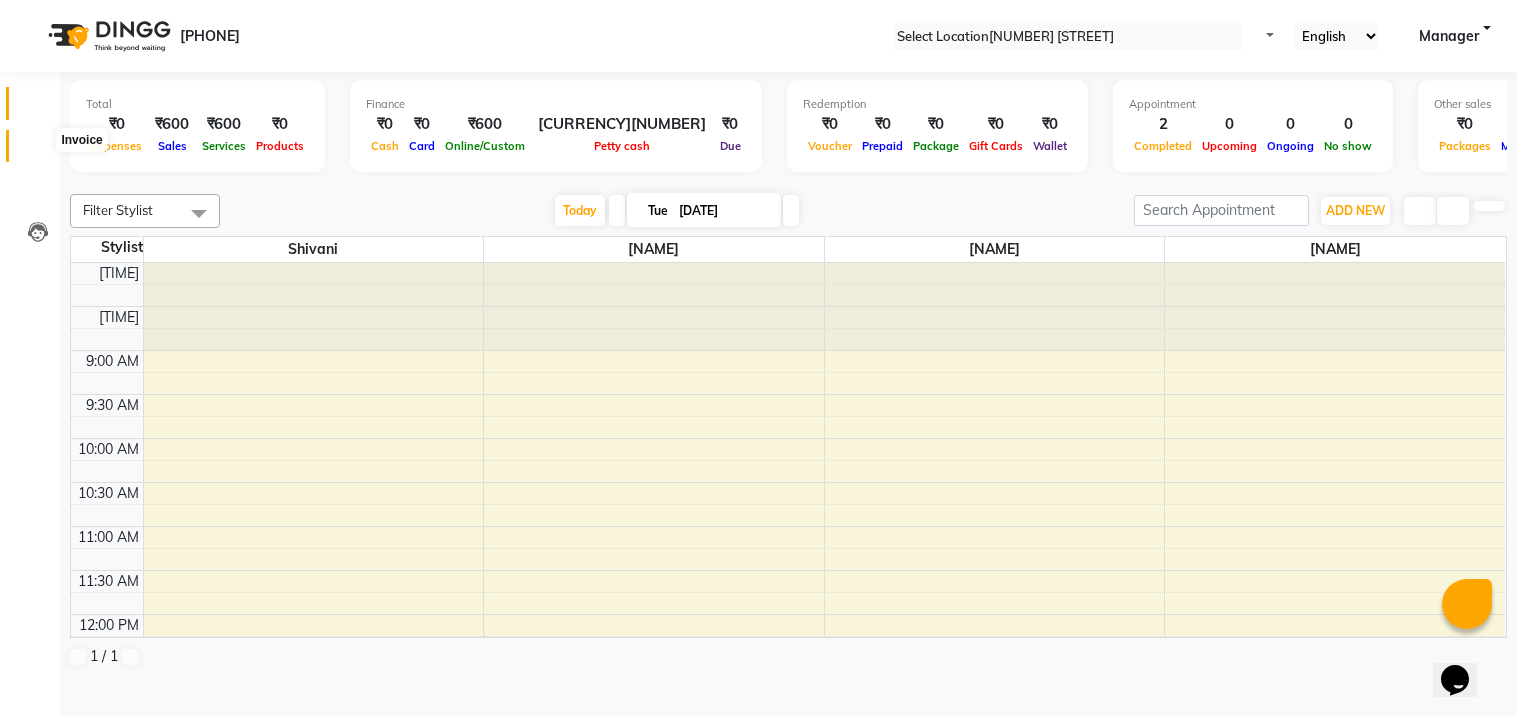 click at bounding box center (38, 151) 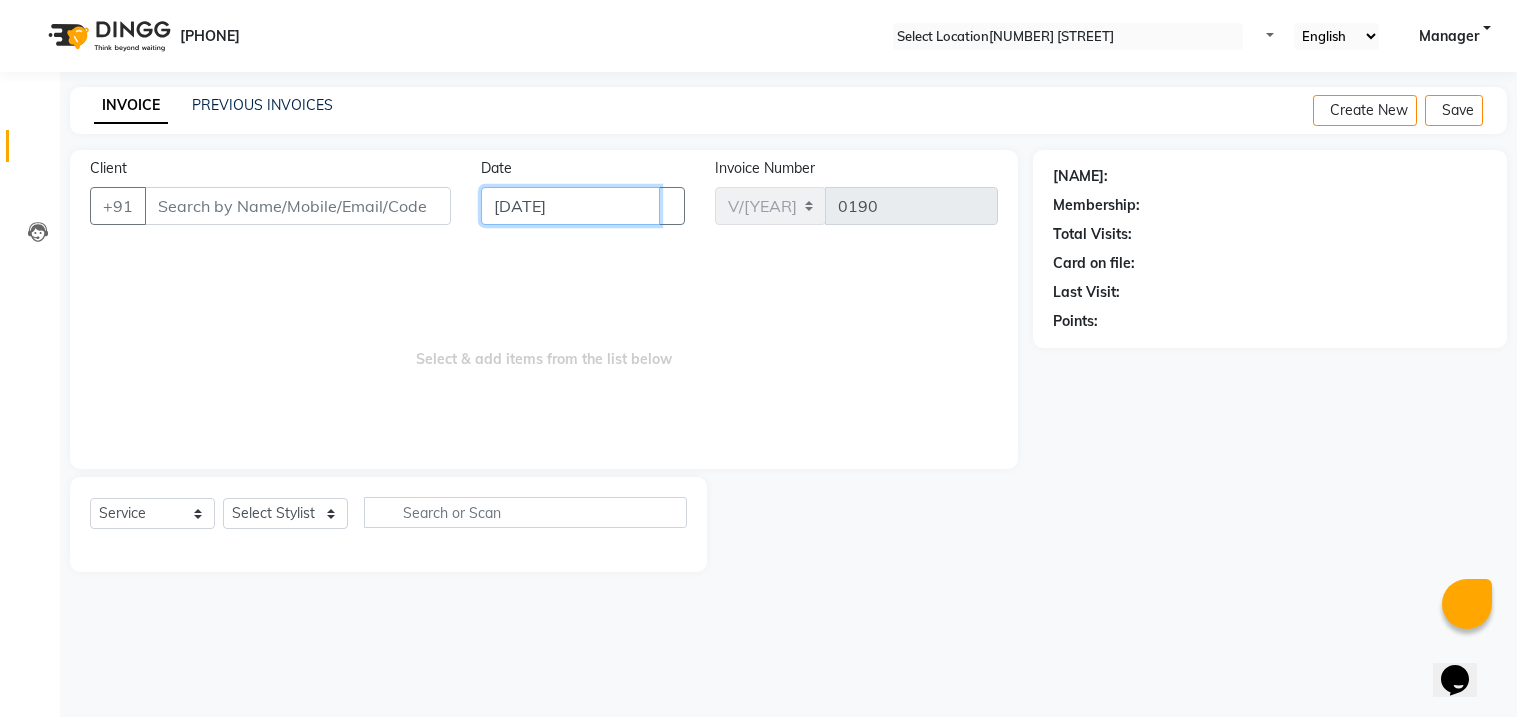 click on "[DATE]" at bounding box center (571, 206) 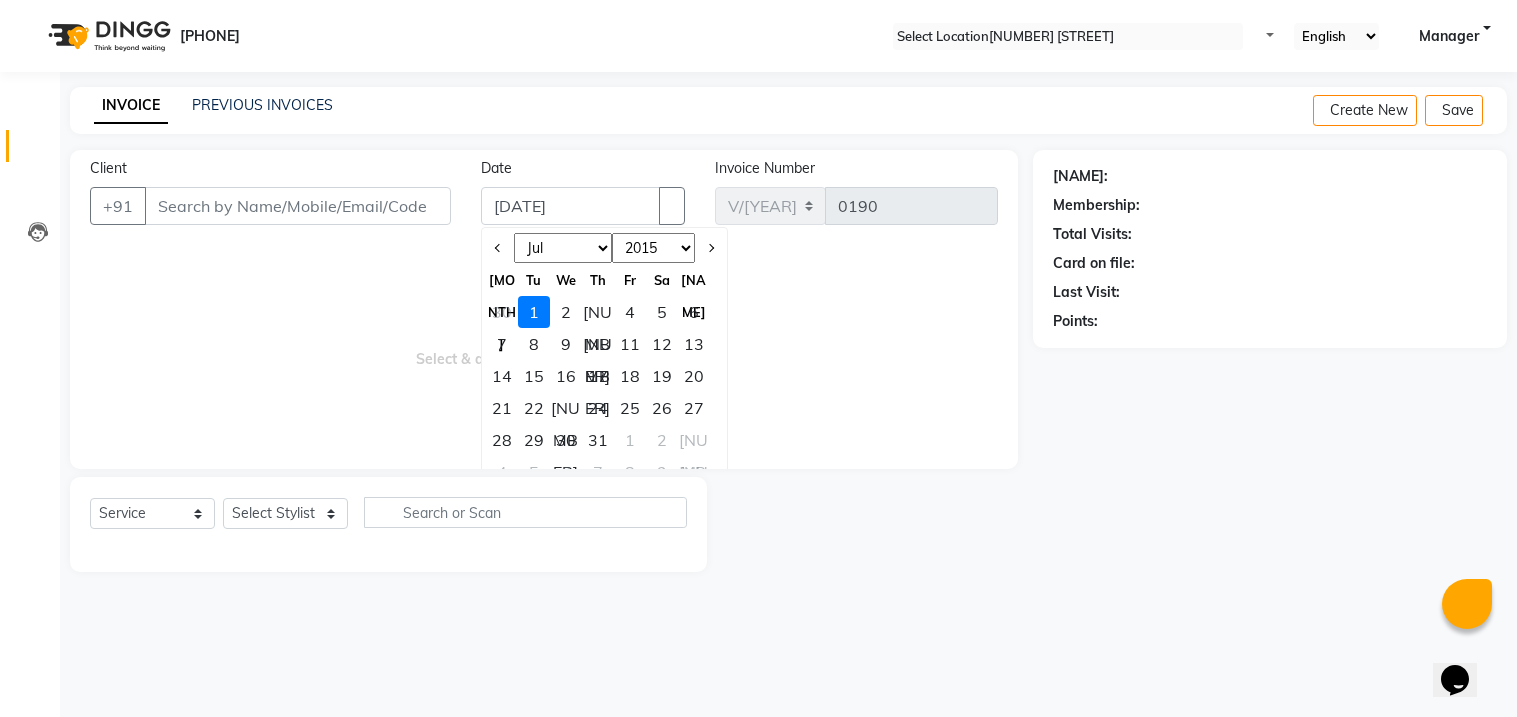 click on "30" at bounding box center [502, 312] 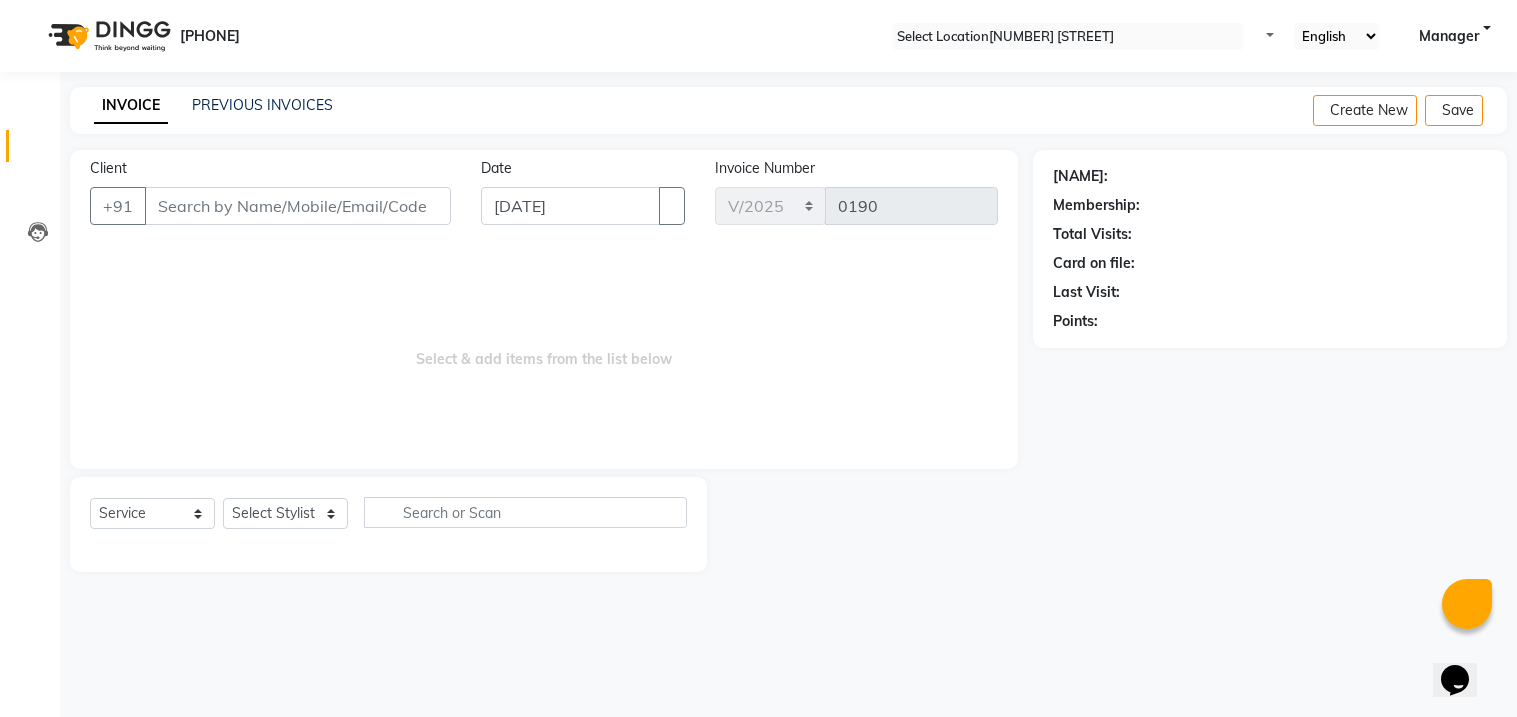 click on "Select & add items from the list below" at bounding box center [544, 349] 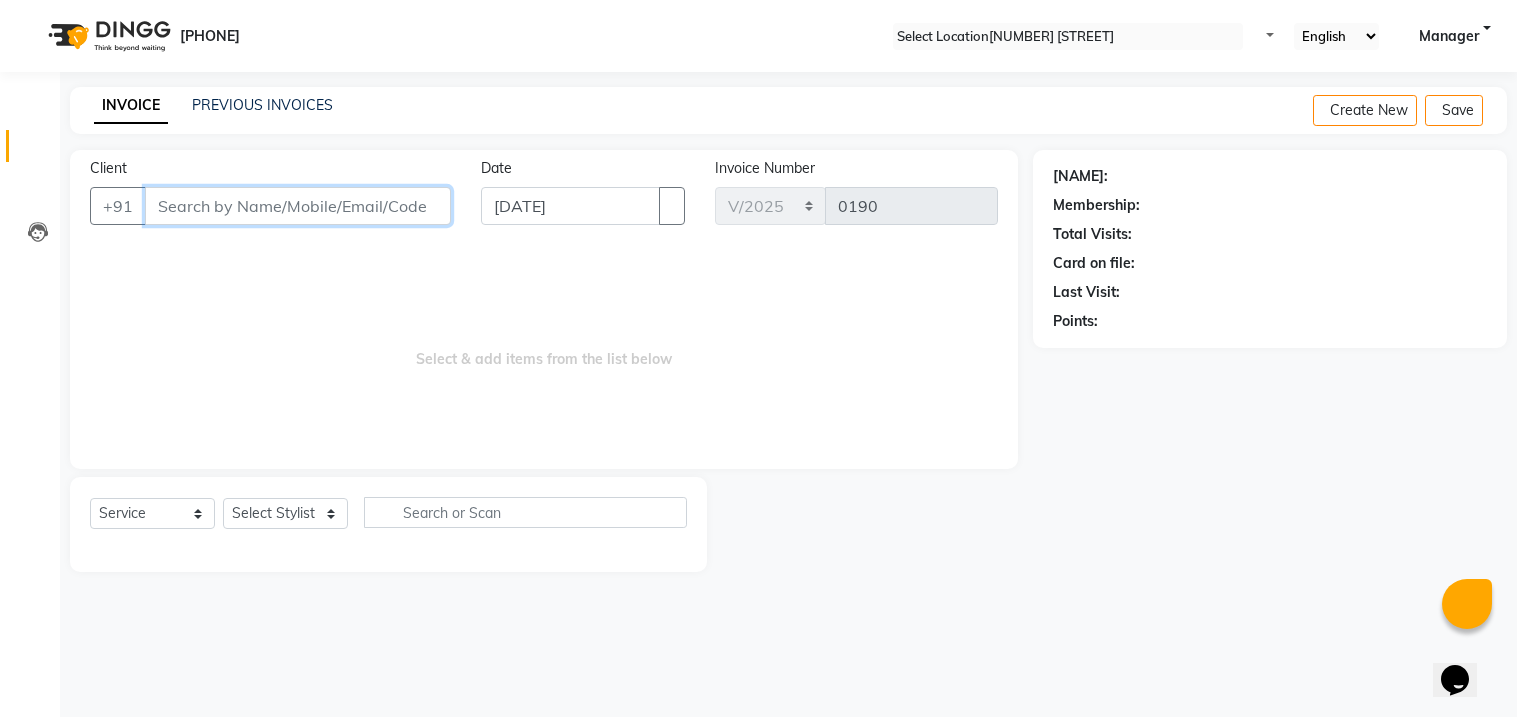 click on "Client" at bounding box center [298, 206] 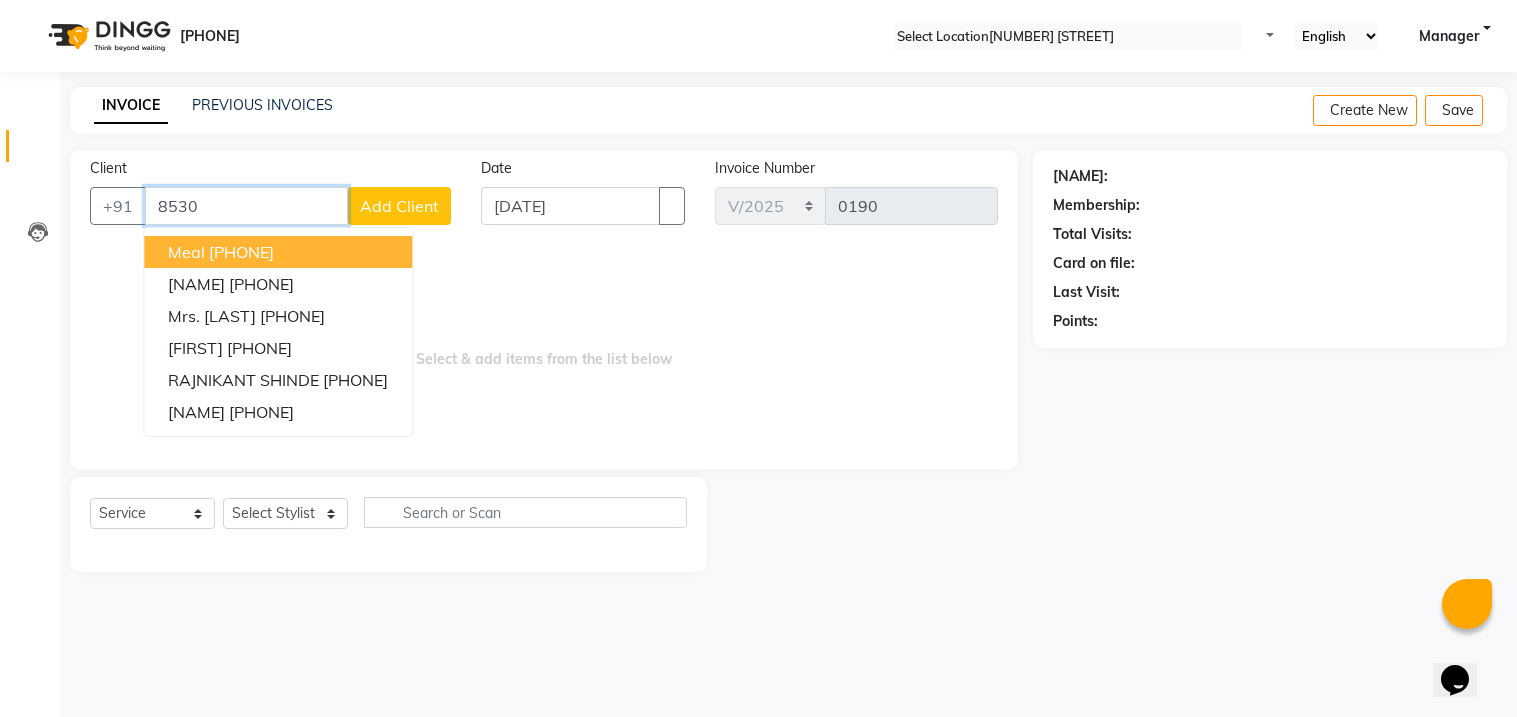 click on "[PHONE]" at bounding box center (241, 252) 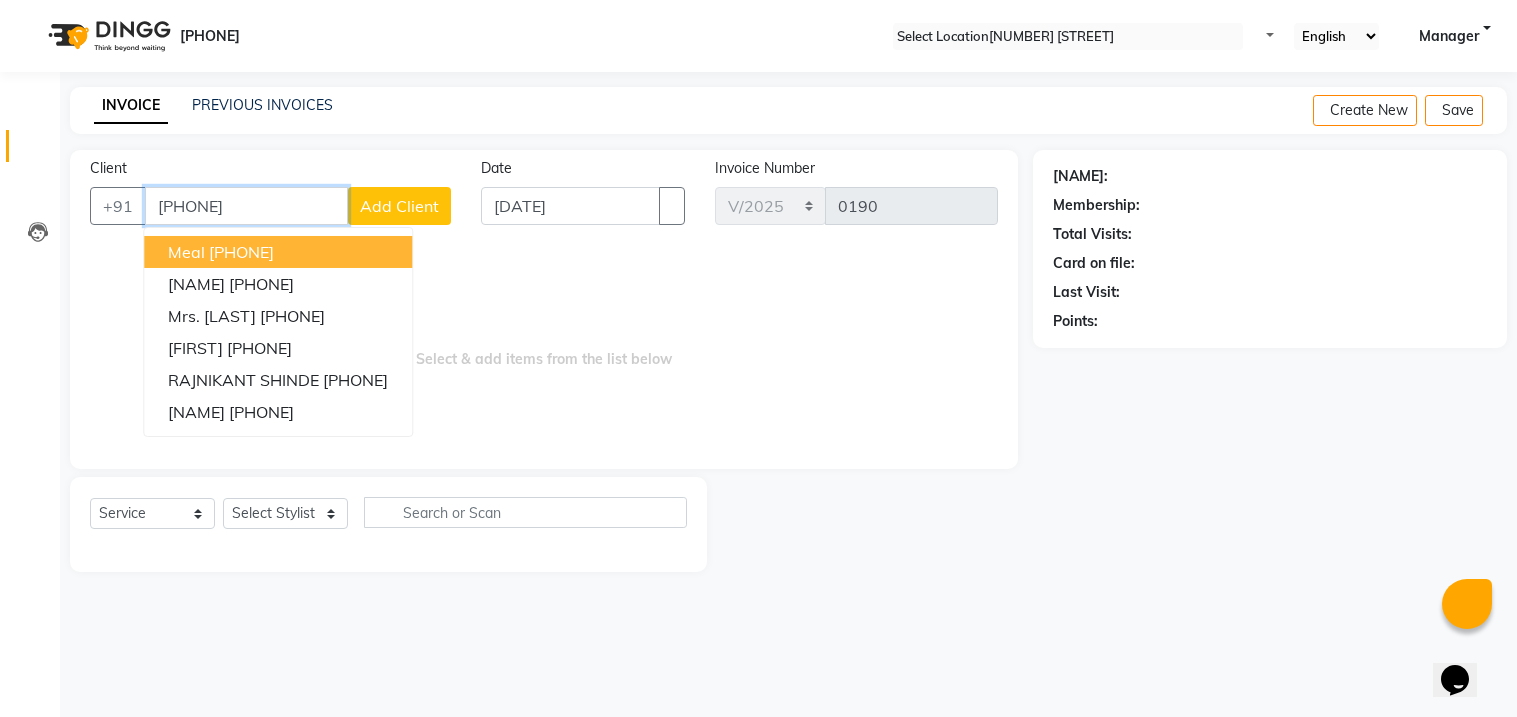 type on "[PHONE]" 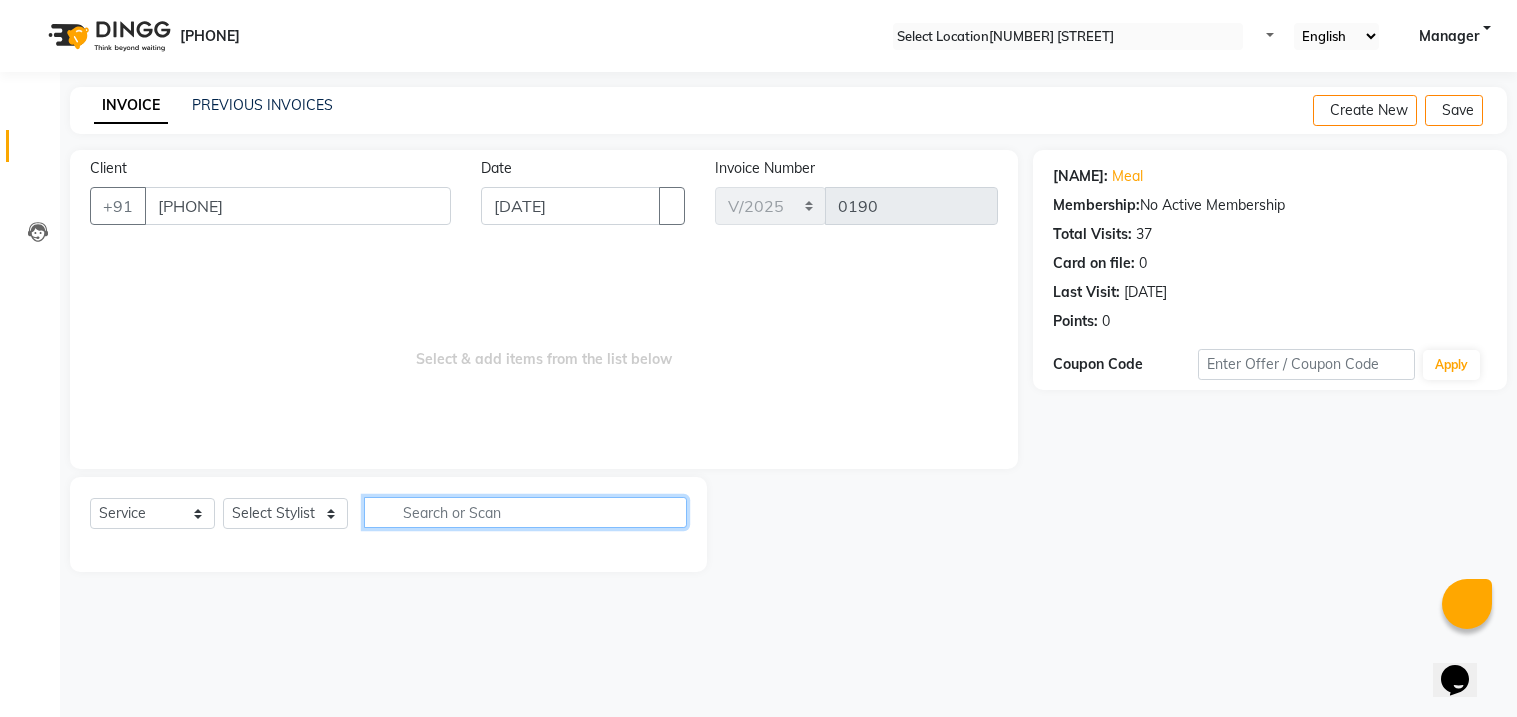 click at bounding box center (525, 512) 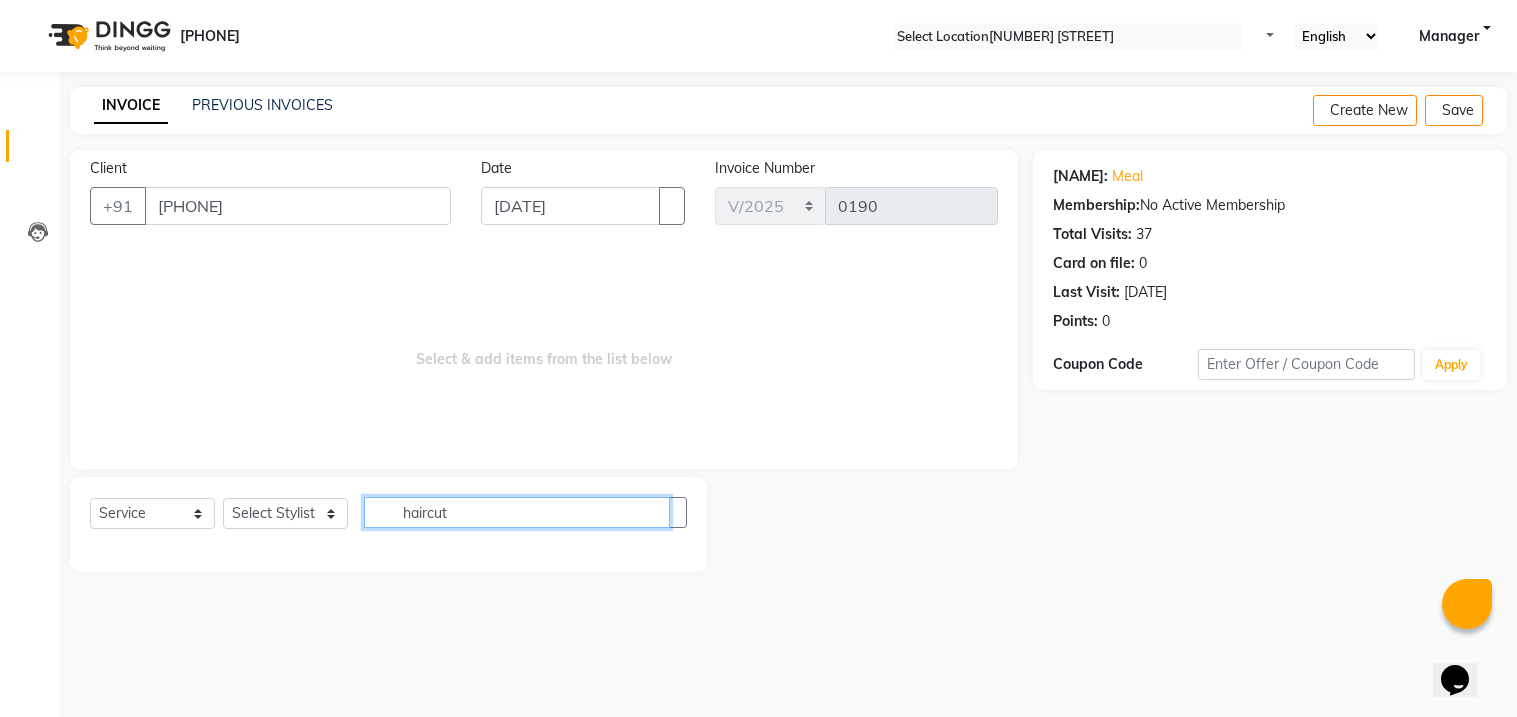 type on "haircut" 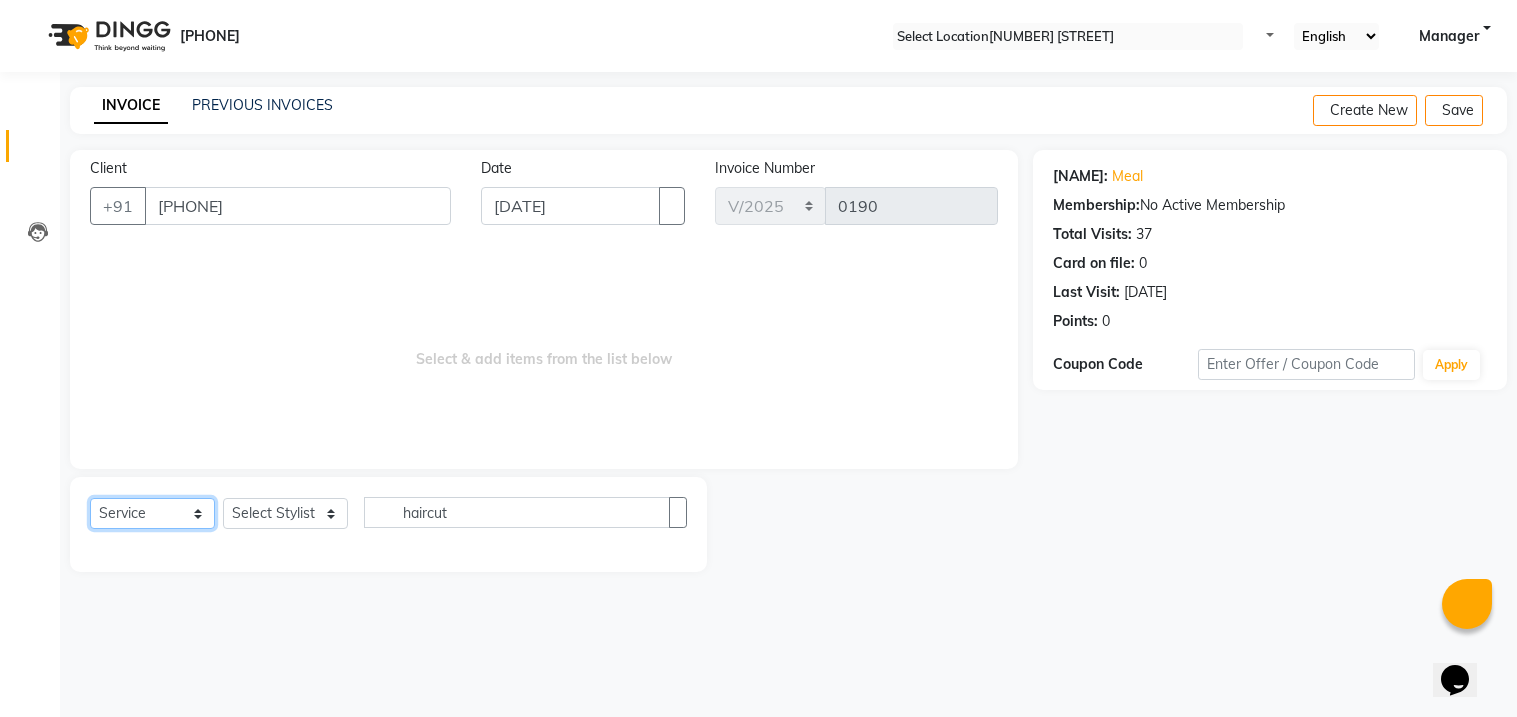 click on "Select  Service  Product  Membership  Package Voucher Prepaid Gift Card" at bounding box center (152, 513) 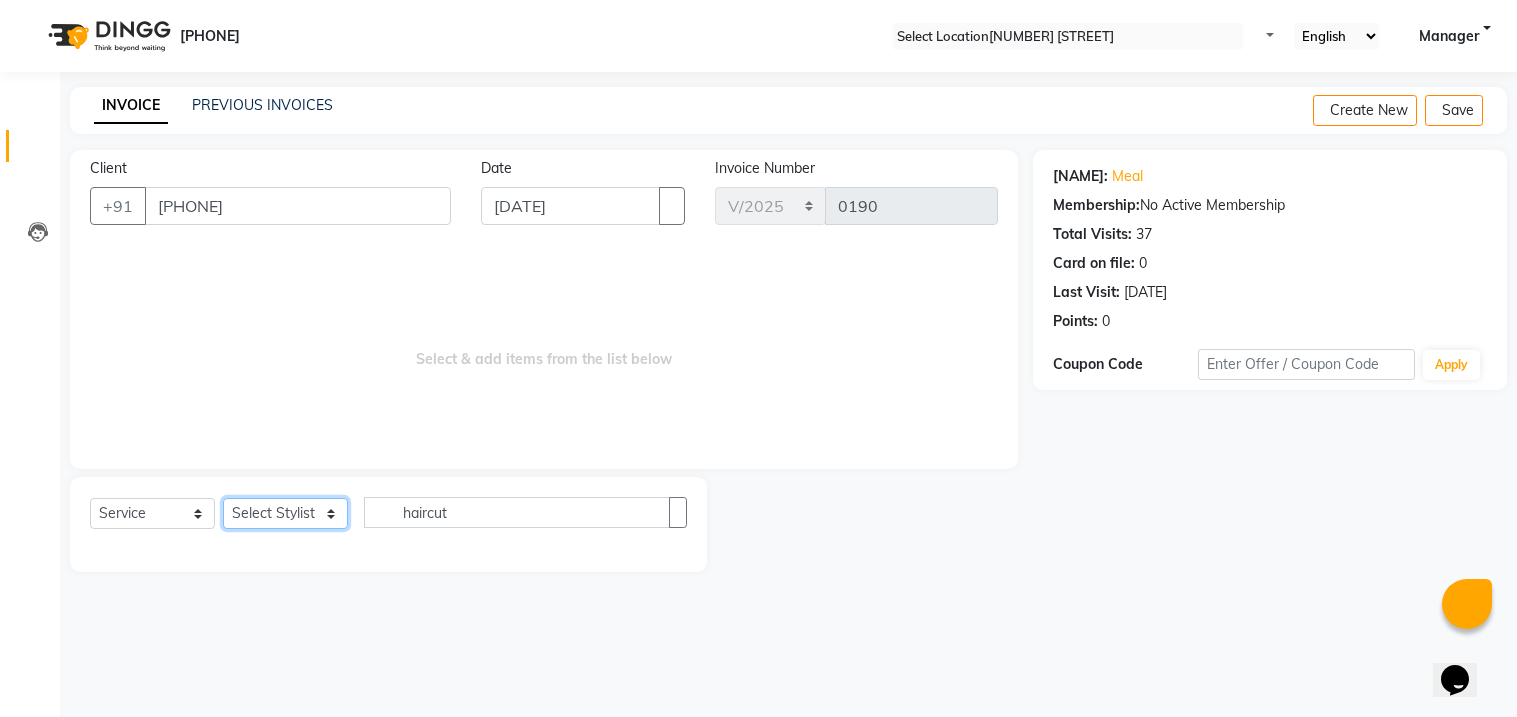 click on "Select Stylist Alam Diksha harshada Manager Shivani" at bounding box center [285, 513] 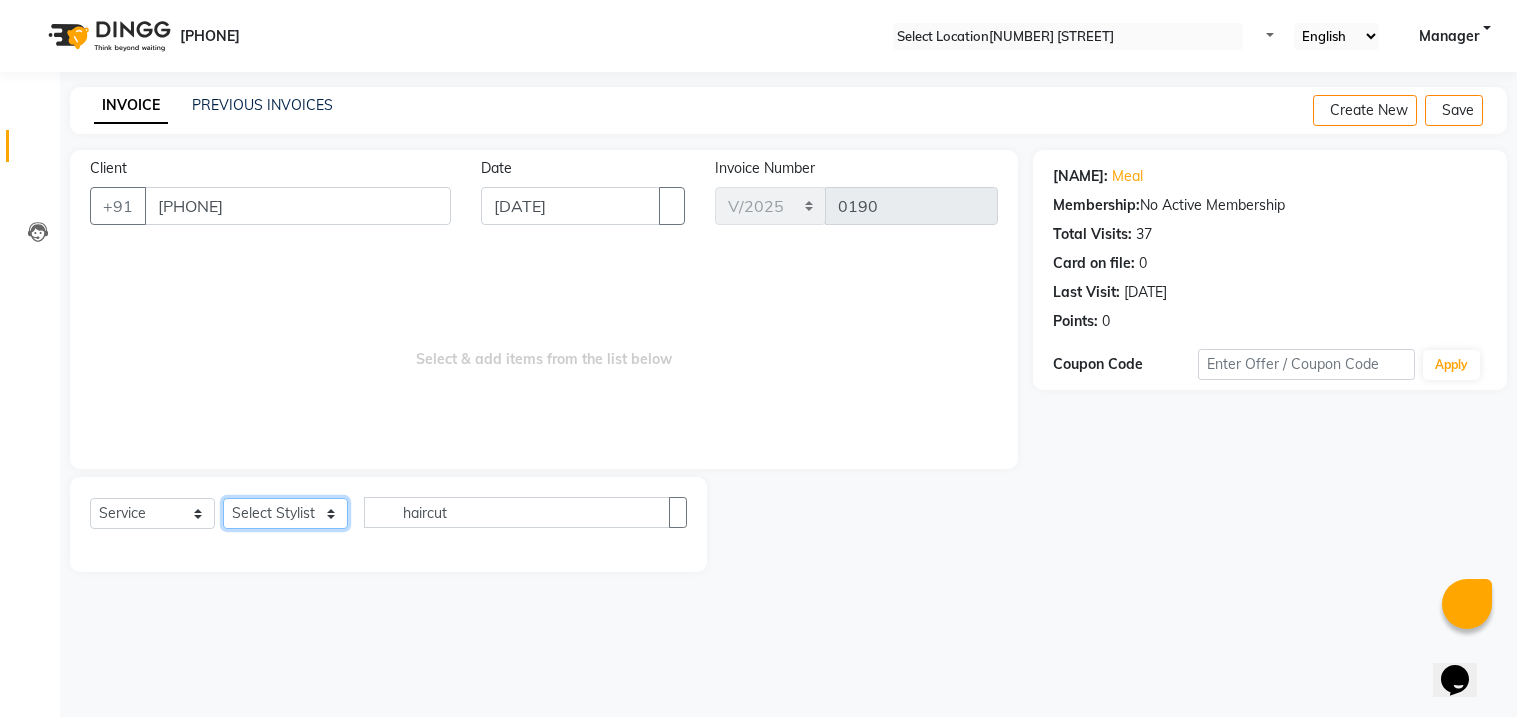 select on "[NUMBER]" 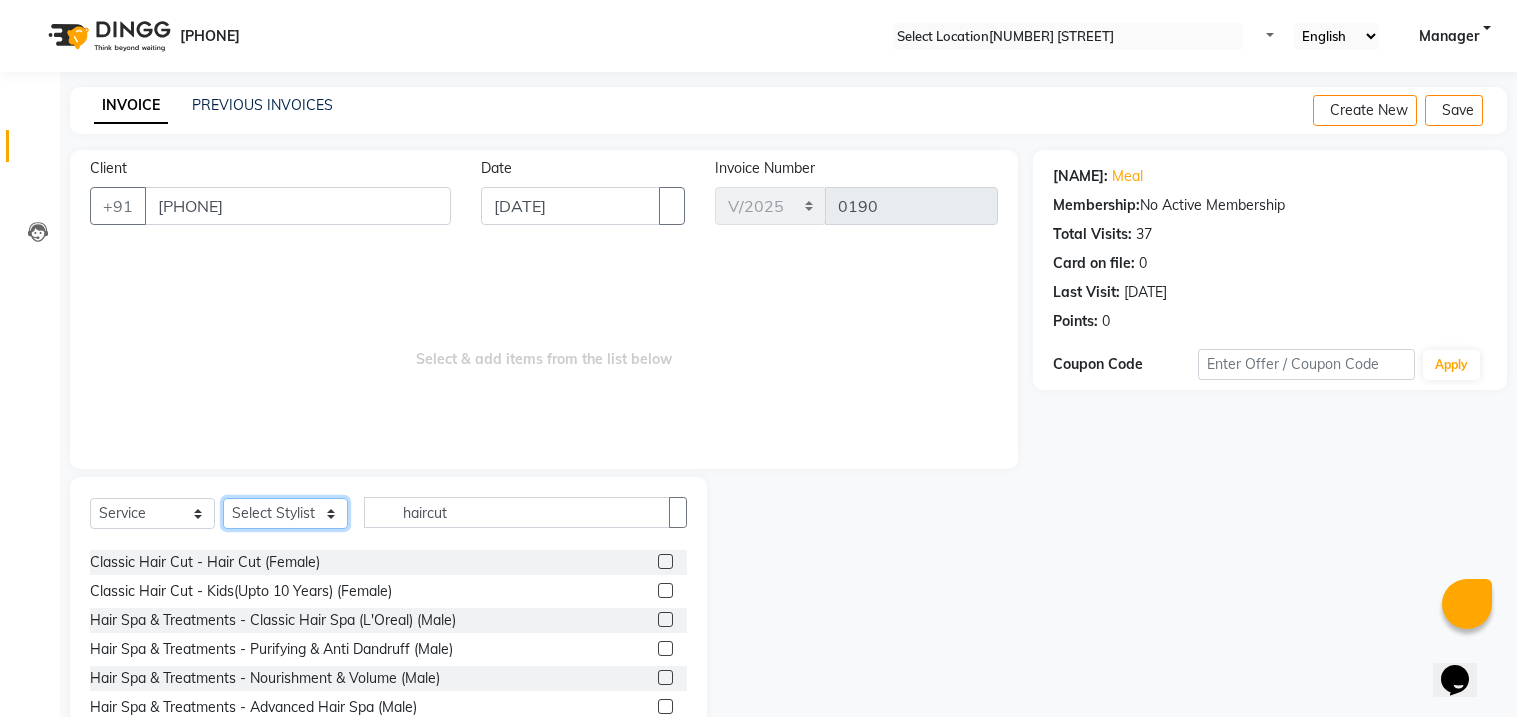 scroll, scrollTop: 53, scrollLeft: 0, axis: vertical 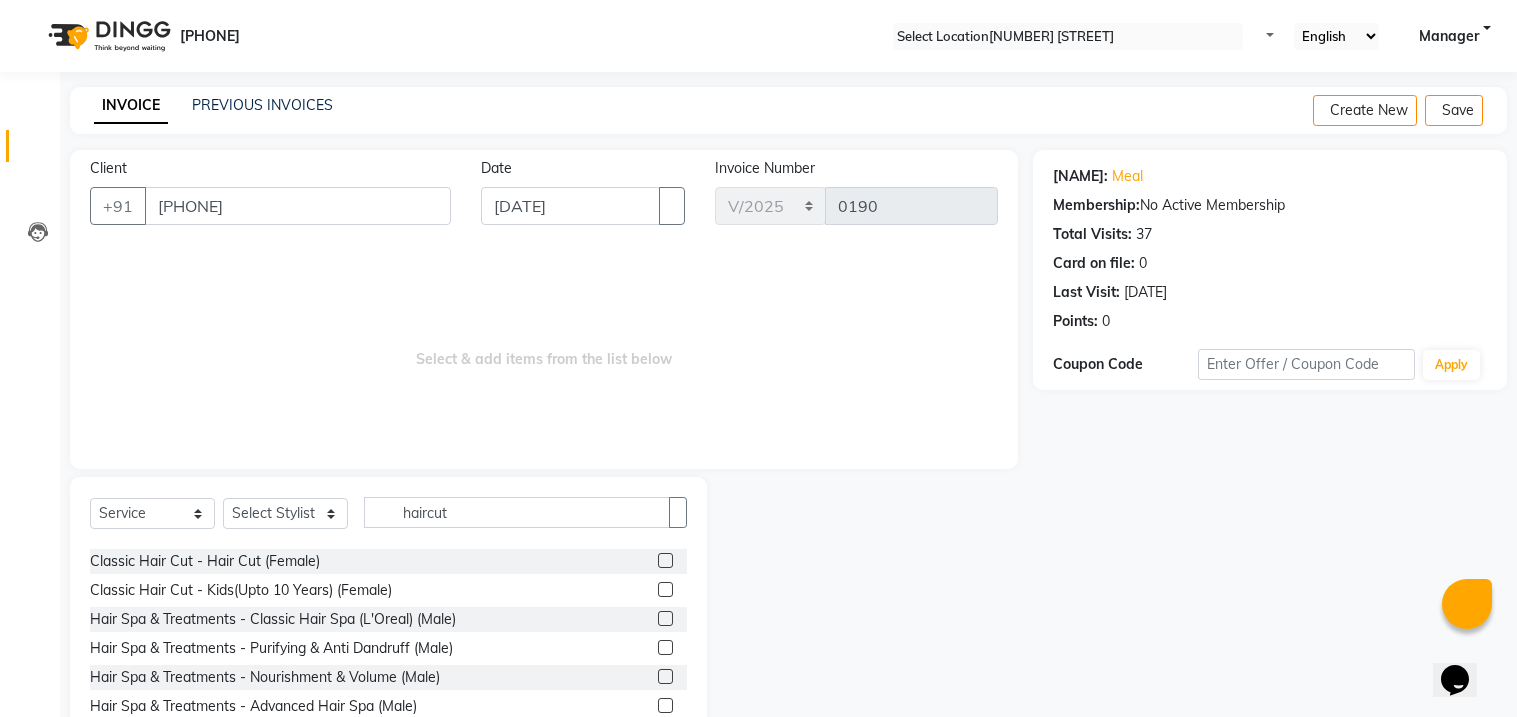 click at bounding box center (665, 560) 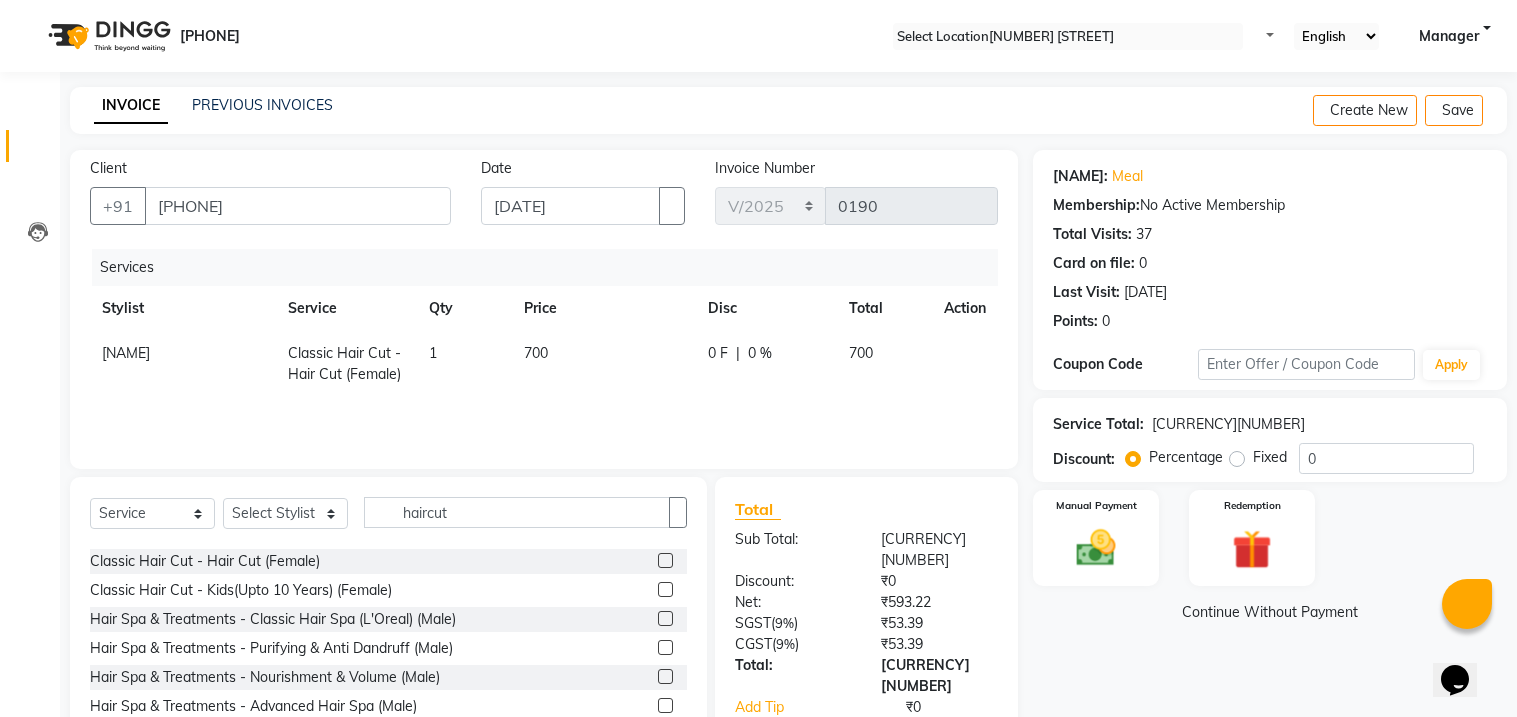 scroll, scrollTop: 84, scrollLeft: 0, axis: vertical 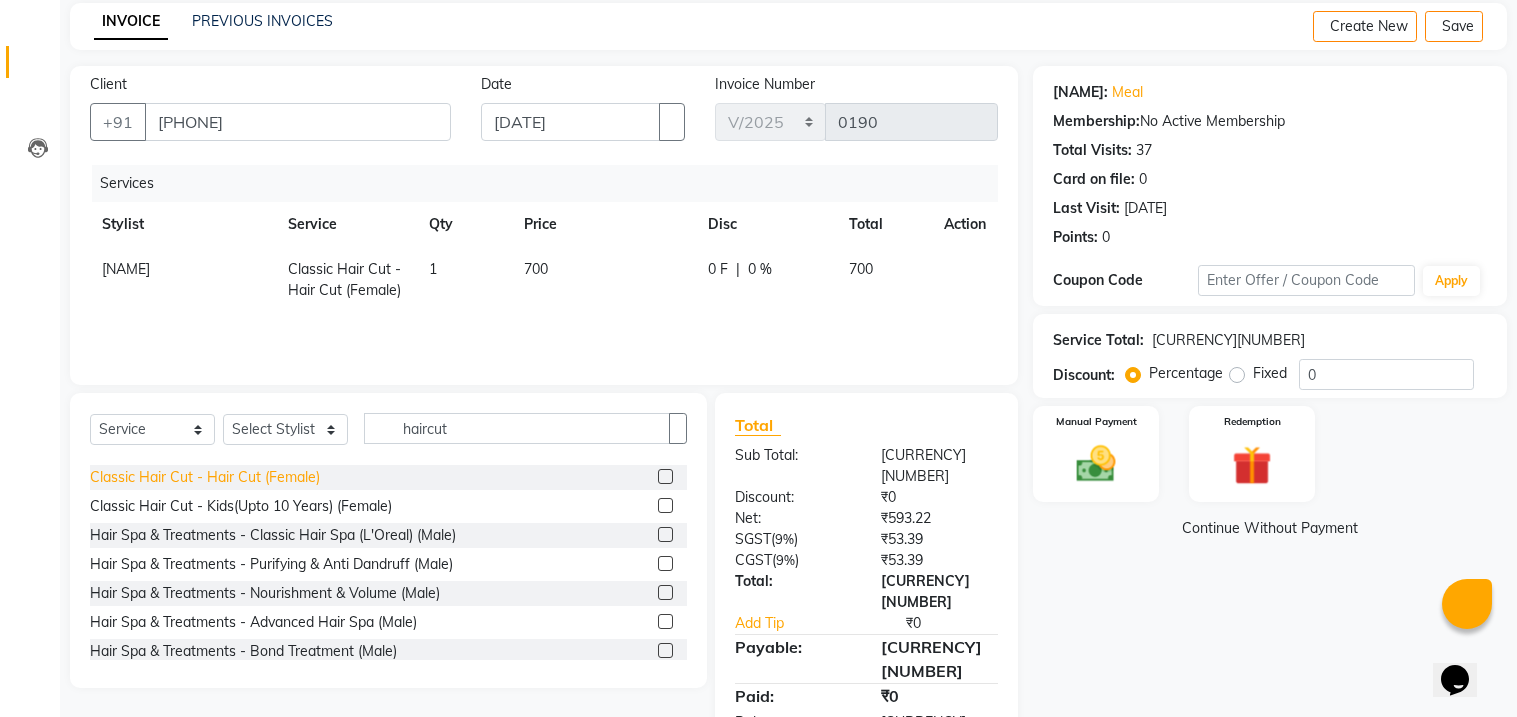 click on "Classic Hair Cut - Hair Cut (Female)" at bounding box center (197, 419) 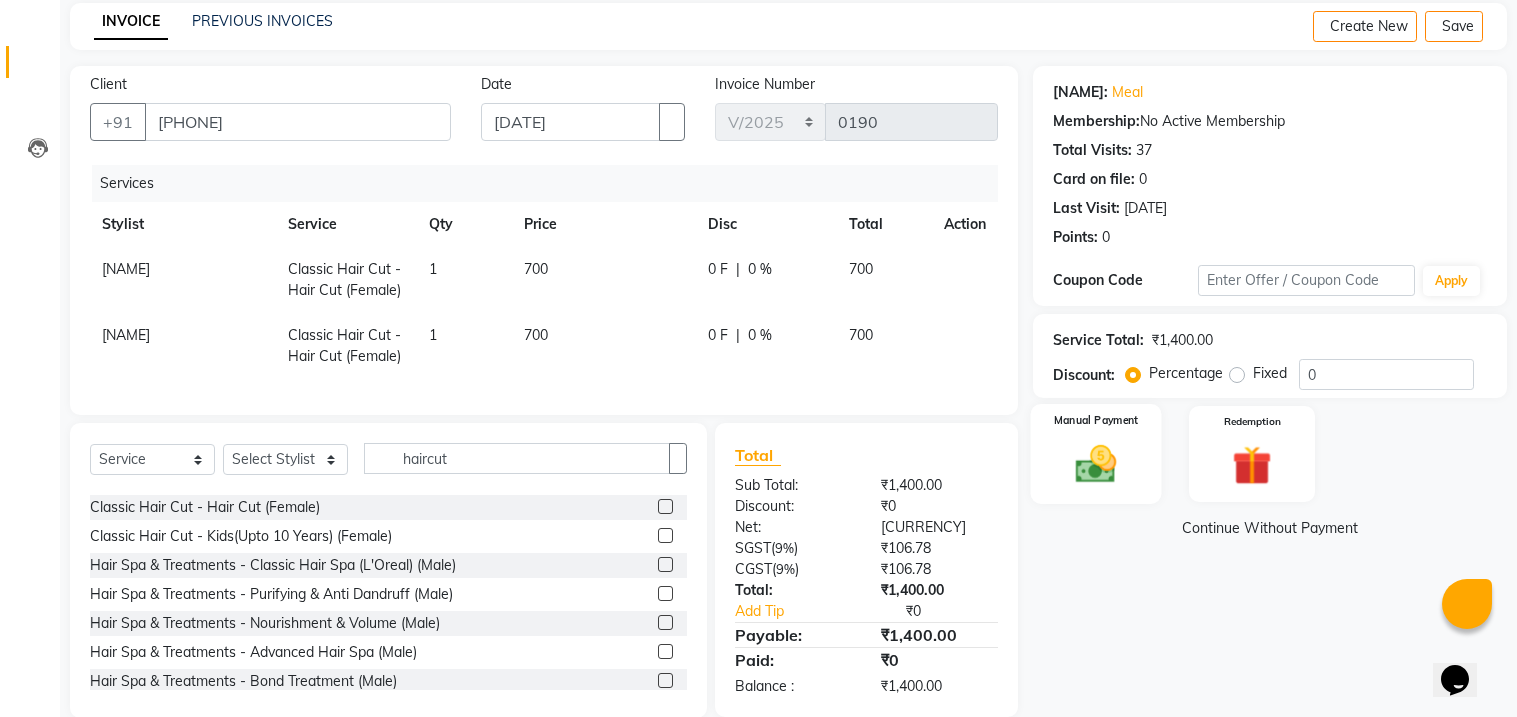 scroll, scrollTop: 114, scrollLeft: 0, axis: vertical 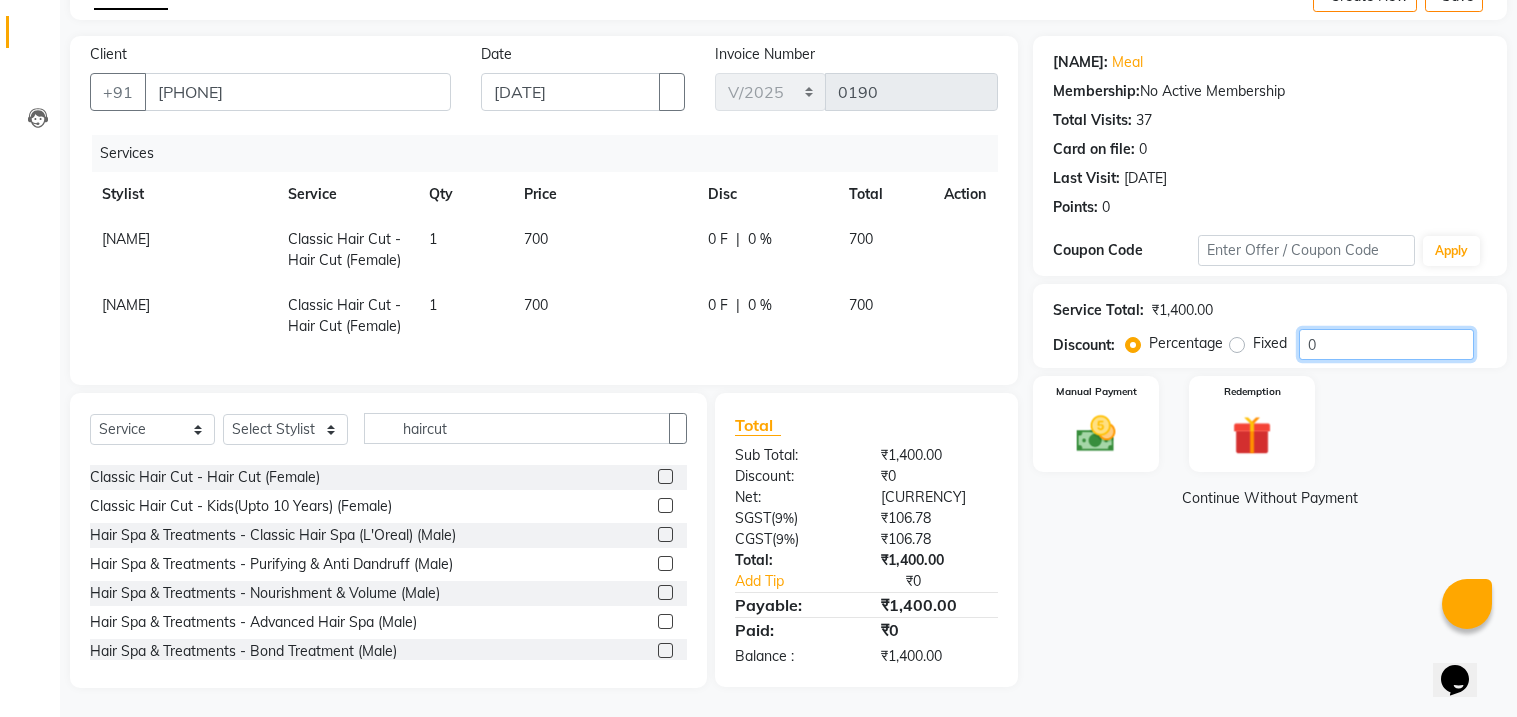 click on "0" at bounding box center [1386, 344] 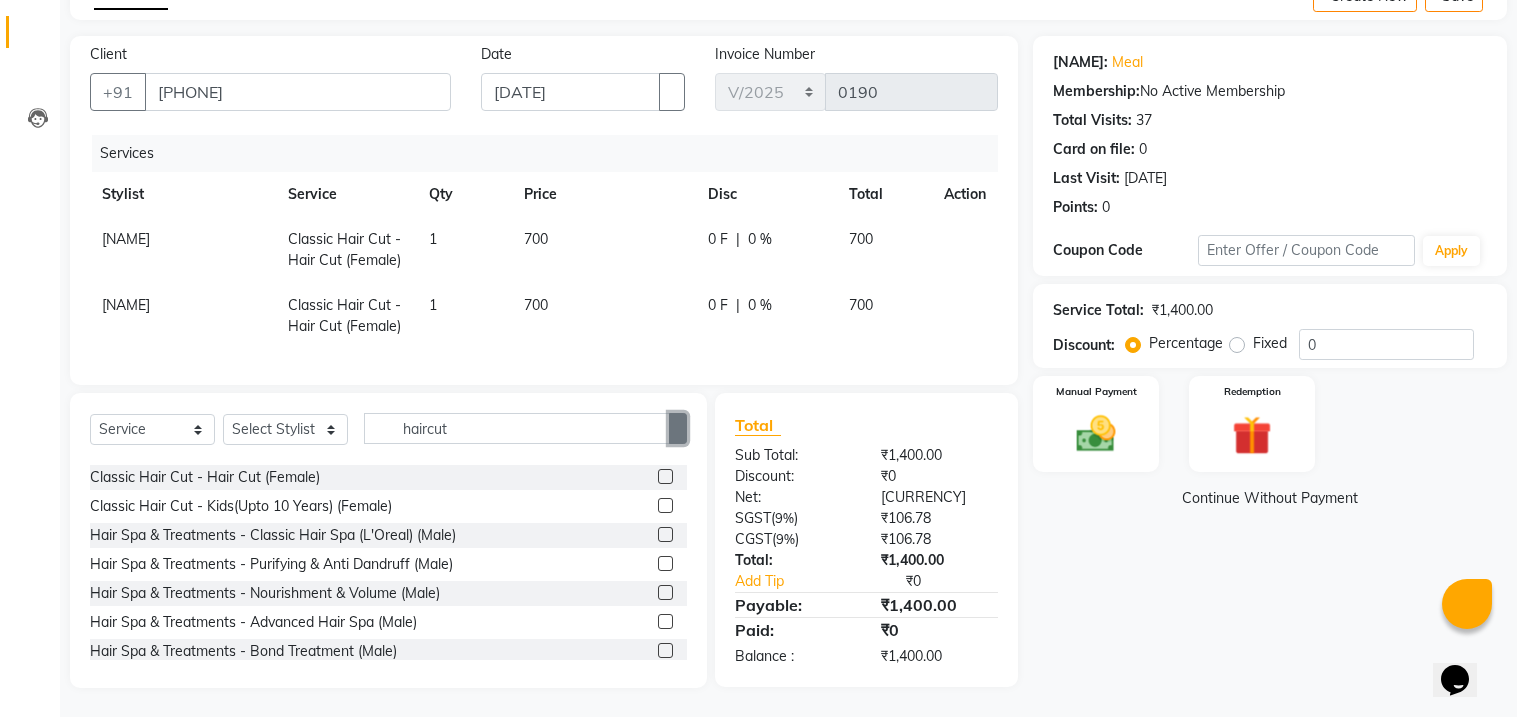 click at bounding box center [678, 429] 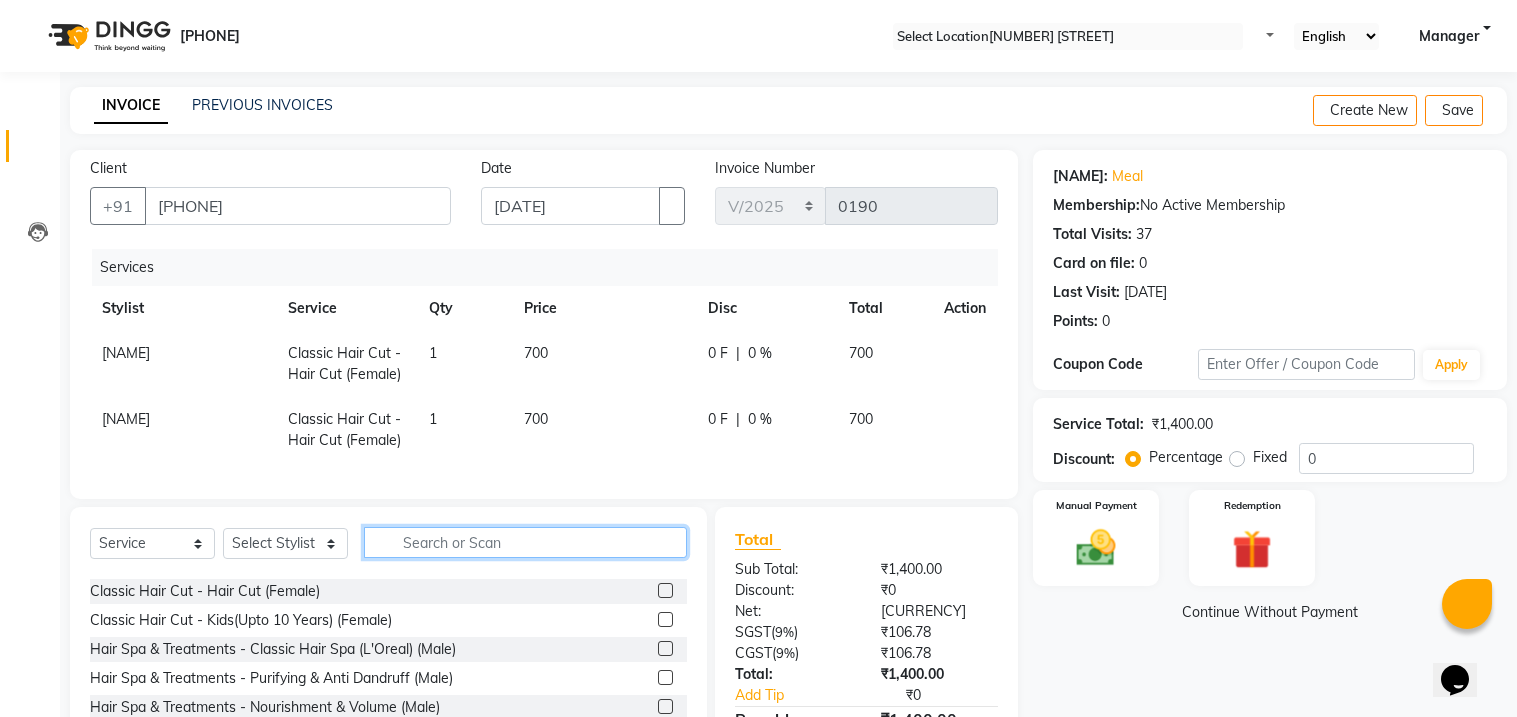 scroll, scrollTop: 114, scrollLeft: 0, axis: vertical 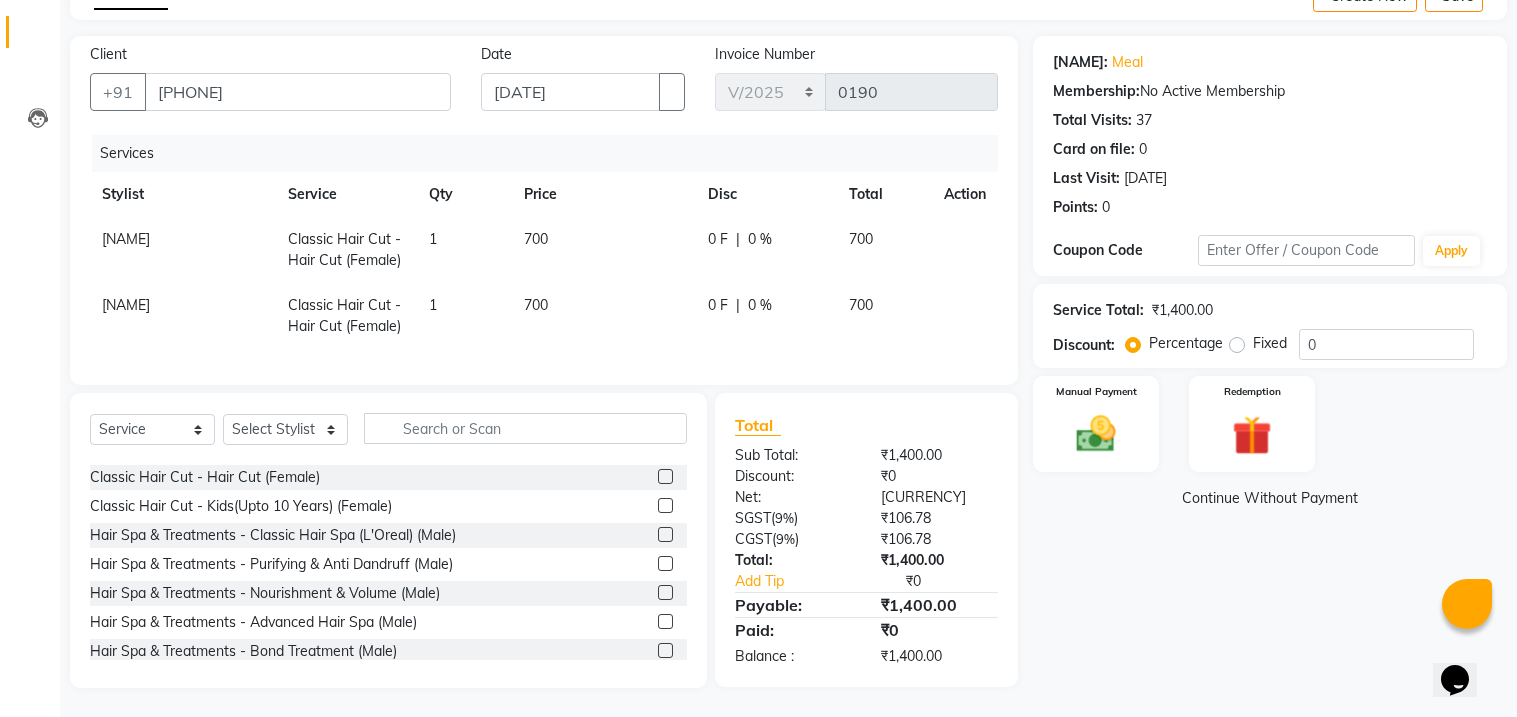 click at bounding box center (965, 250) 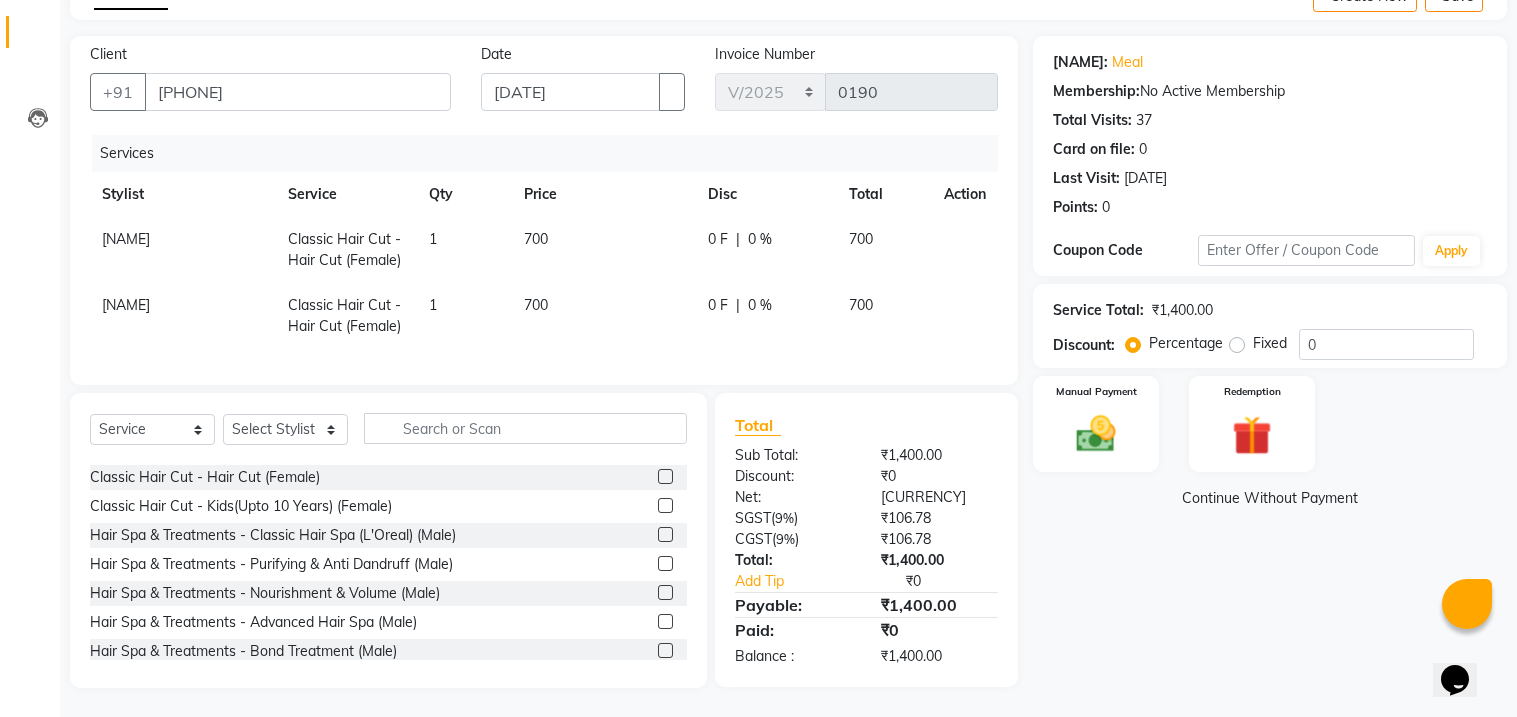 click at bounding box center (952, 229) 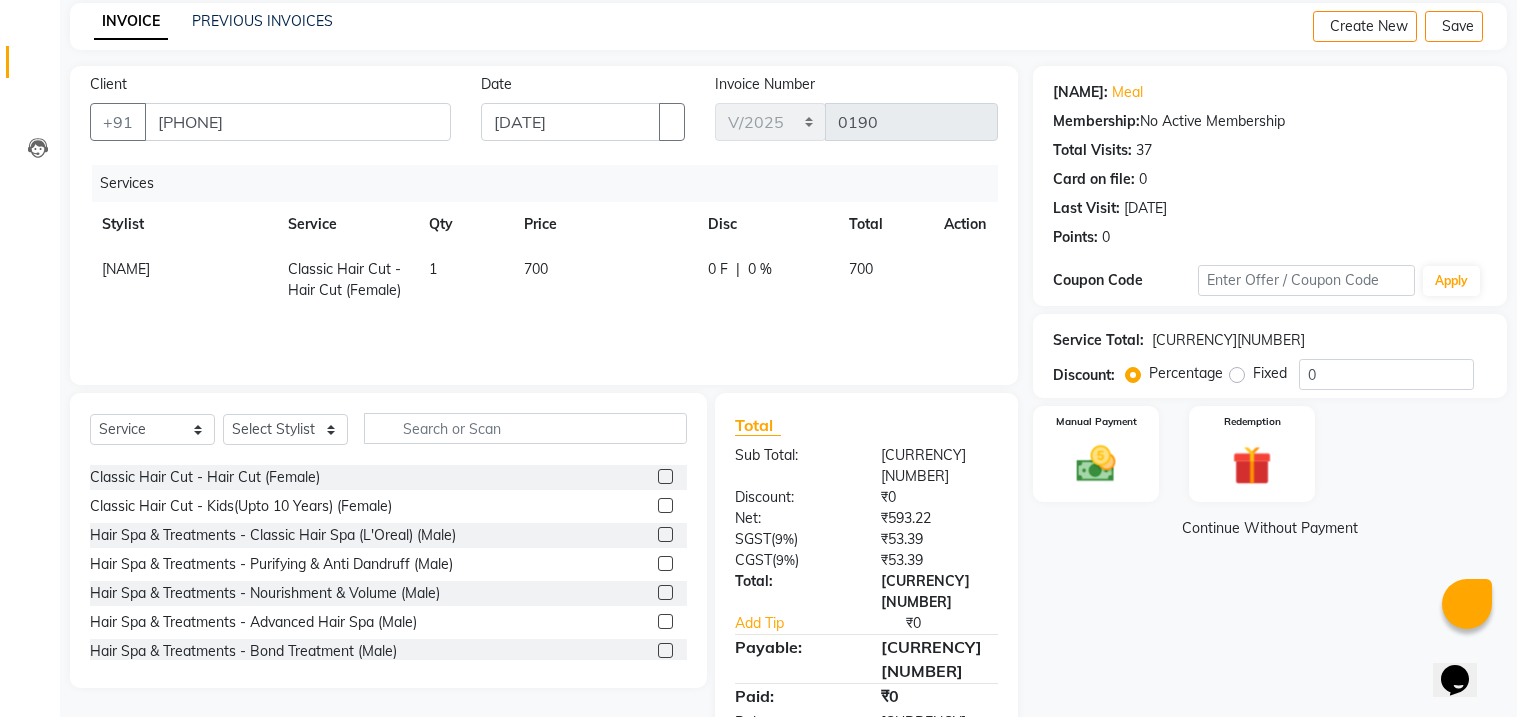 click at bounding box center [952, 259] 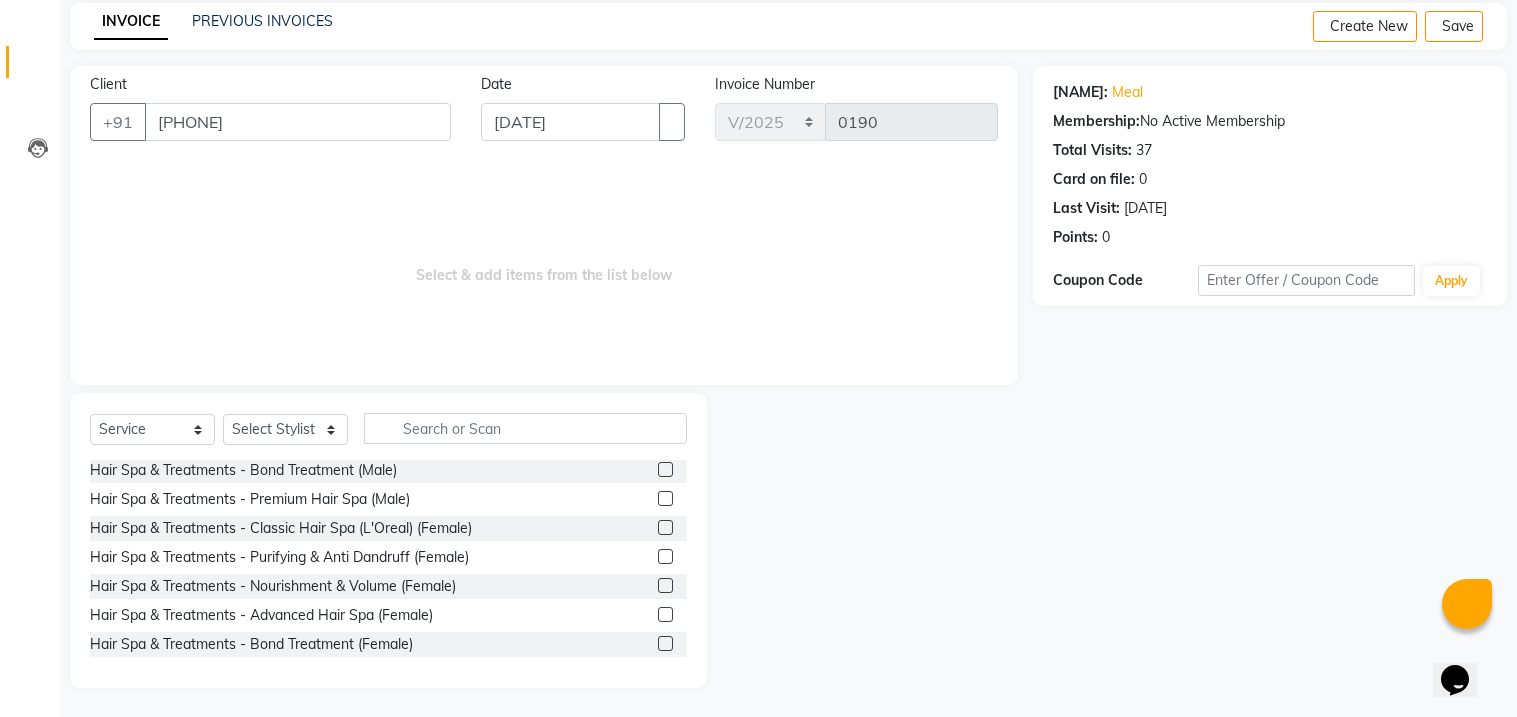 scroll, scrollTop: 0, scrollLeft: 0, axis: both 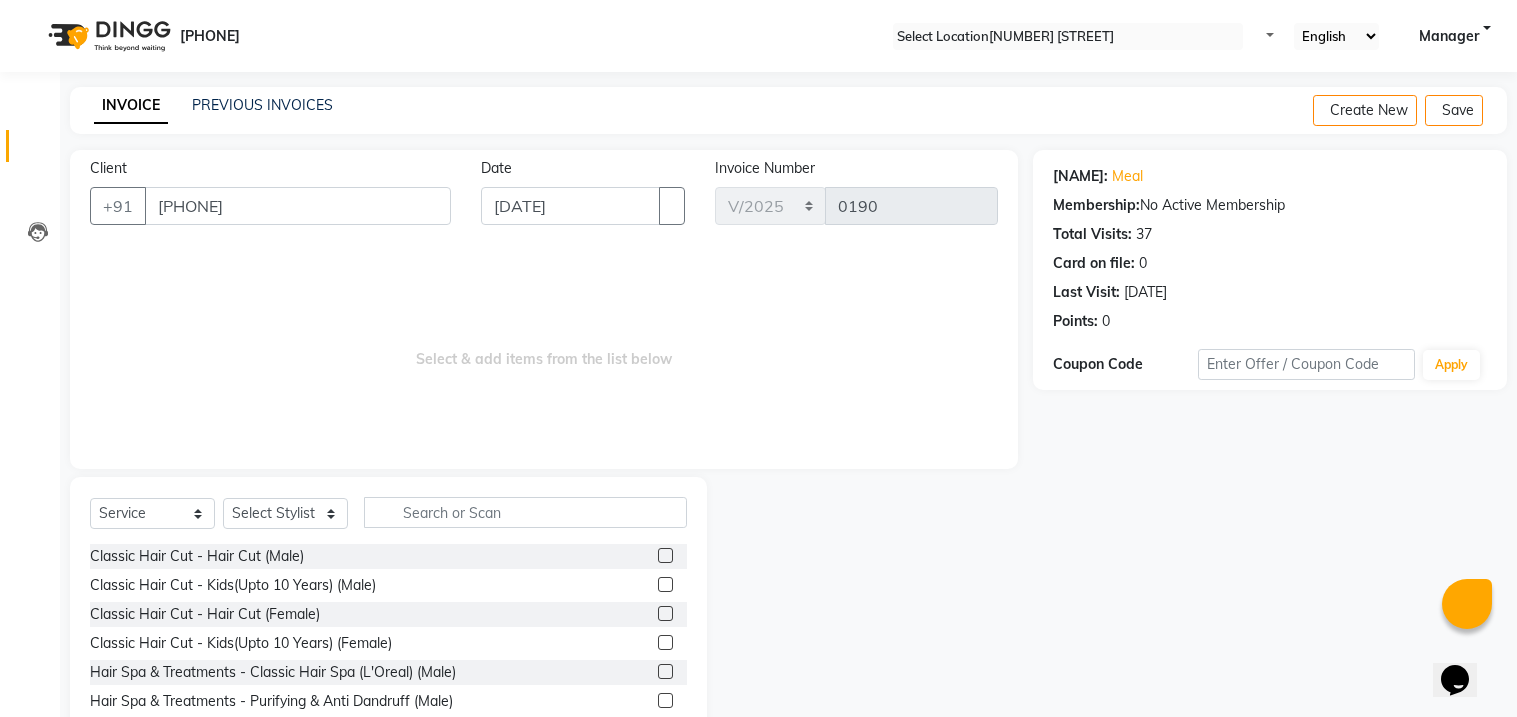 click on "Classic Hair Cut - Hair Cut (Female)" at bounding box center (388, 614) 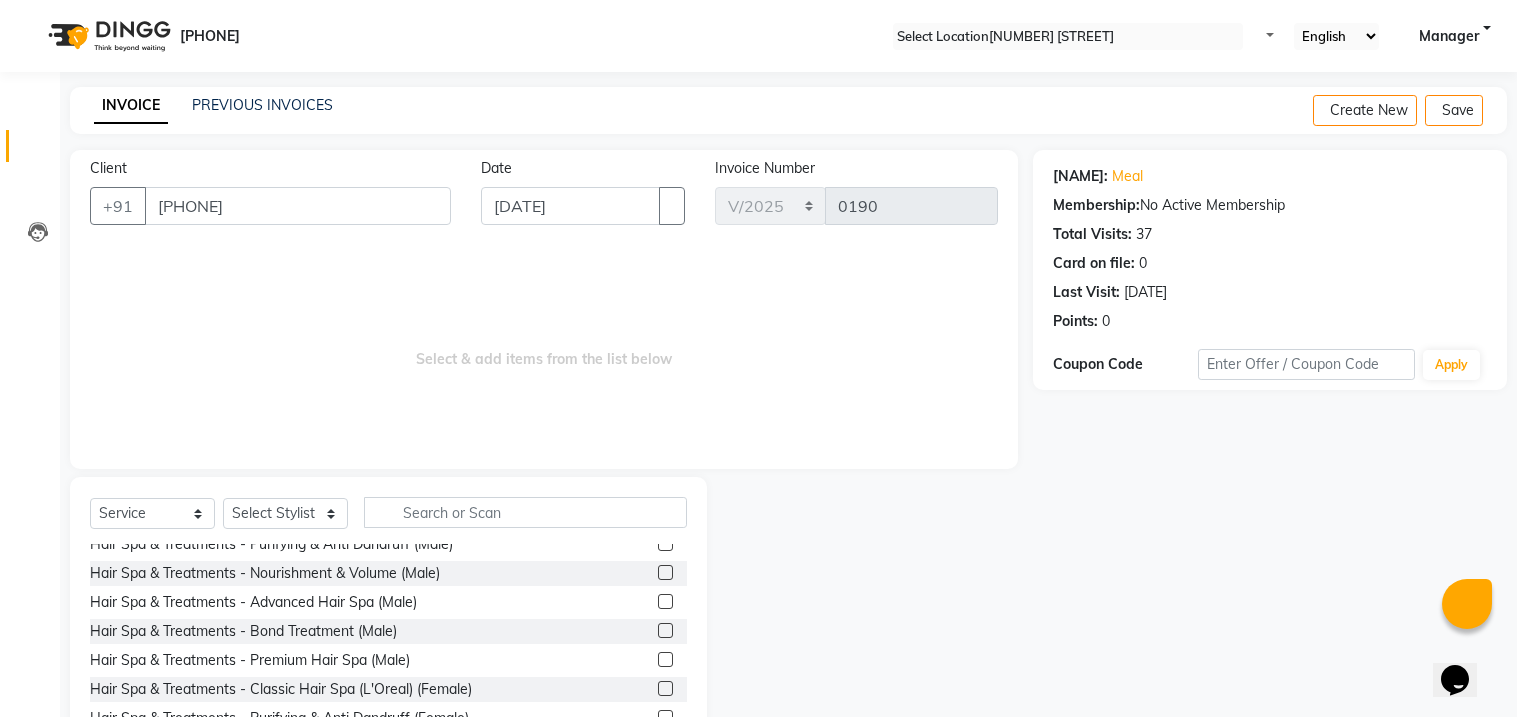 scroll, scrollTop: 0, scrollLeft: 0, axis: both 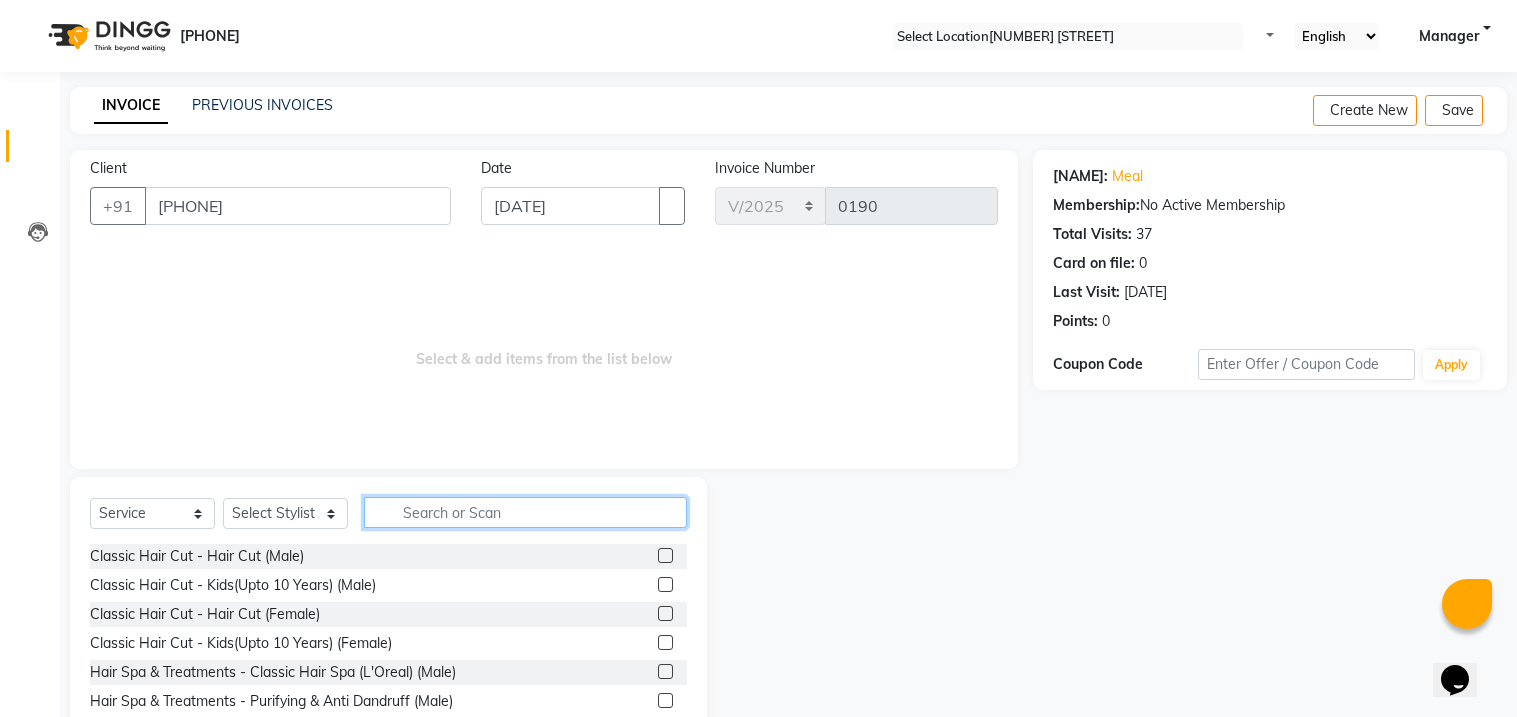 click at bounding box center [525, 512] 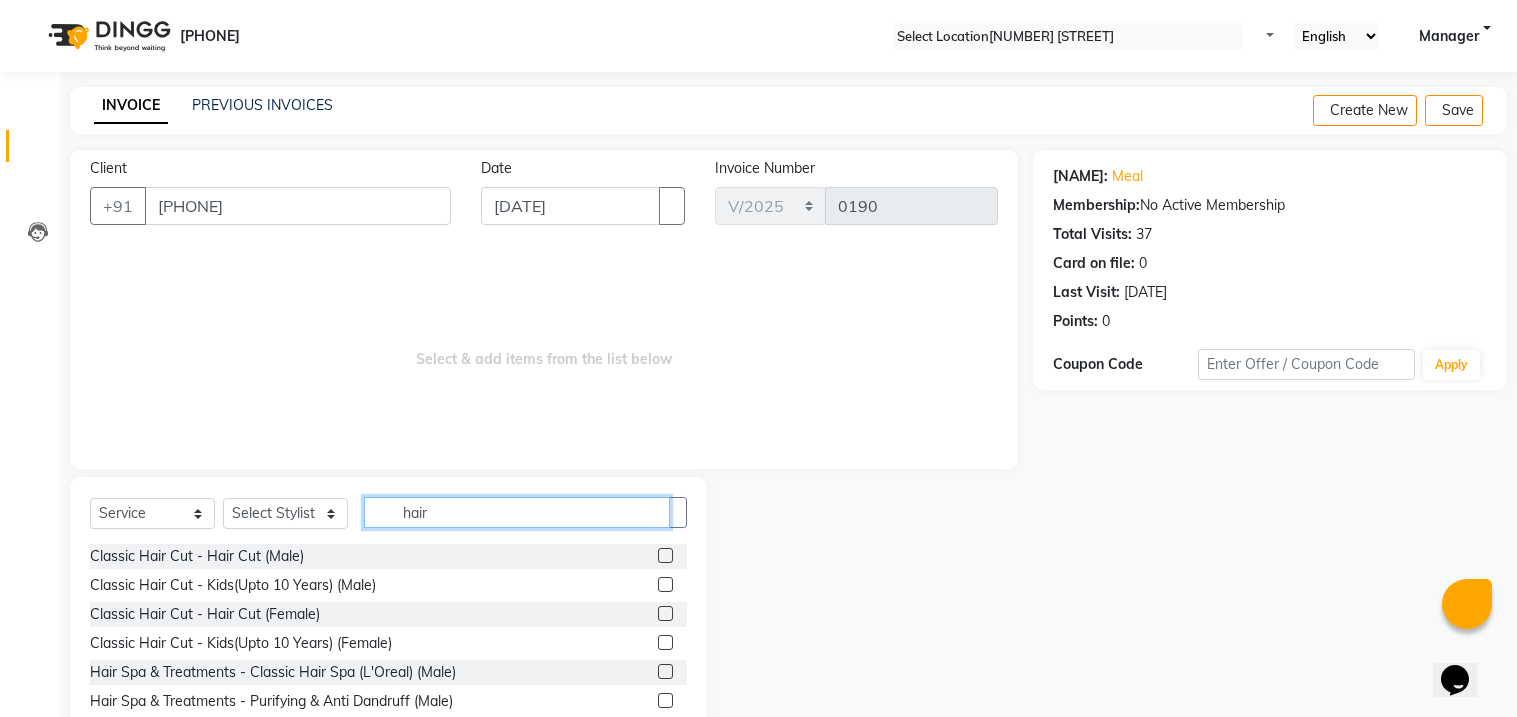type on "hair" 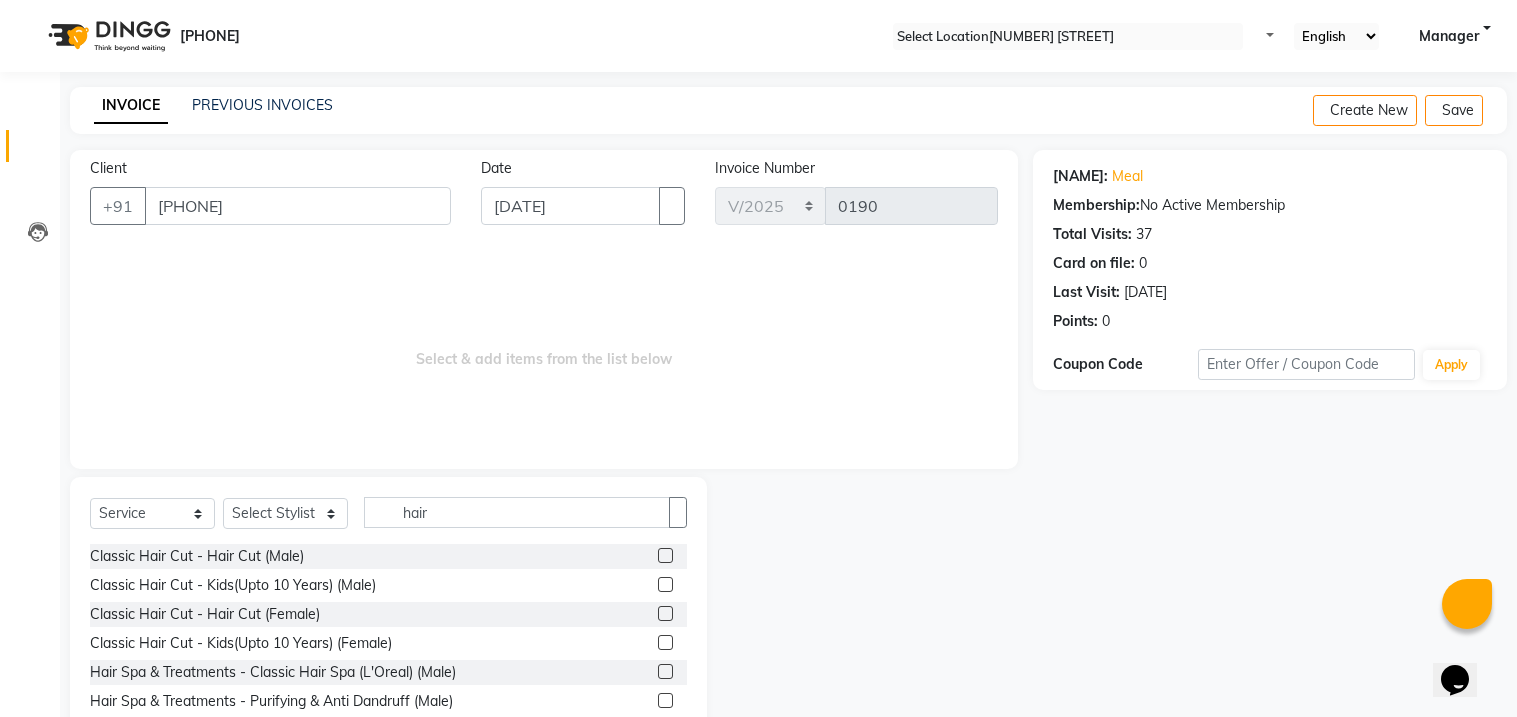 click at bounding box center [665, 555] 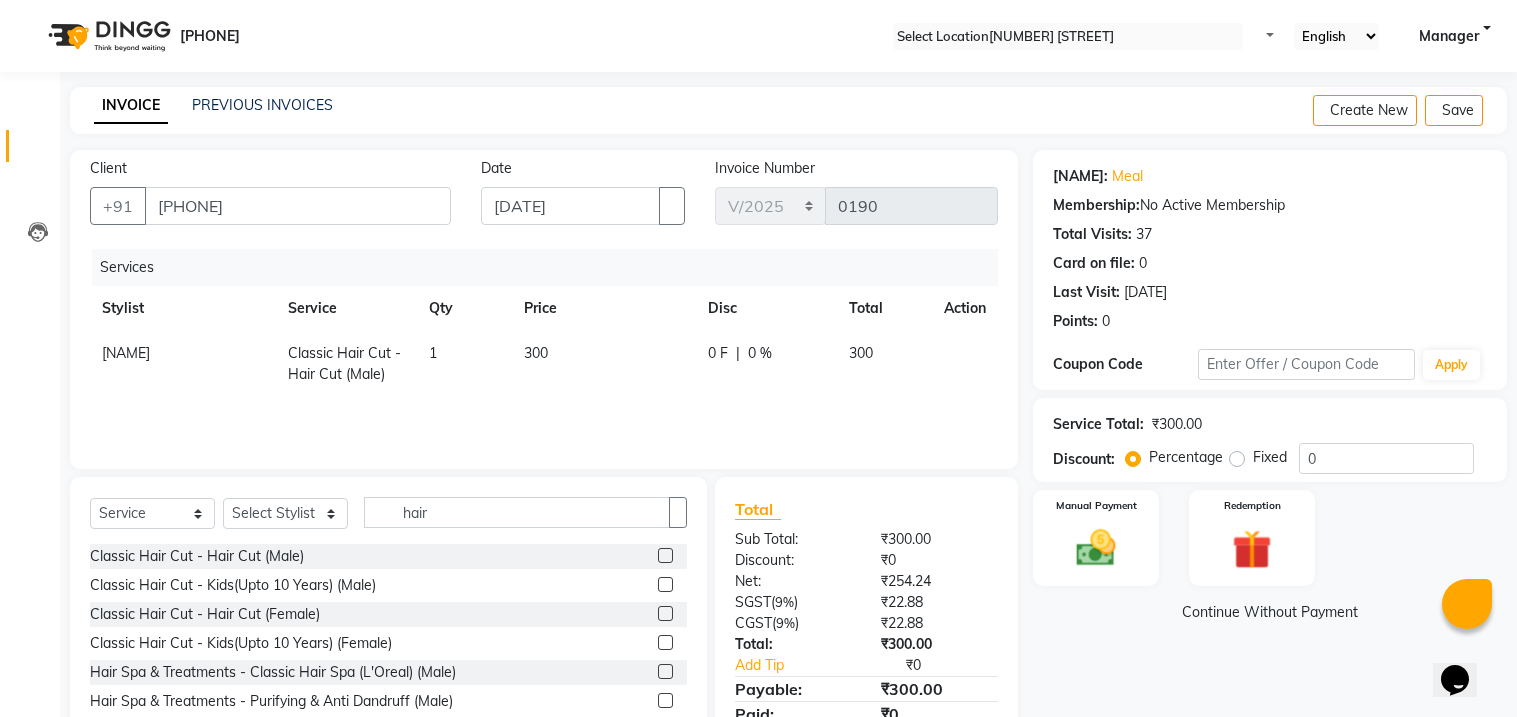 click at bounding box center [665, 555] 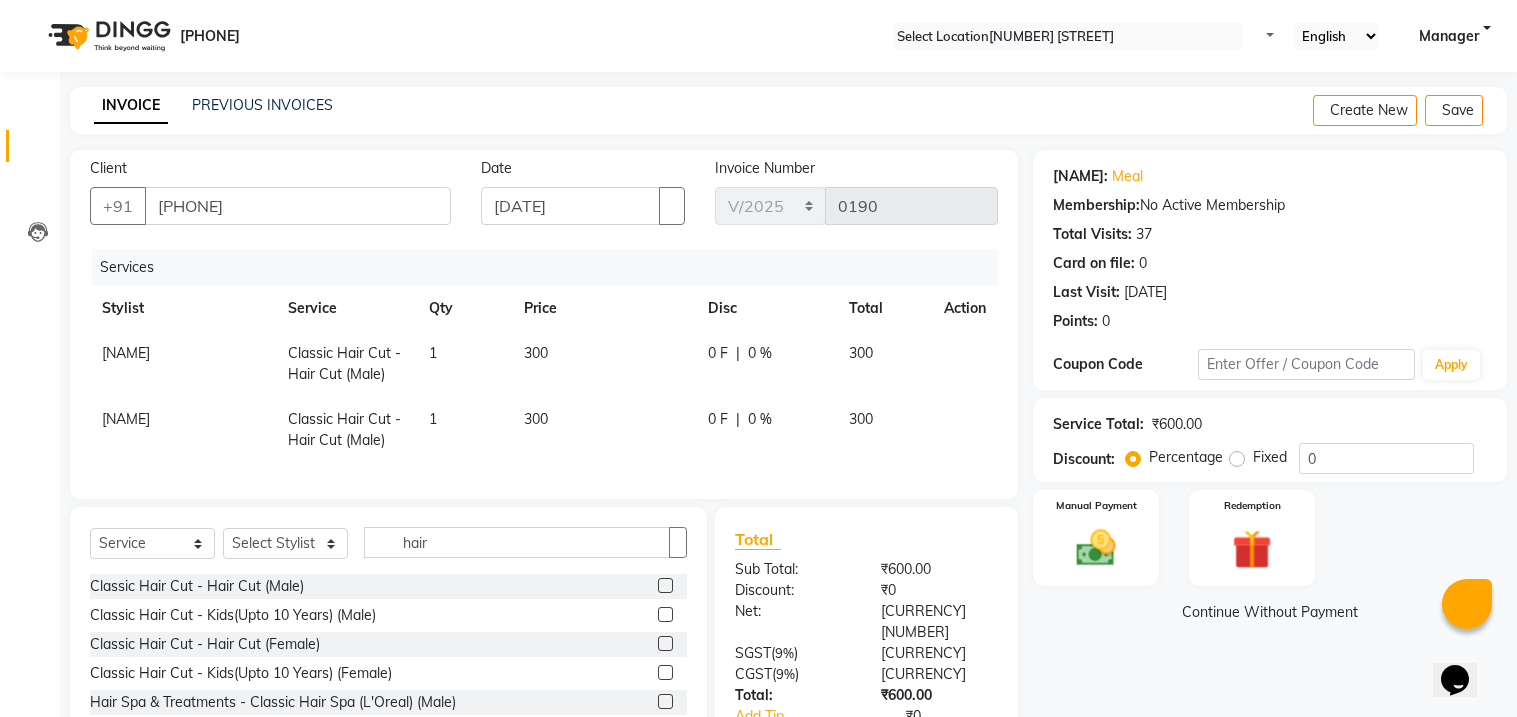click on "Select Service Product Membership Package Voucher Prepaid Gift Card Select Stylist Alam [FIRST] Manager Shivani hair" at bounding box center (388, 550) 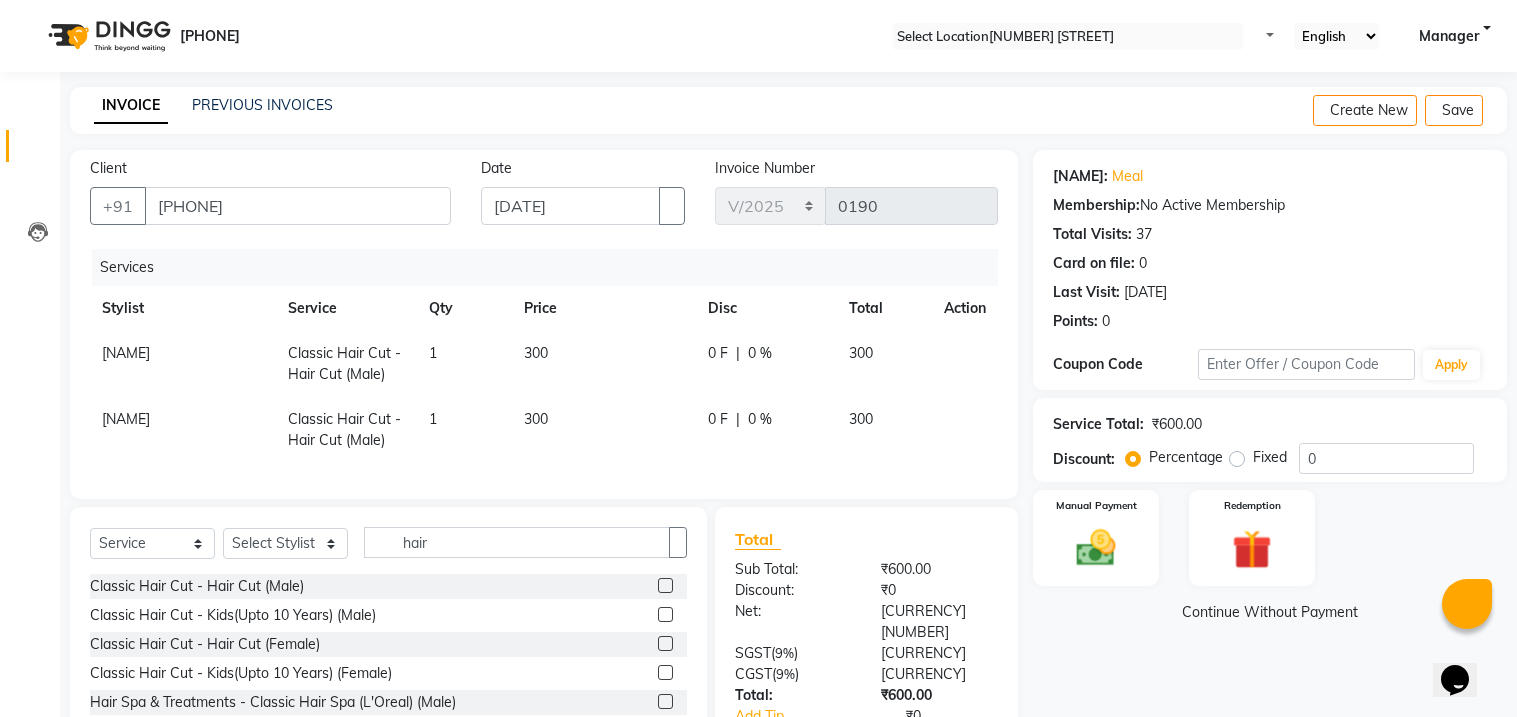 click at bounding box center (665, 585) 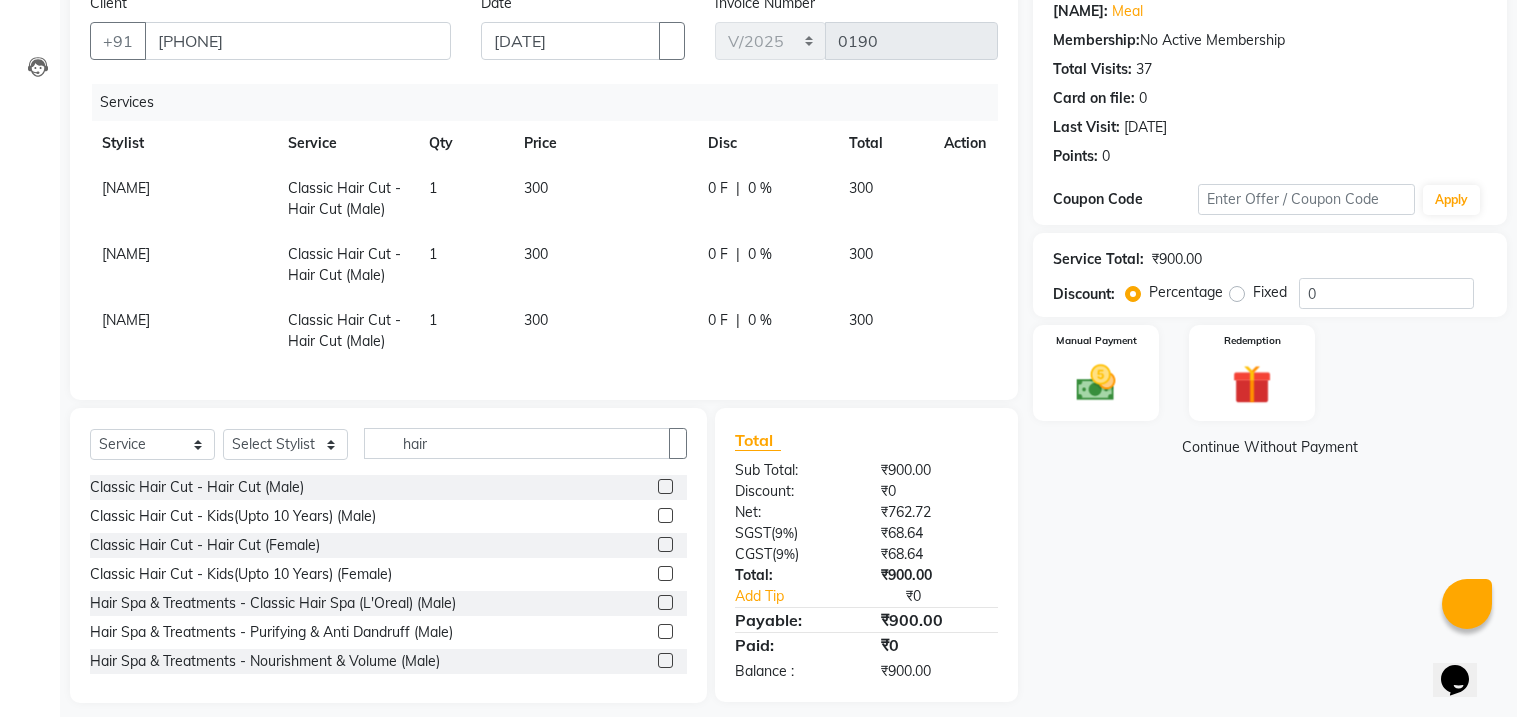 scroll, scrollTop: 179, scrollLeft: 0, axis: vertical 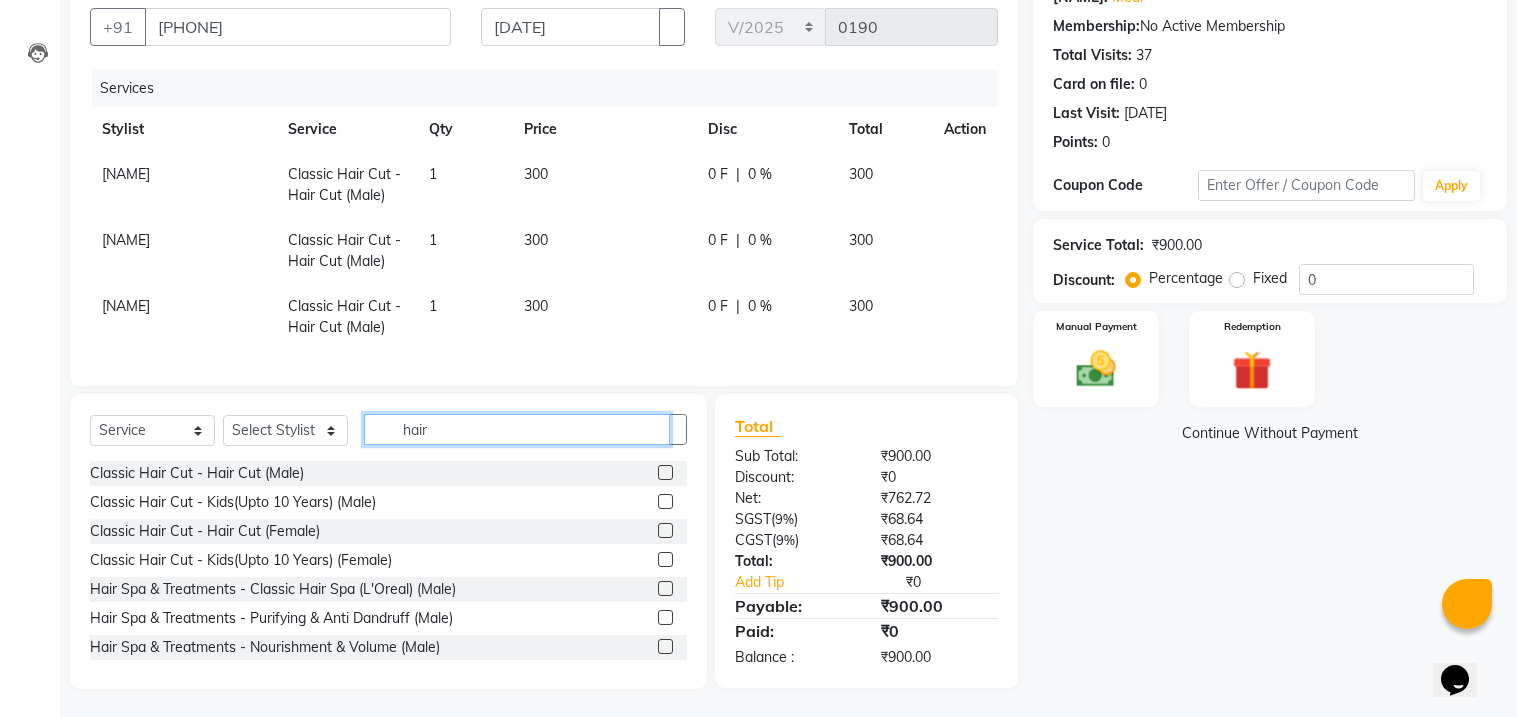 click on "hair" at bounding box center [517, 429] 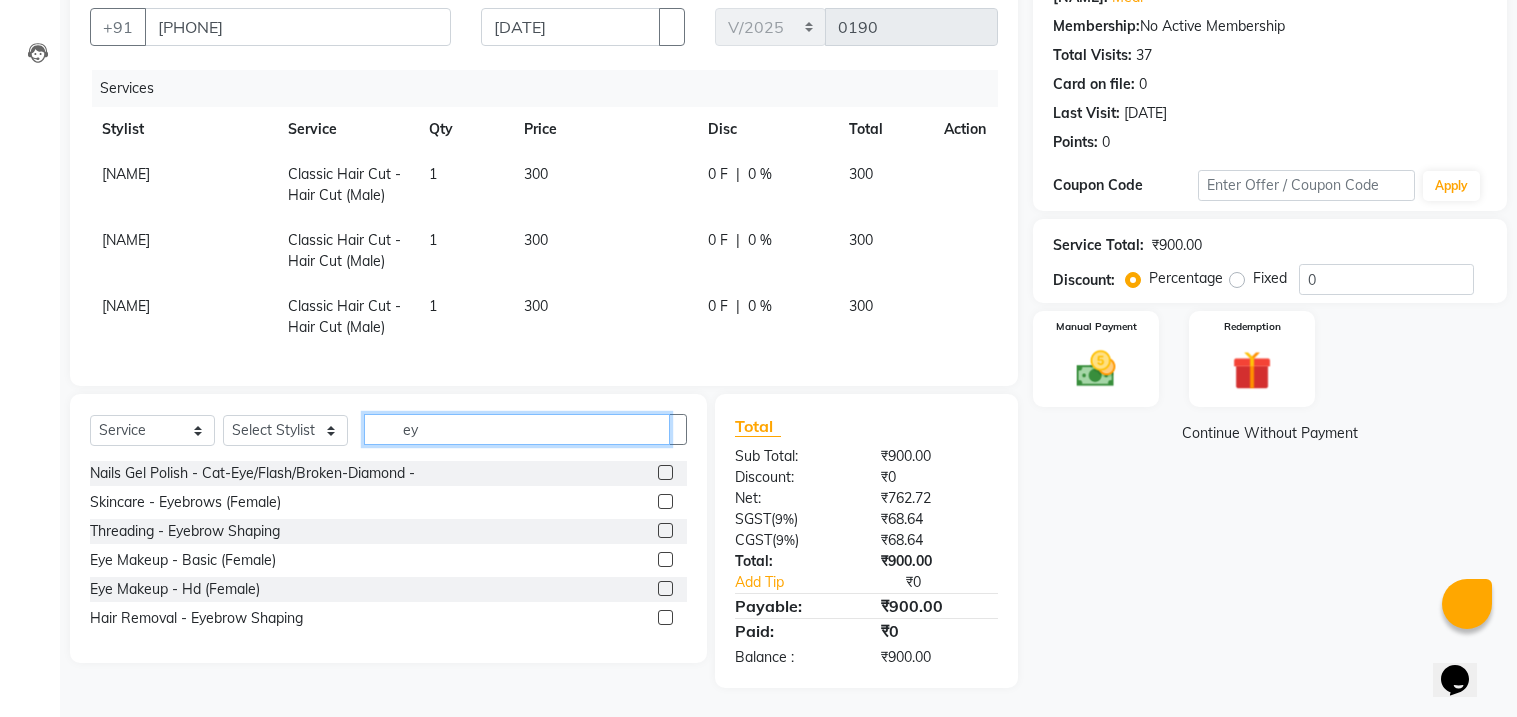 scroll, scrollTop: 178, scrollLeft: 0, axis: vertical 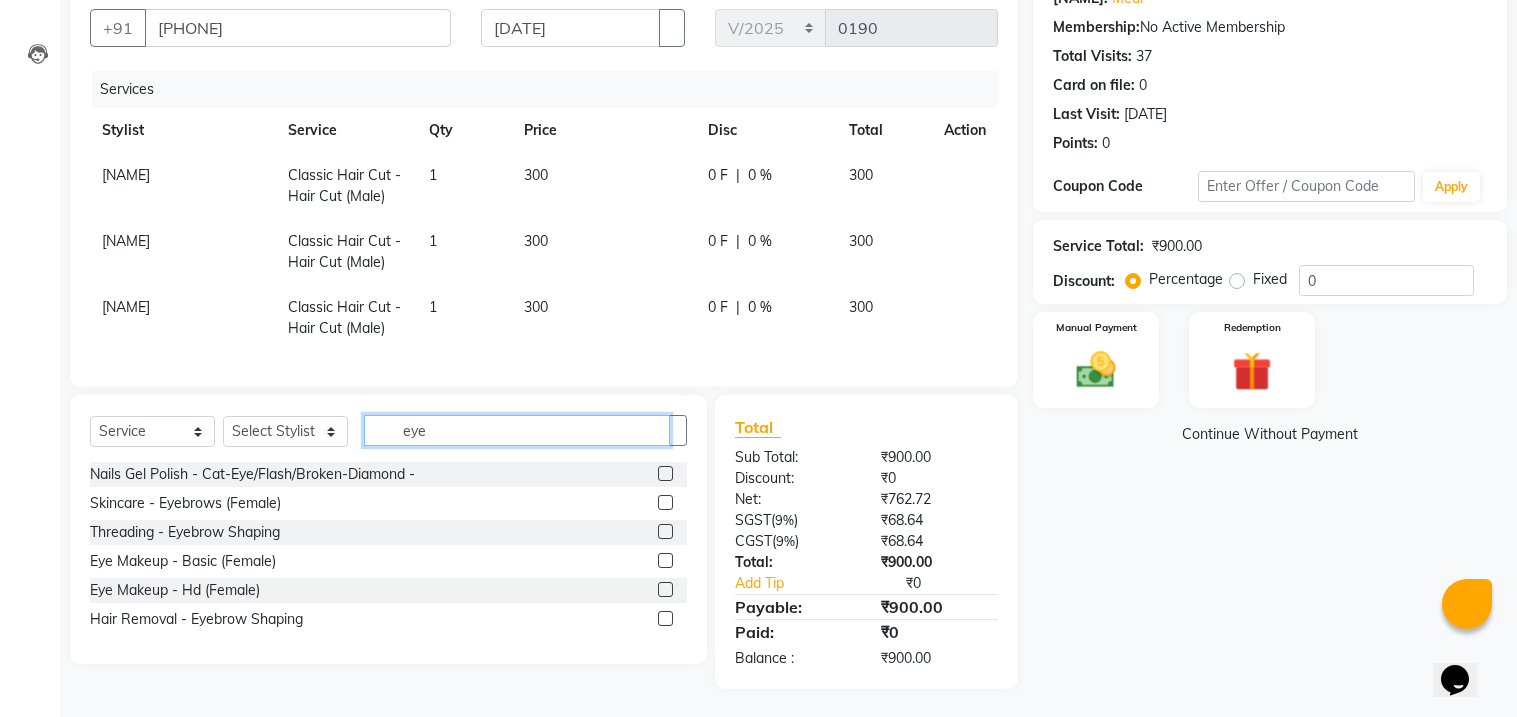 type on "eye" 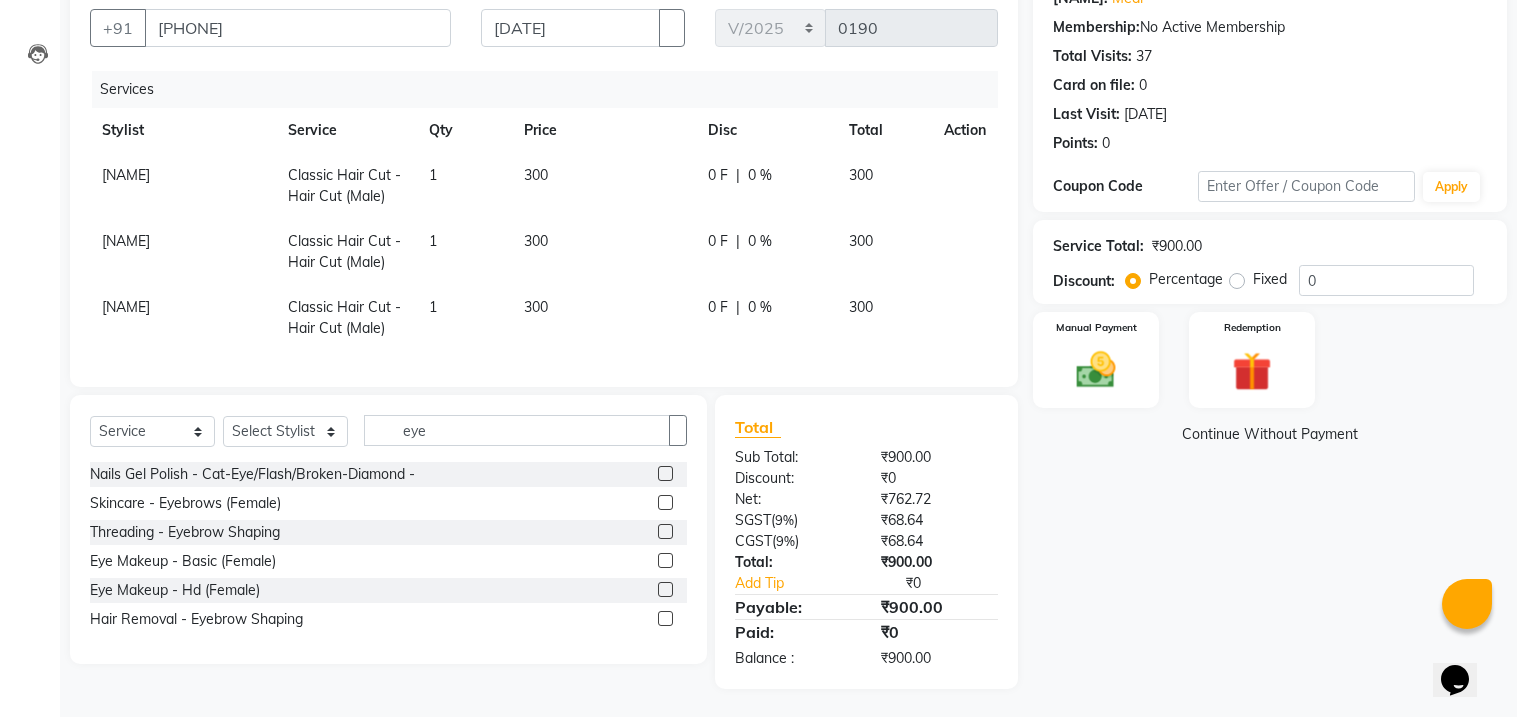 click at bounding box center (665, 502) 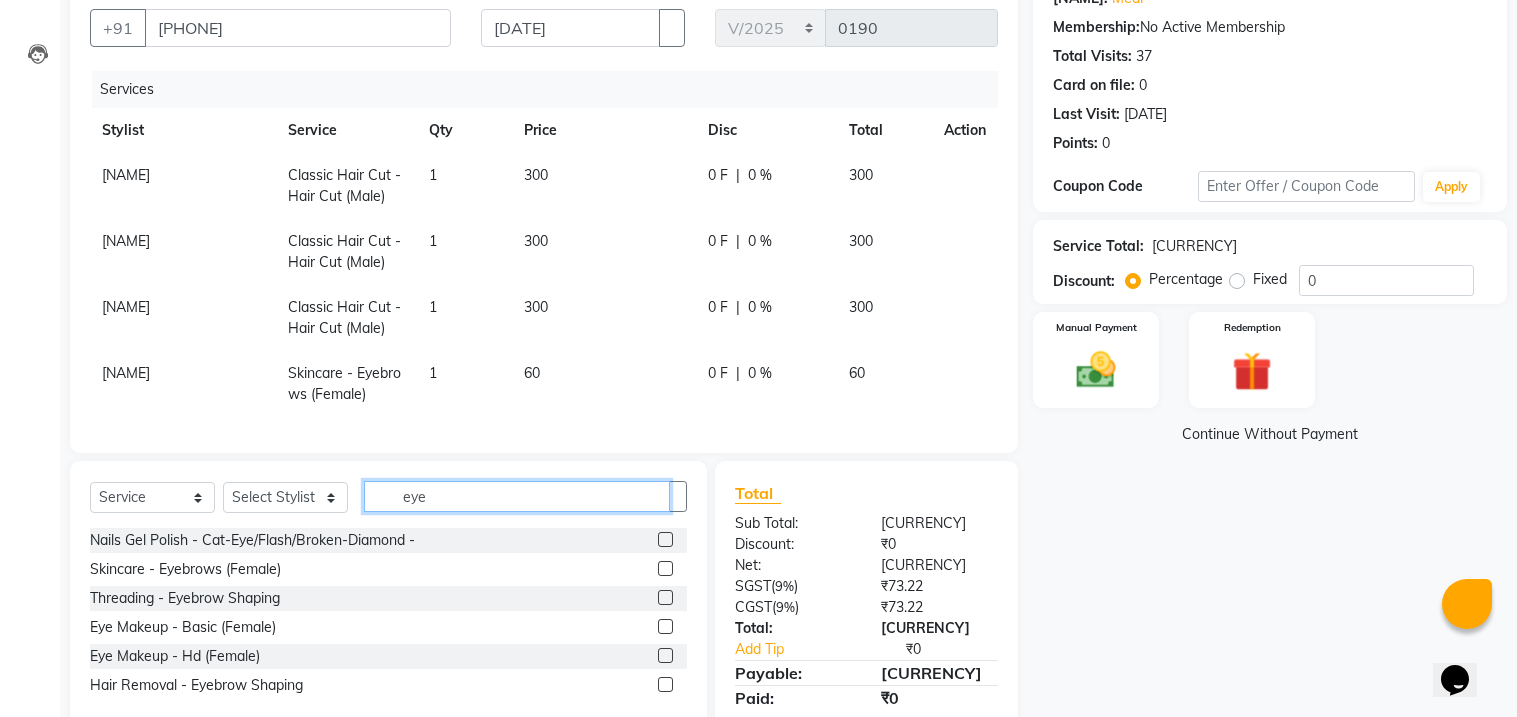 click on "eye" at bounding box center [517, 496] 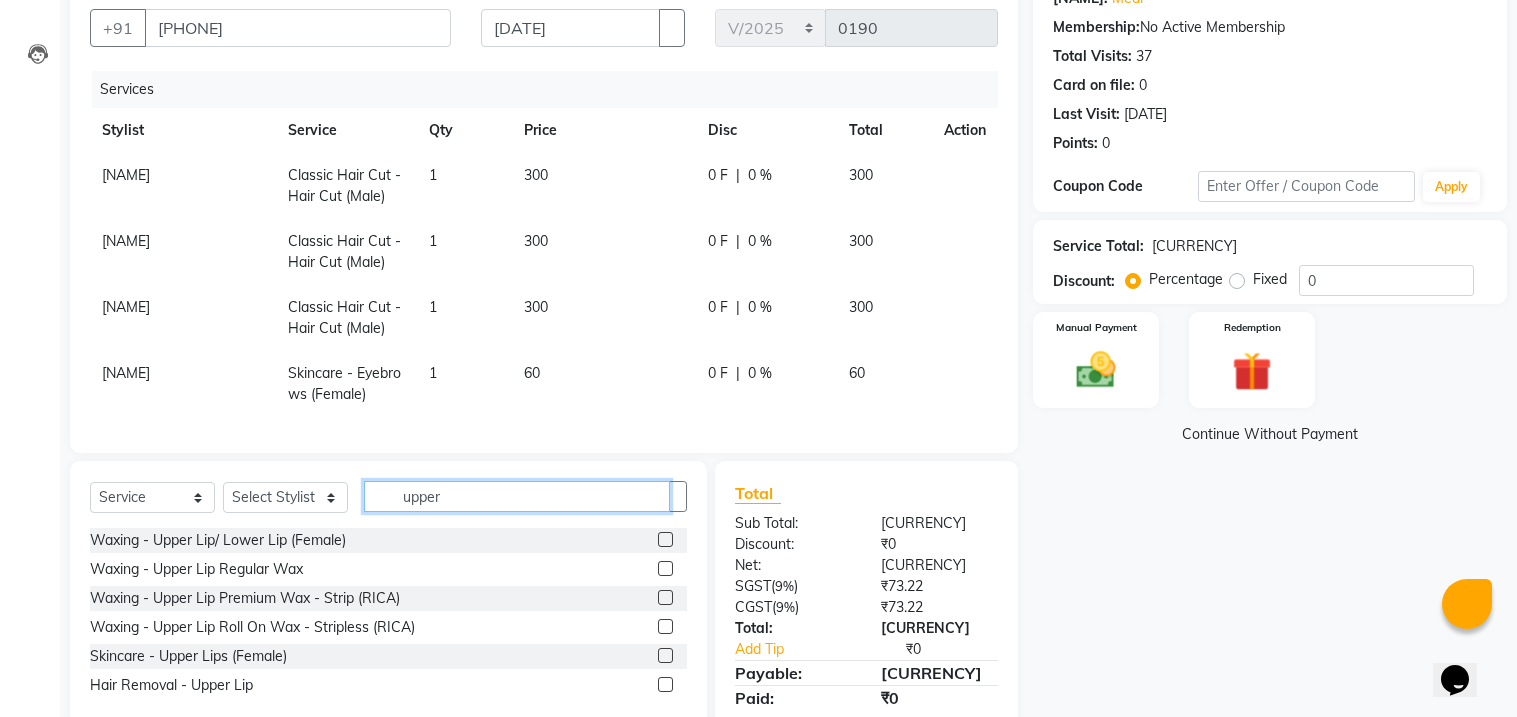type on "upper" 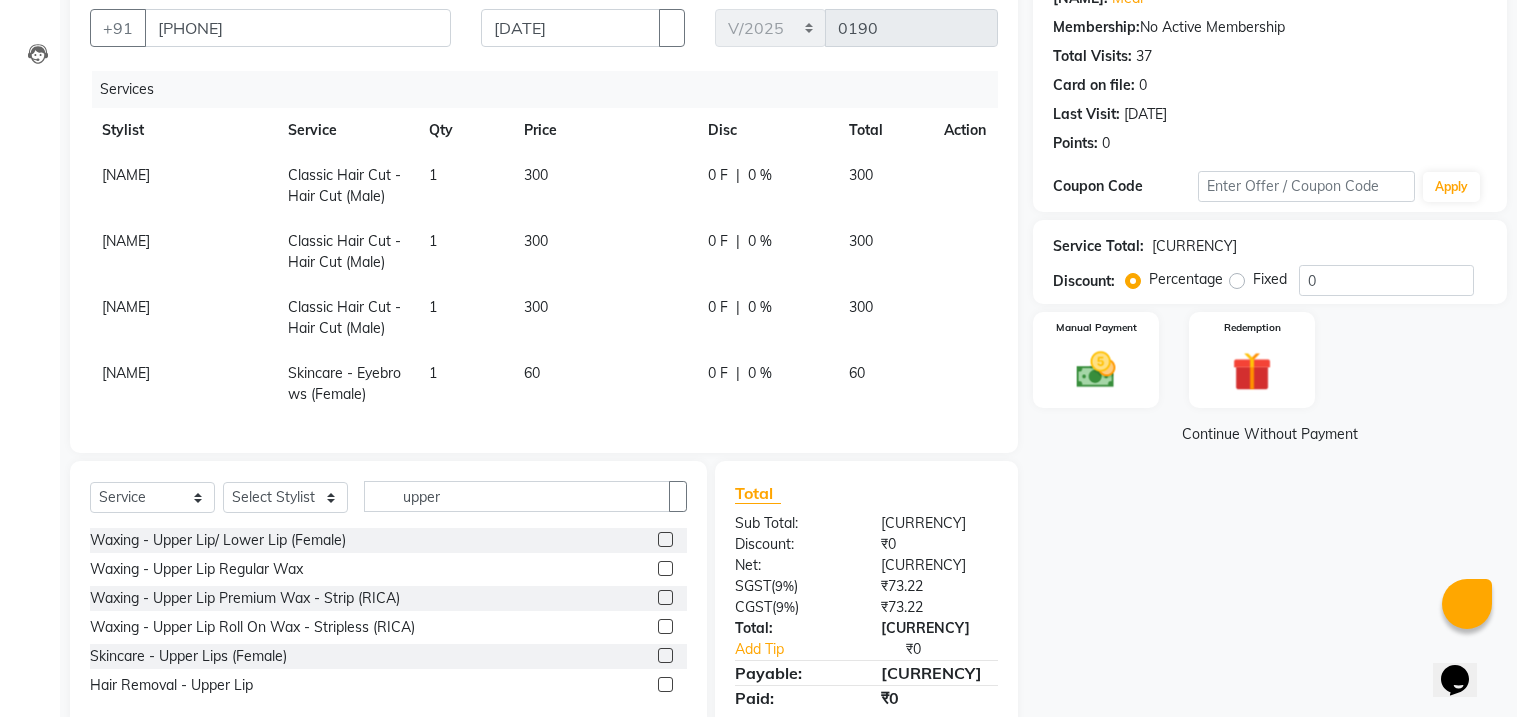 click at bounding box center (665, 539) 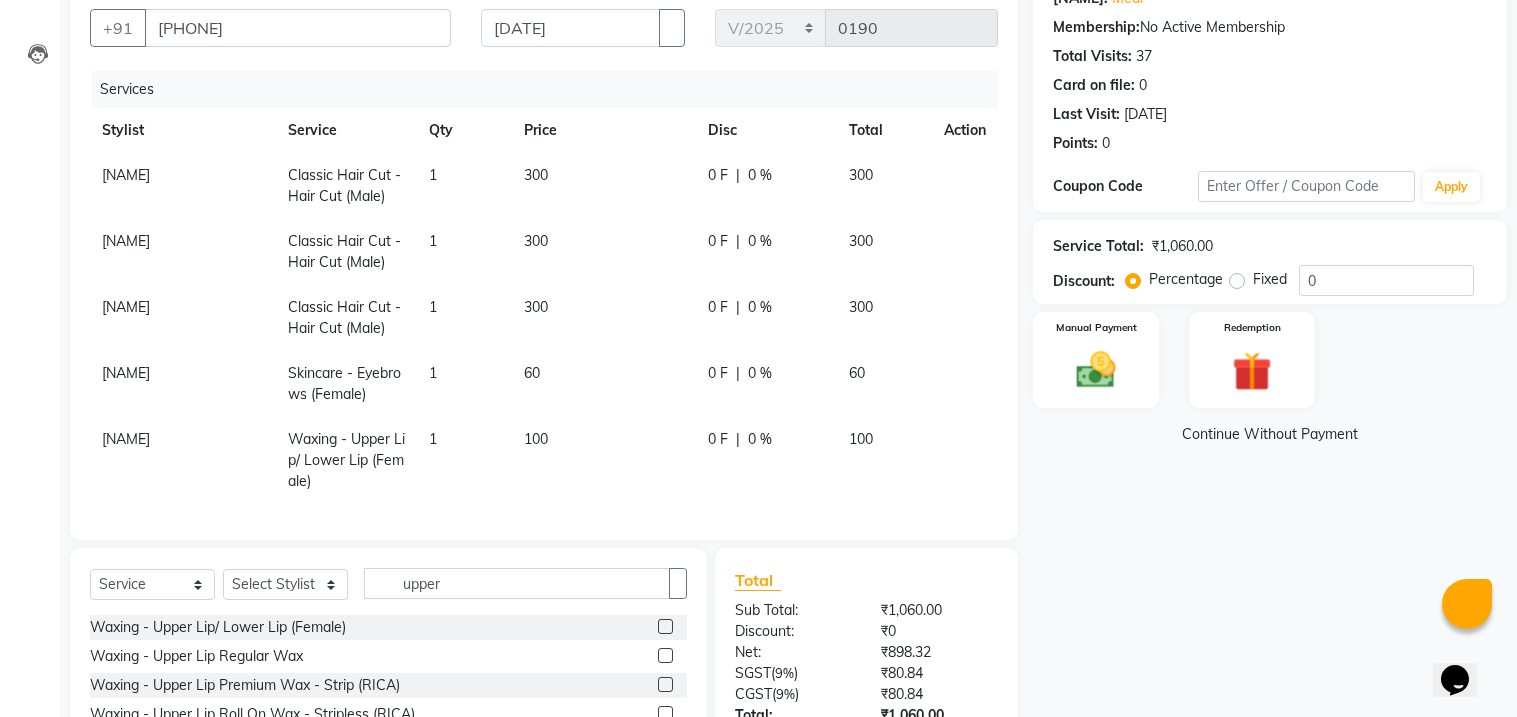 click at bounding box center [766, 175] 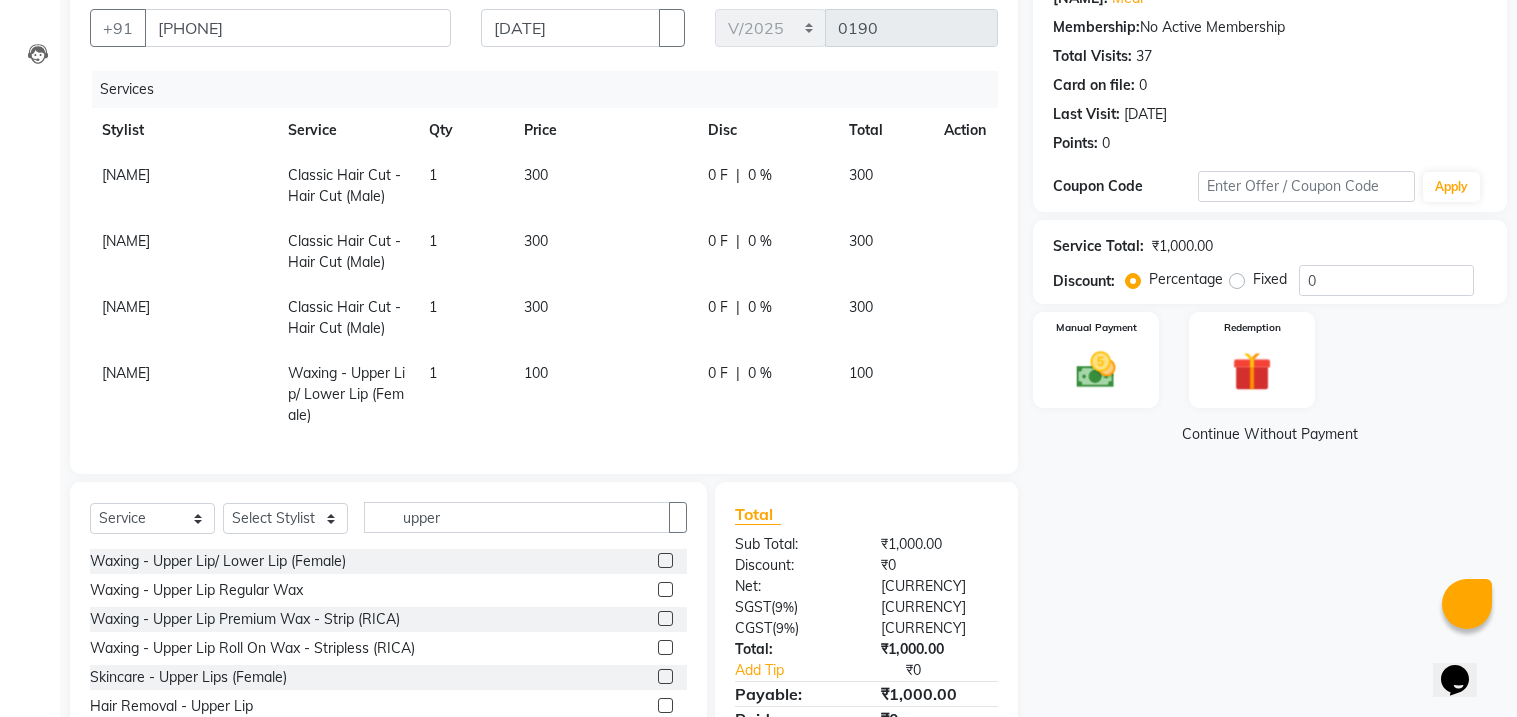 scroll, scrollTop: 266, scrollLeft: 0, axis: vertical 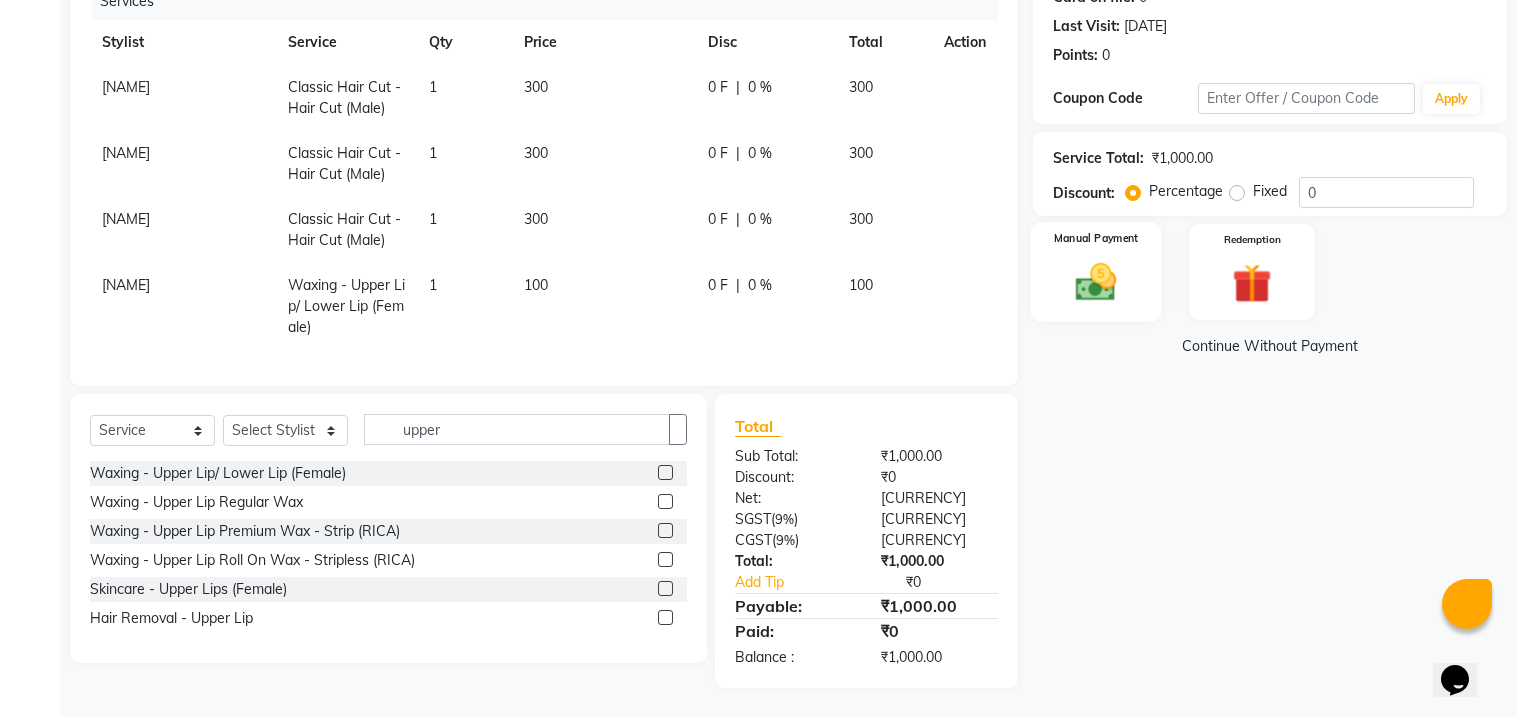 click at bounding box center (1095, 282) 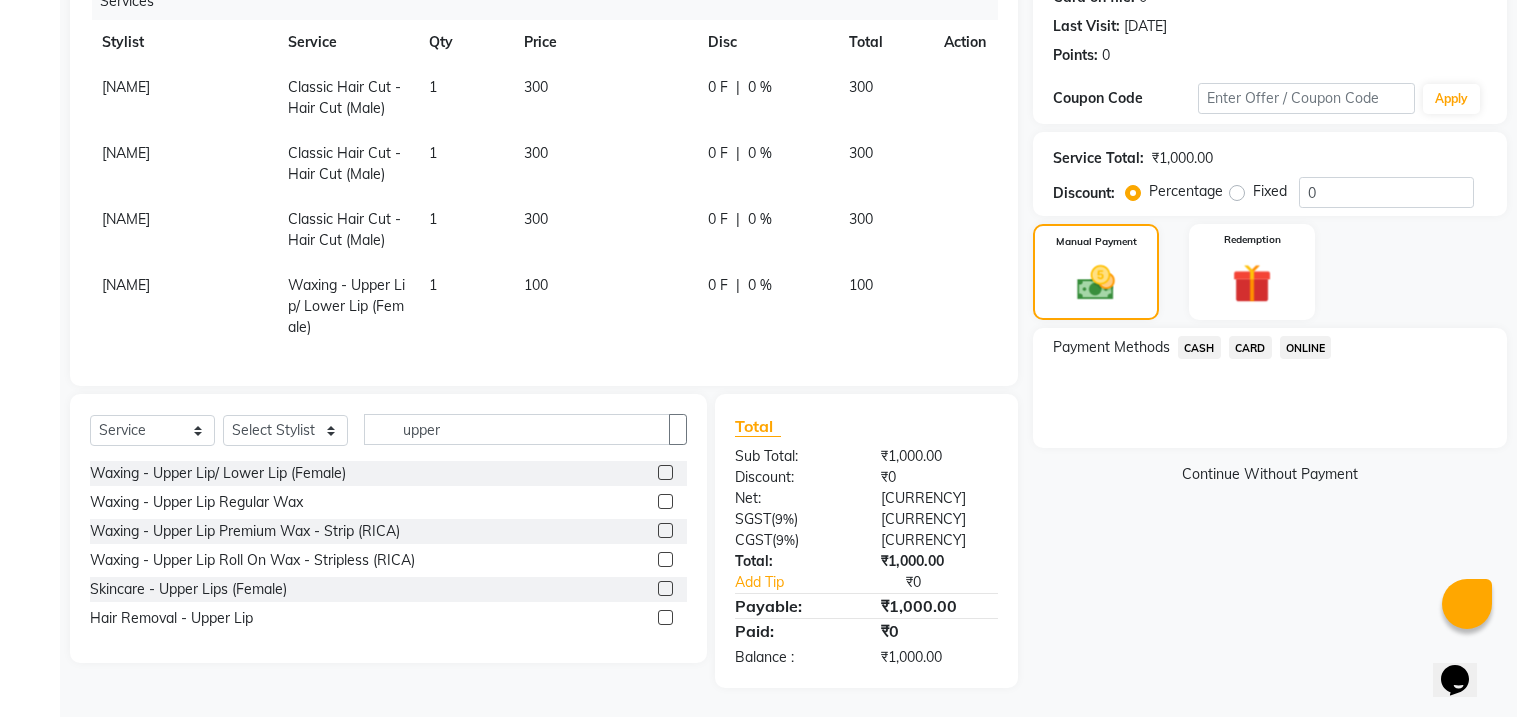 click on "ONLINE" at bounding box center [1199, 347] 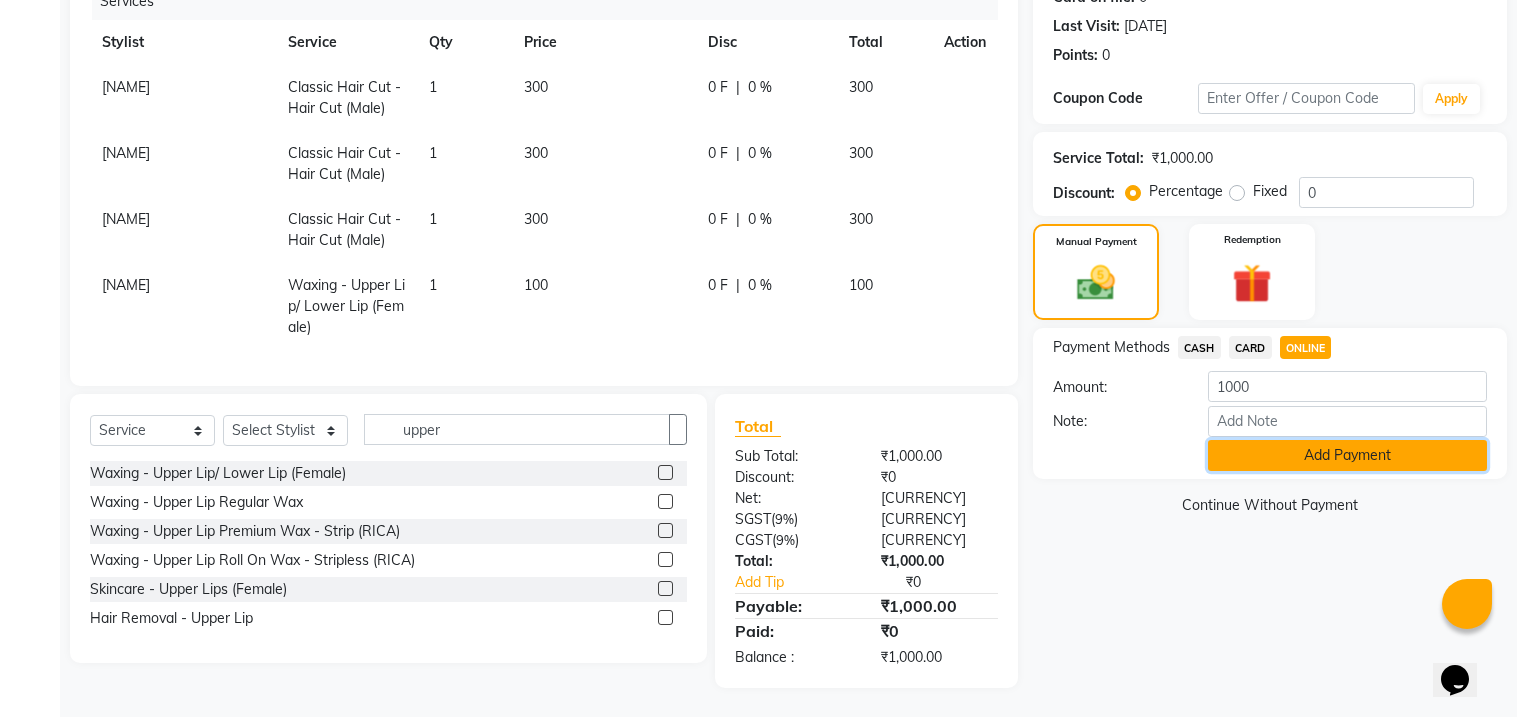 click on "Add Payment" at bounding box center (1347, 455) 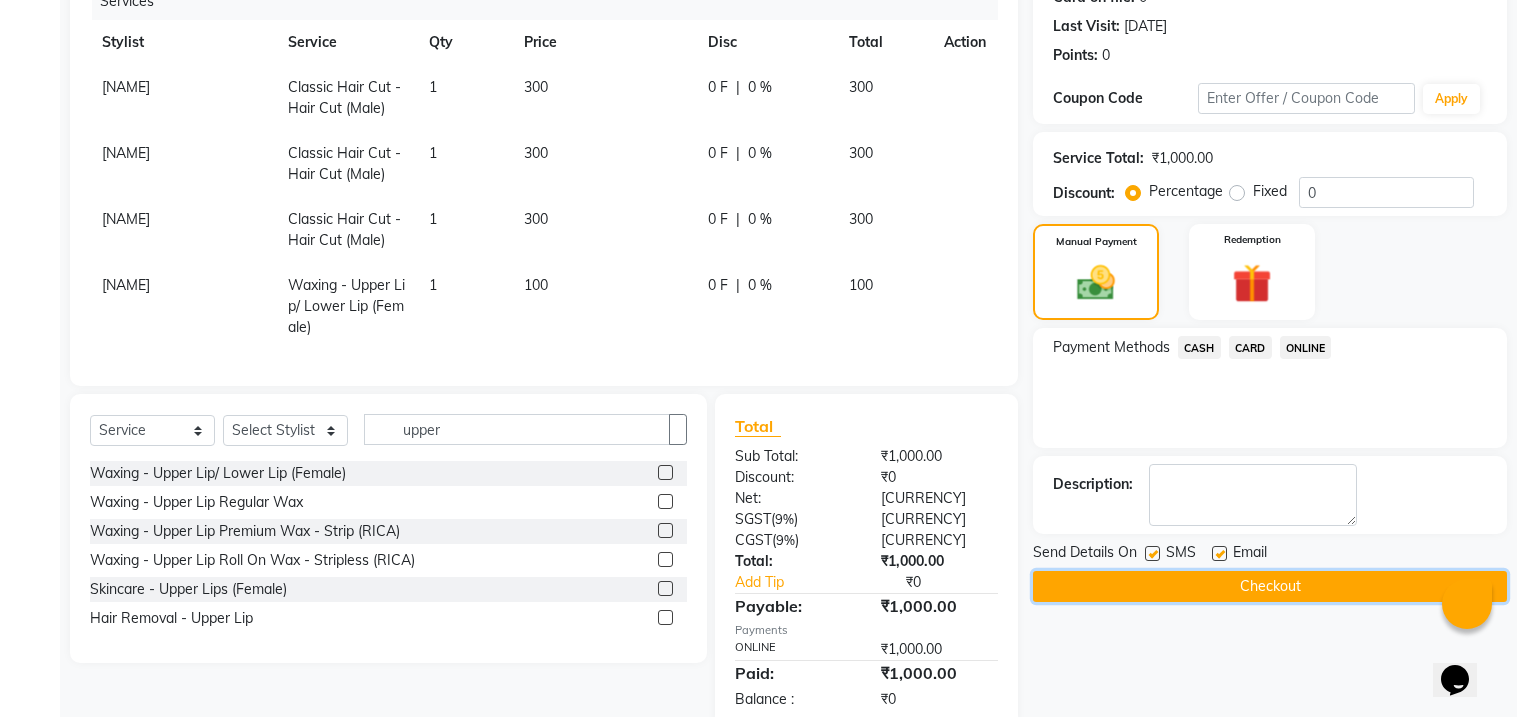 click on "Checkout" at bounding box center [1270, 586] 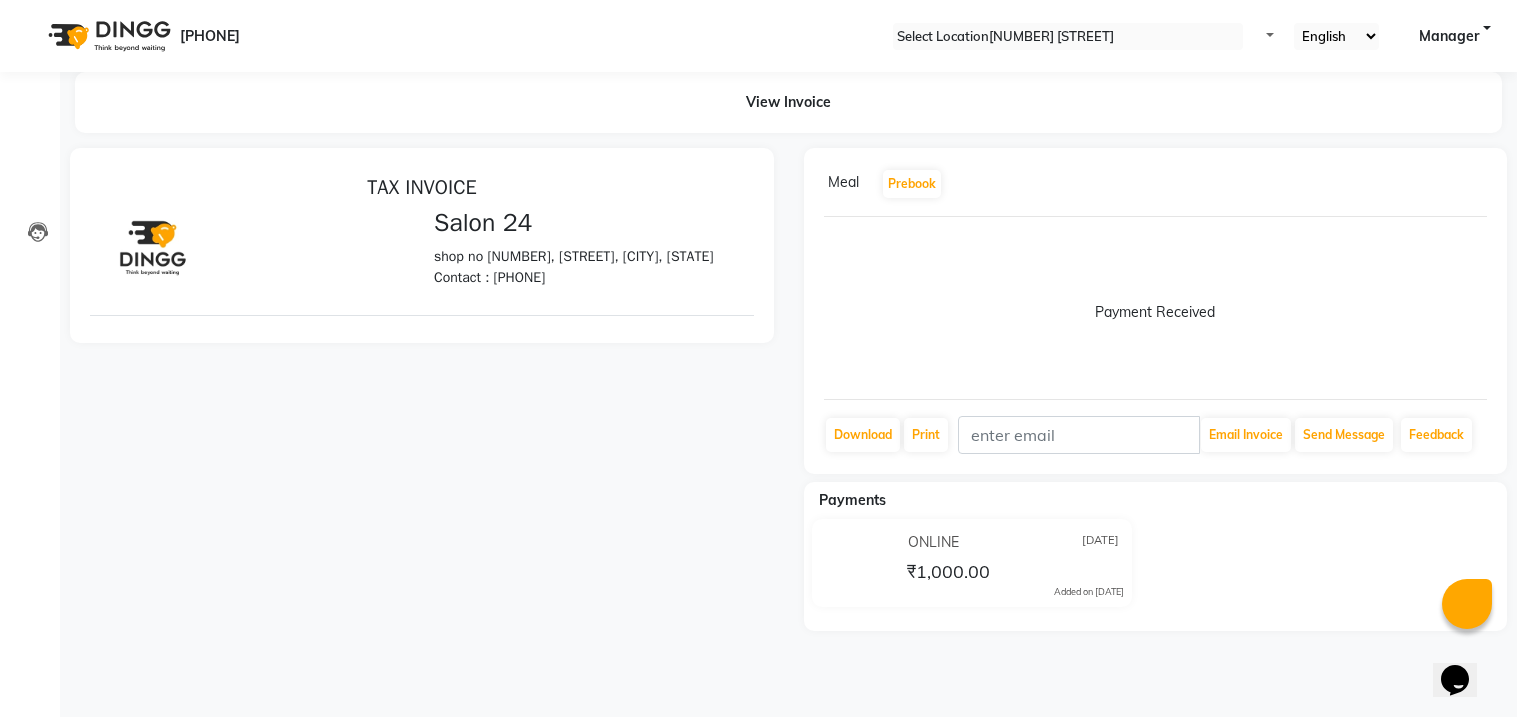 scroll, scrollTop: 0, scrollLeft: 0, axis: both 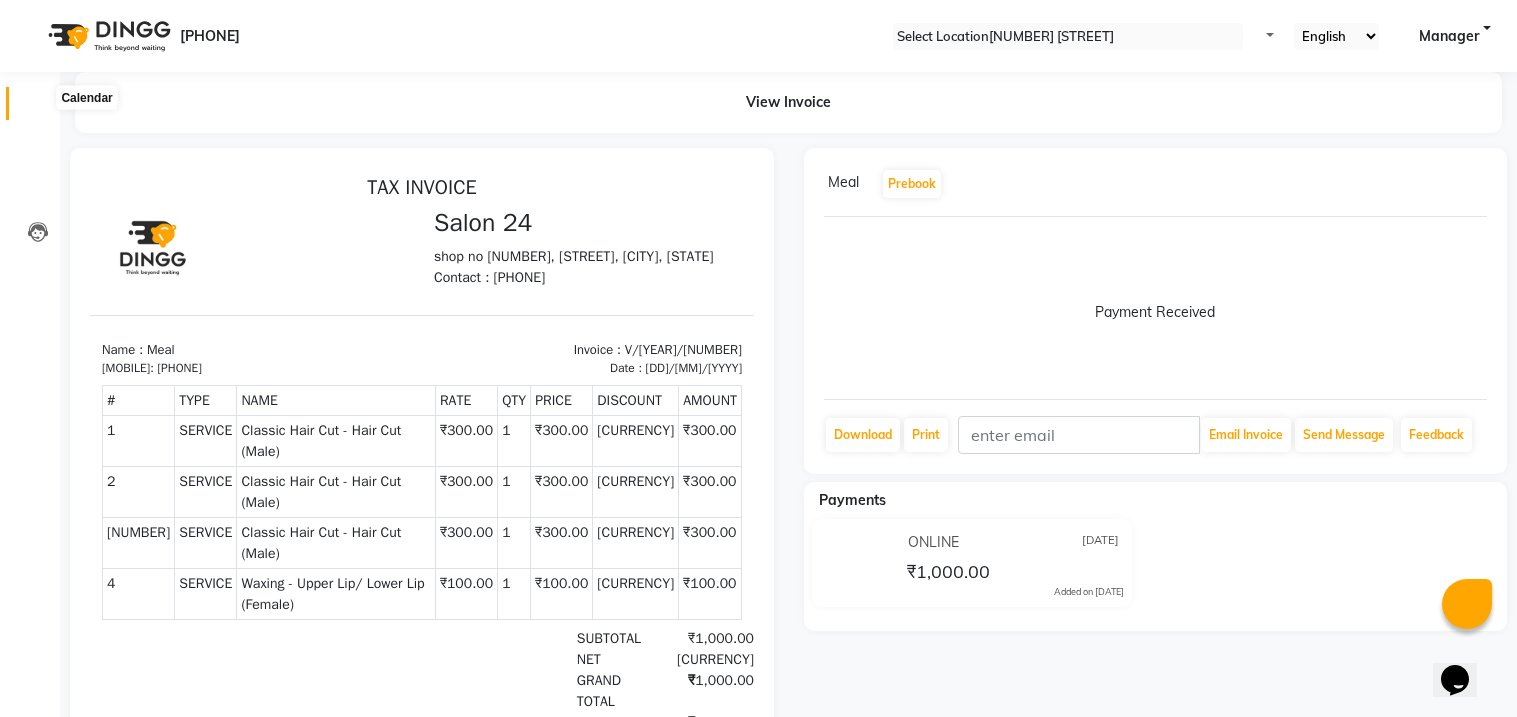 click at bounding box center [38, 108] 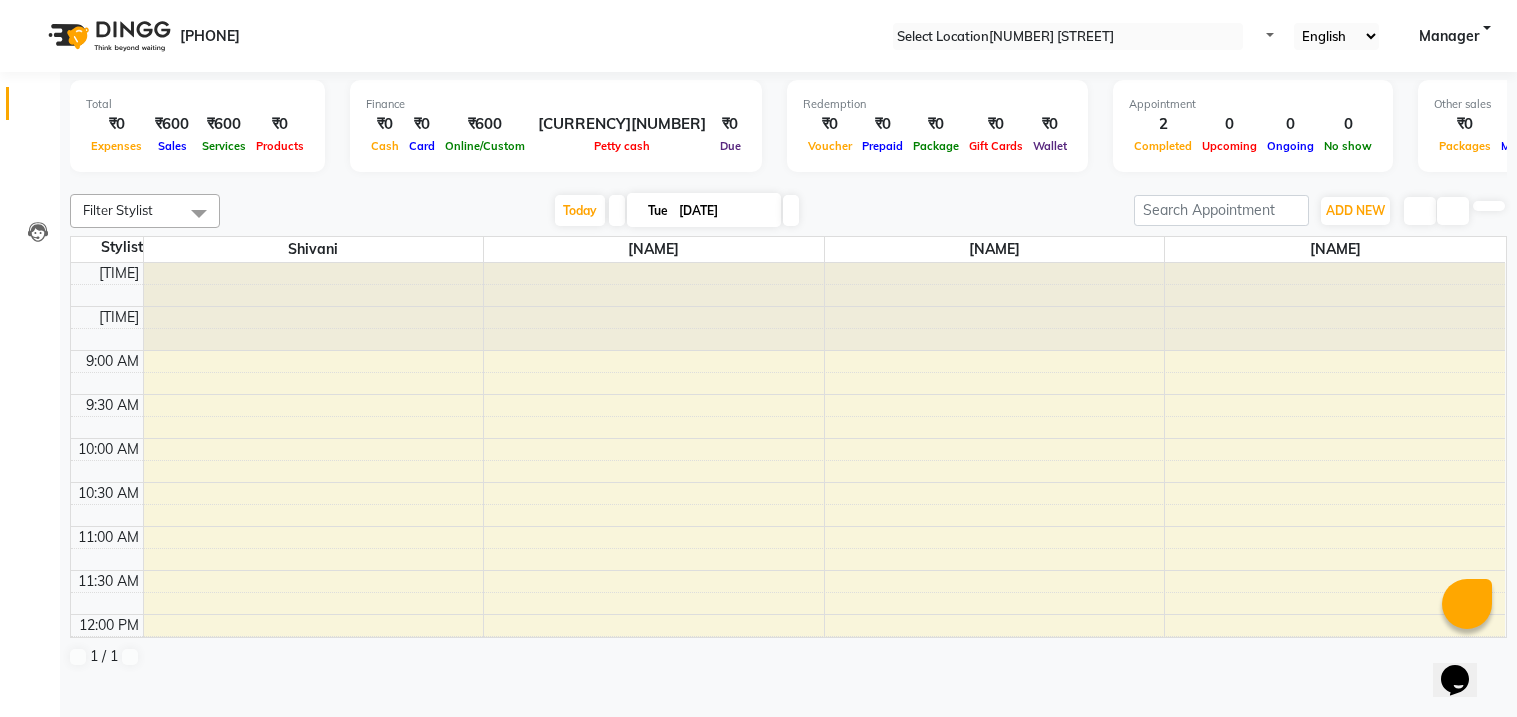 click at bounding box center (31, 8) 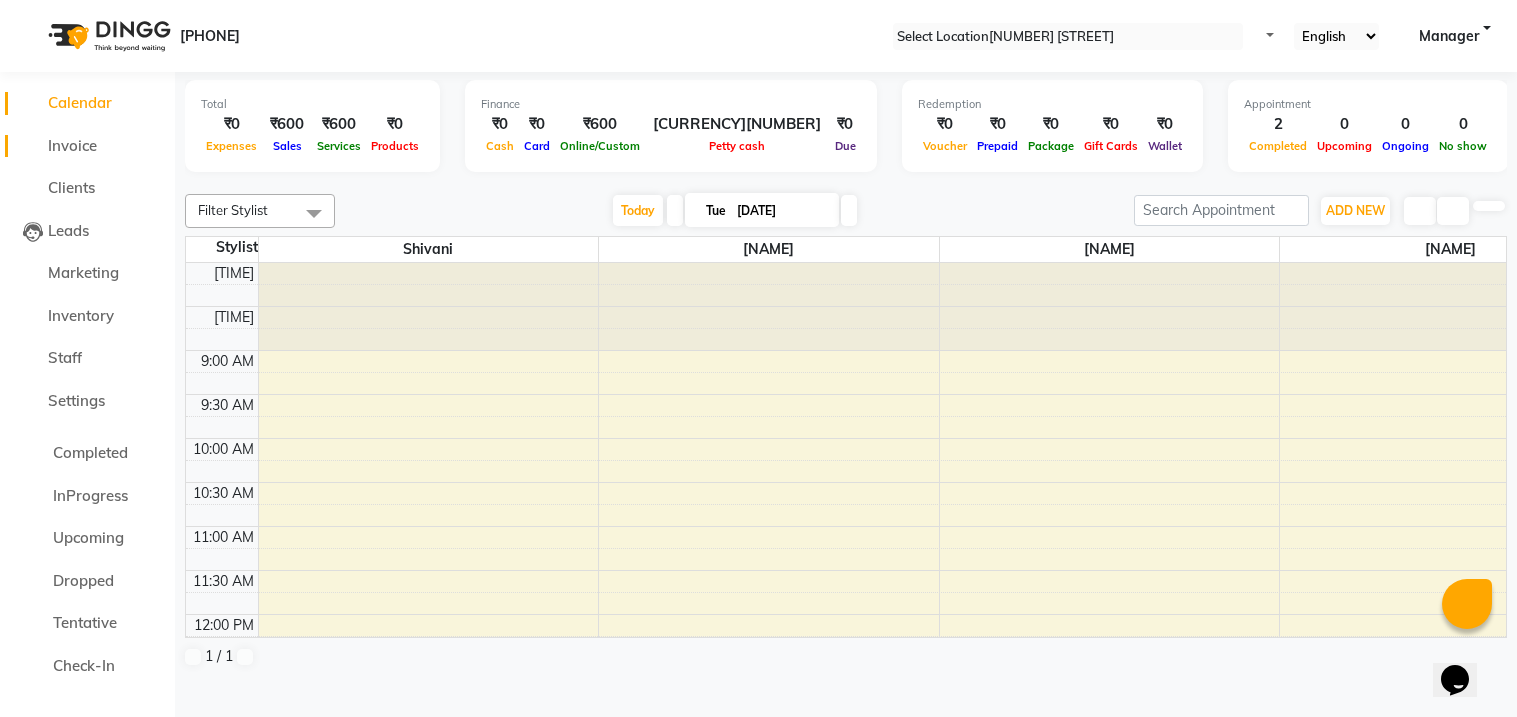 click at bounding box center [33, 151] 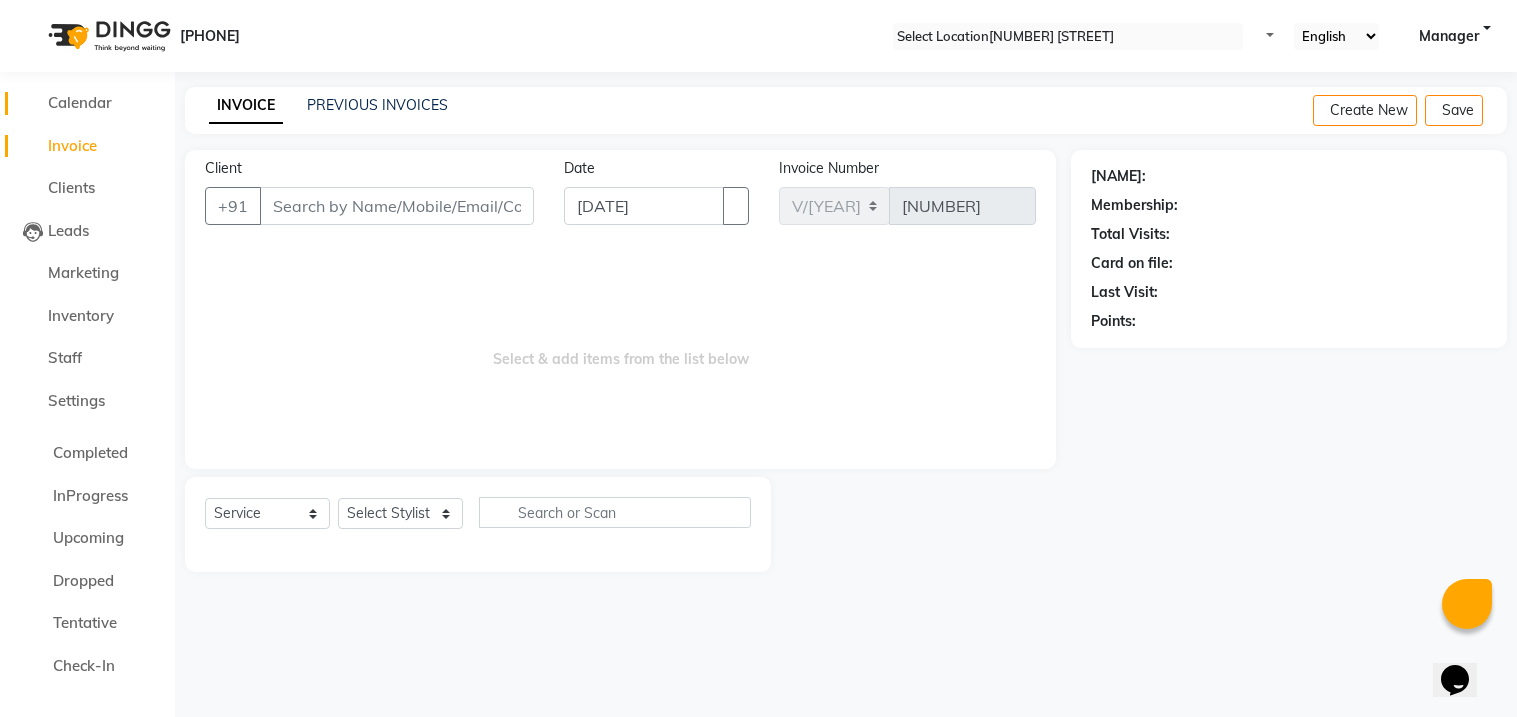 click at bounding box center [33, 108] 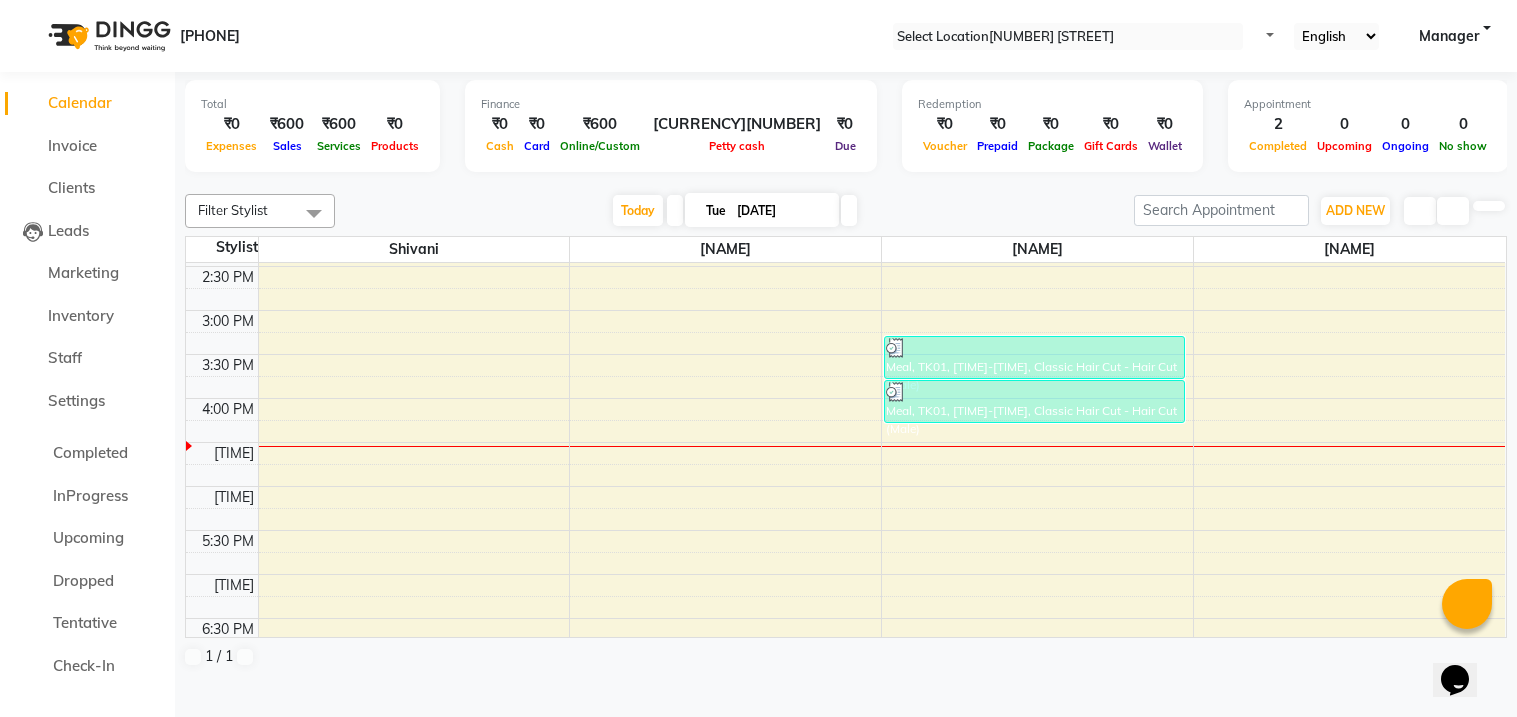scroll, scrollTop: 570, scrollLeft: 0, axis: vertical 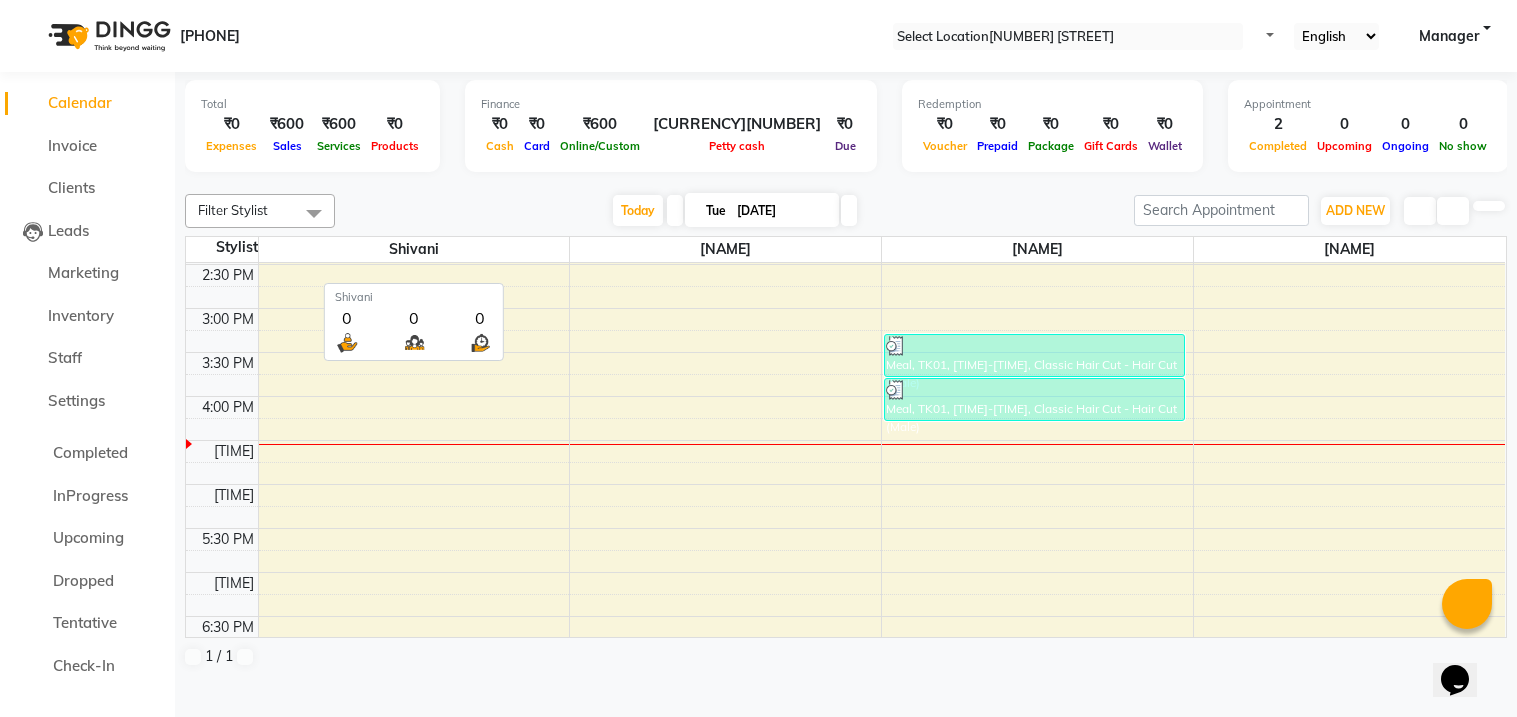 click on "Shivani" at bounding box center [414, 249] 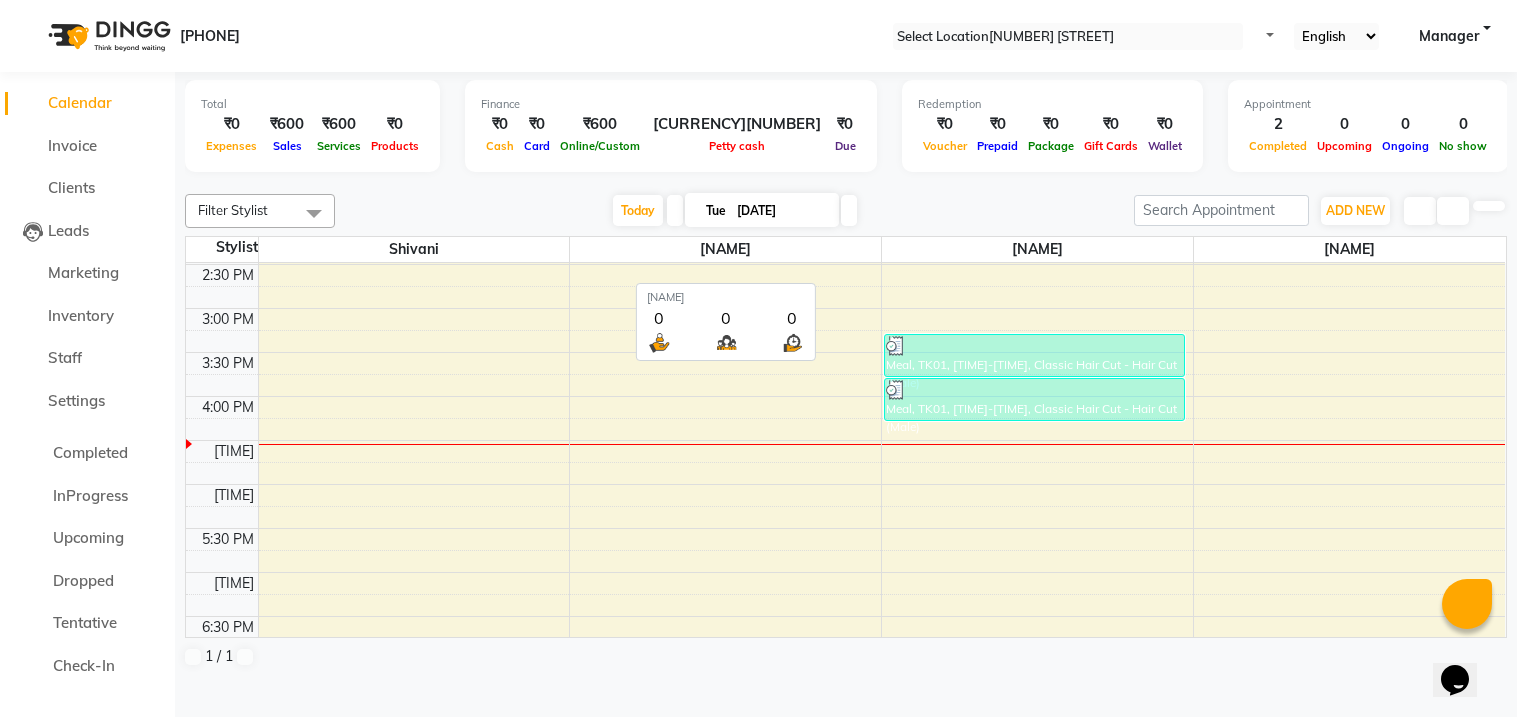click on "[NAME]" at bounding box center (414, 249) 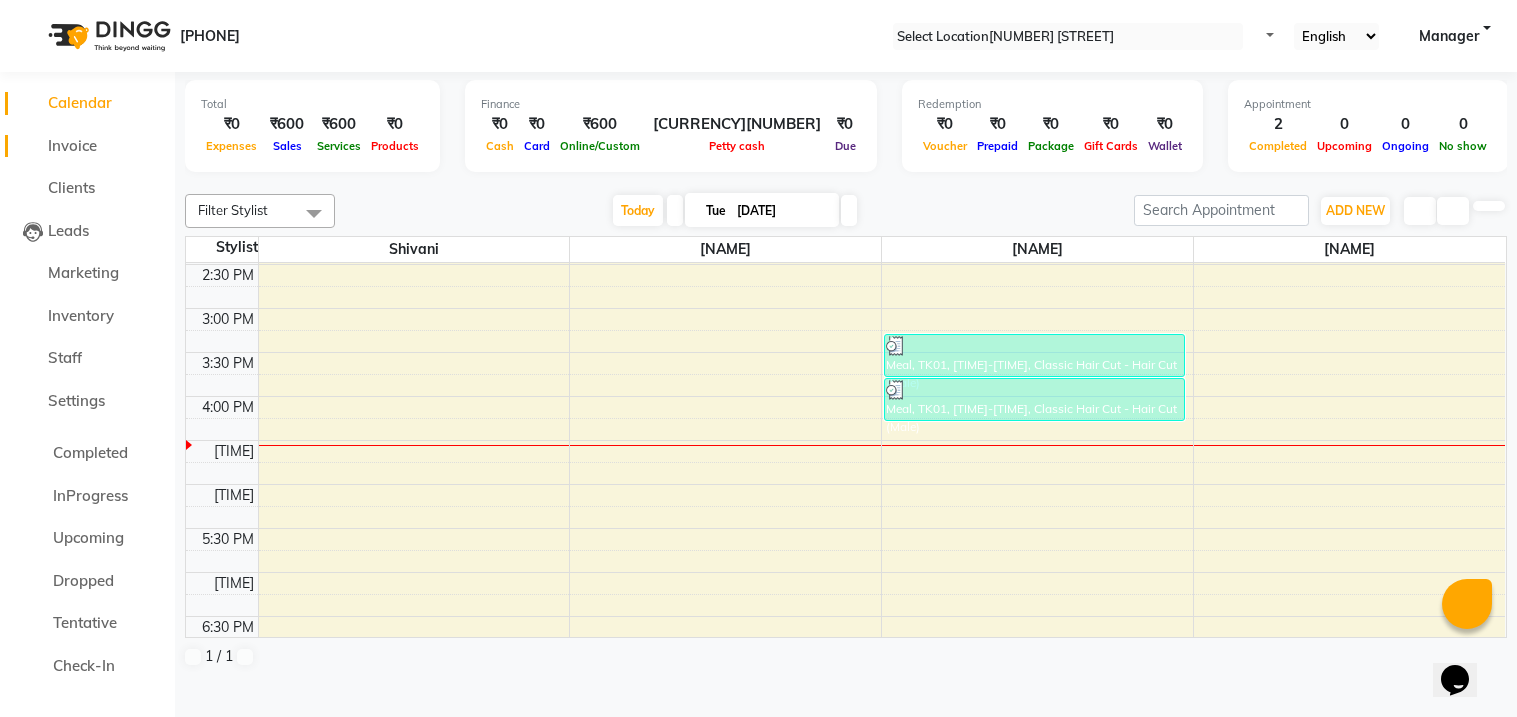 click on "Invoice" at bounding box center (72, 145) 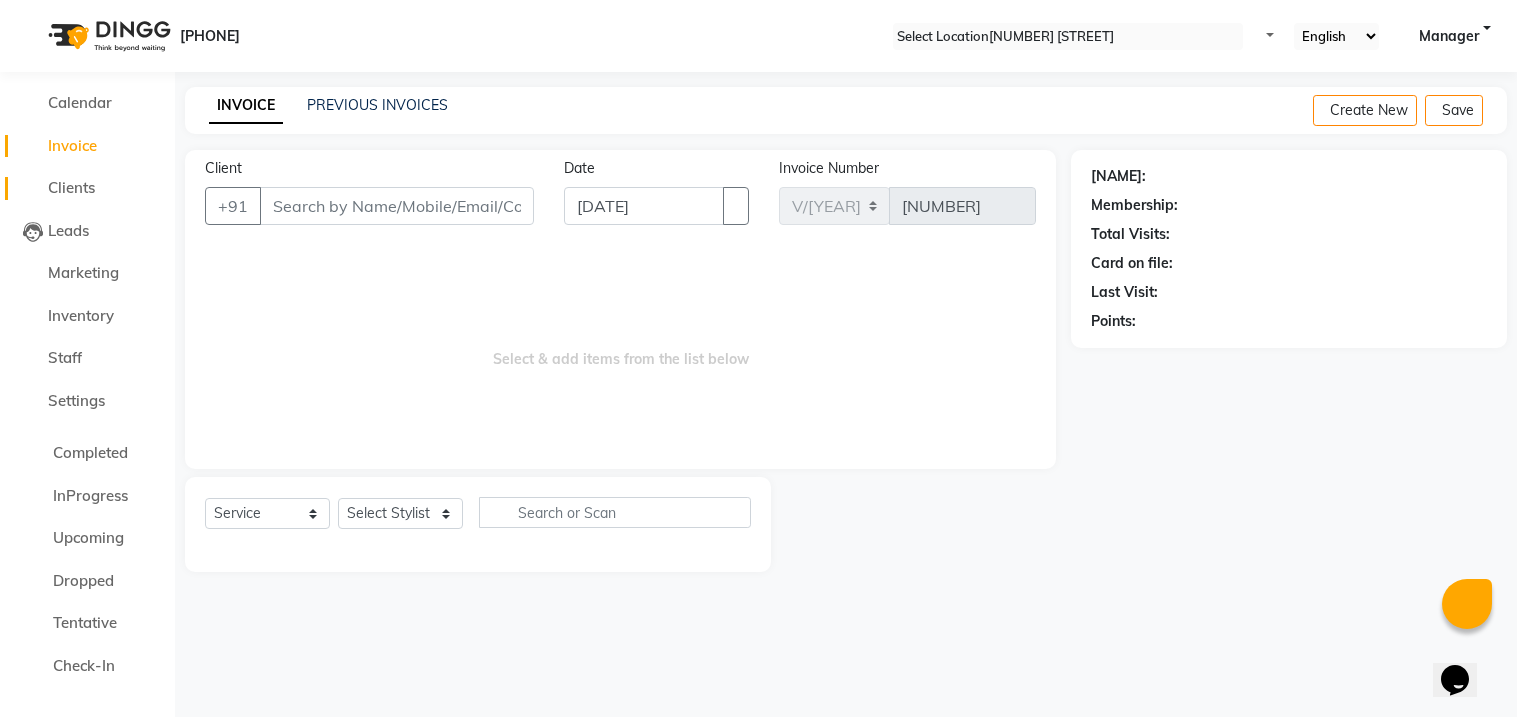 click on "Clients" at bounding box center [71, 187] 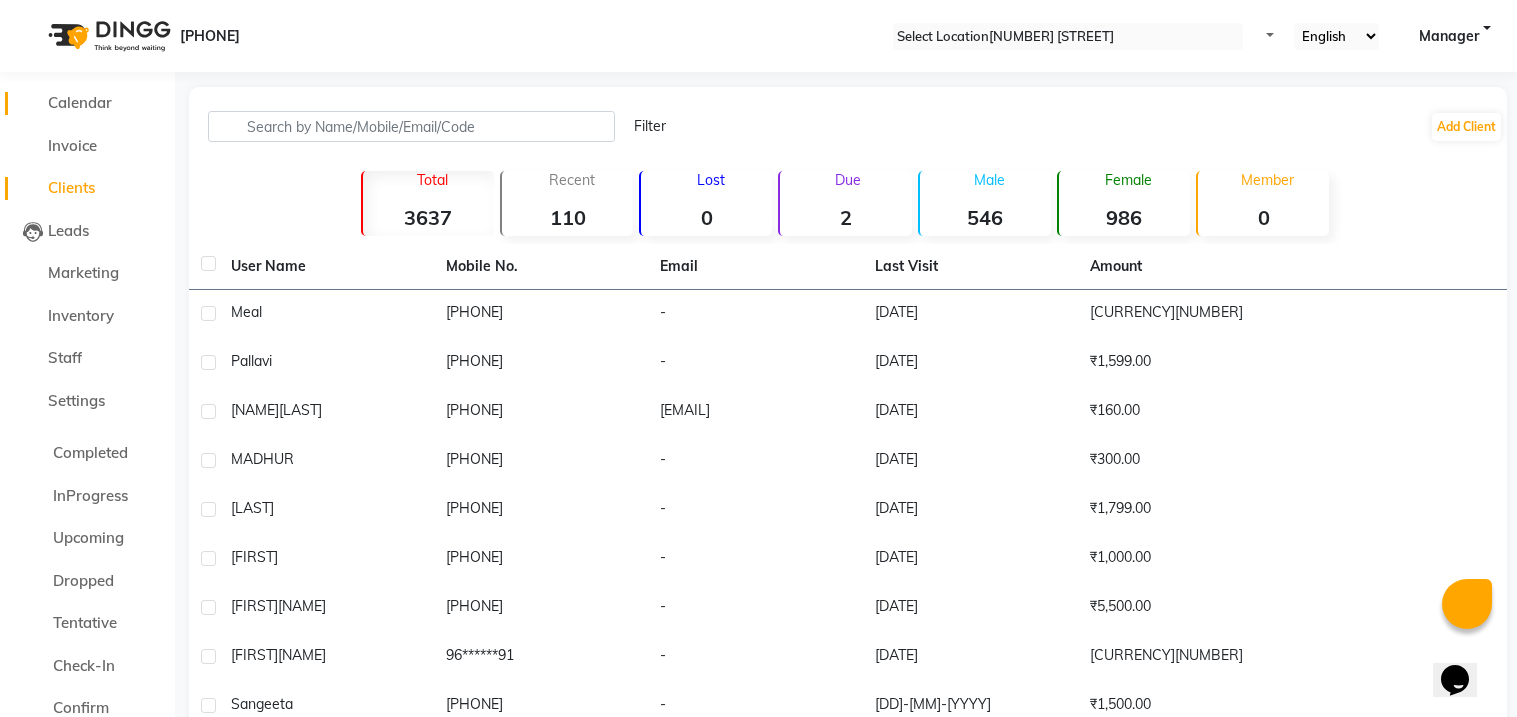 click on "Calendar" at bounding box center [80, 102] 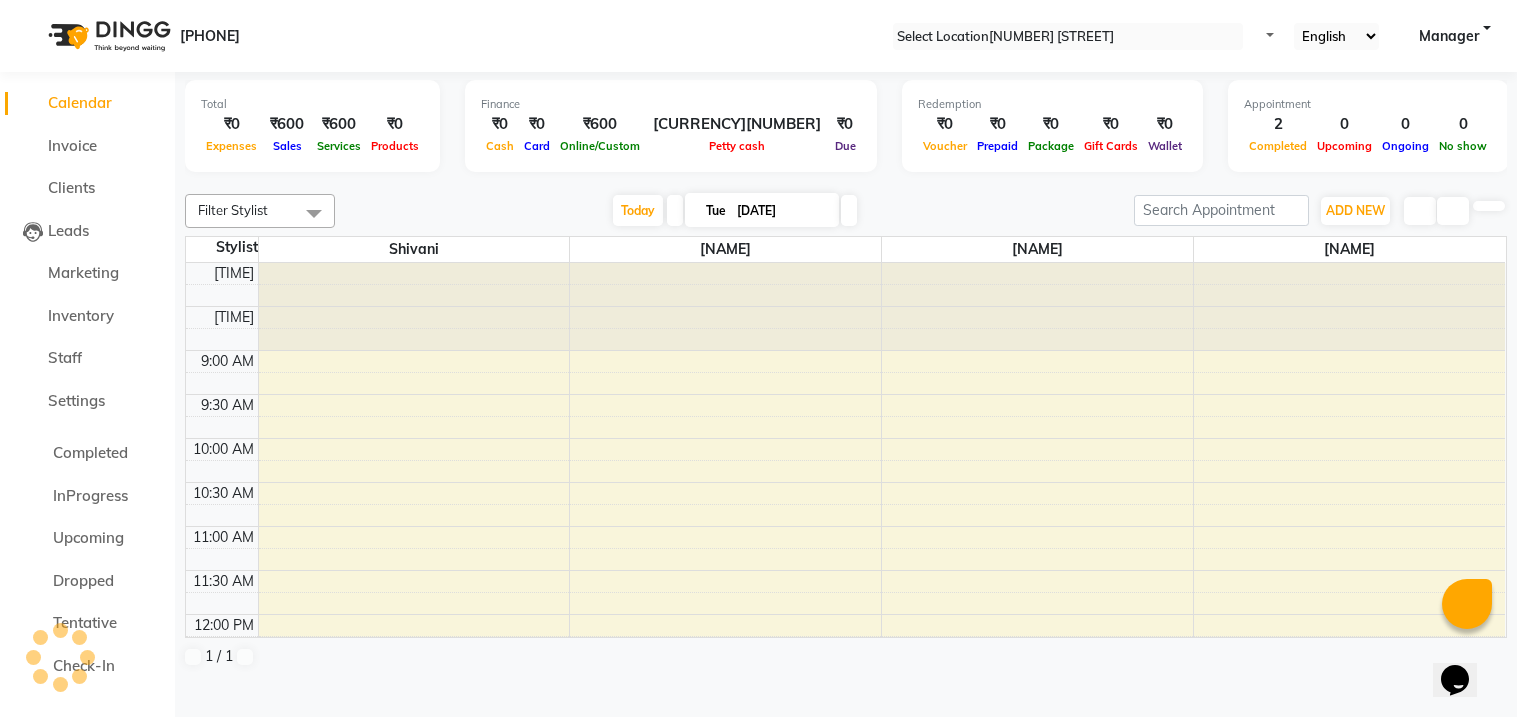 scroll, scrollTop: 0, scrollLeft: 0, axis: both 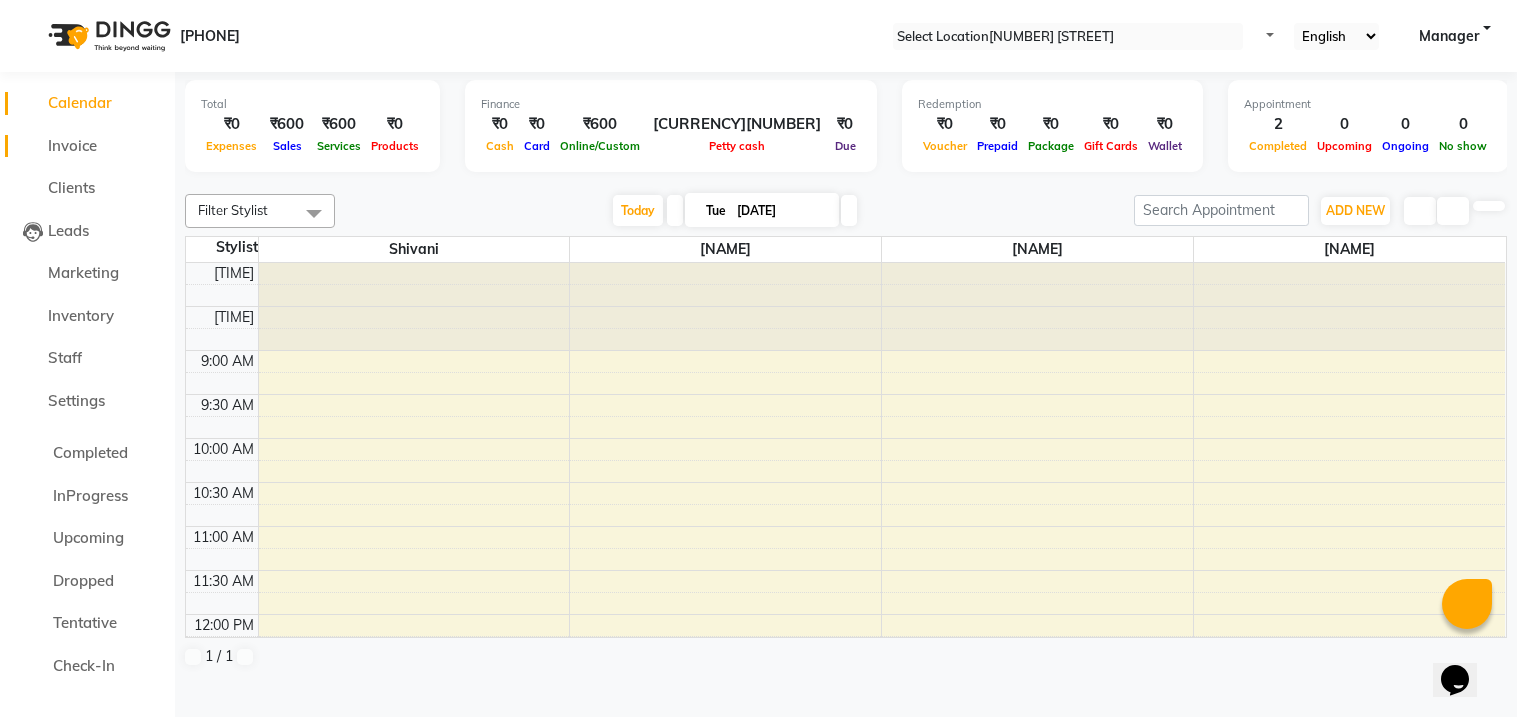 click at bounding box center [33, 151] 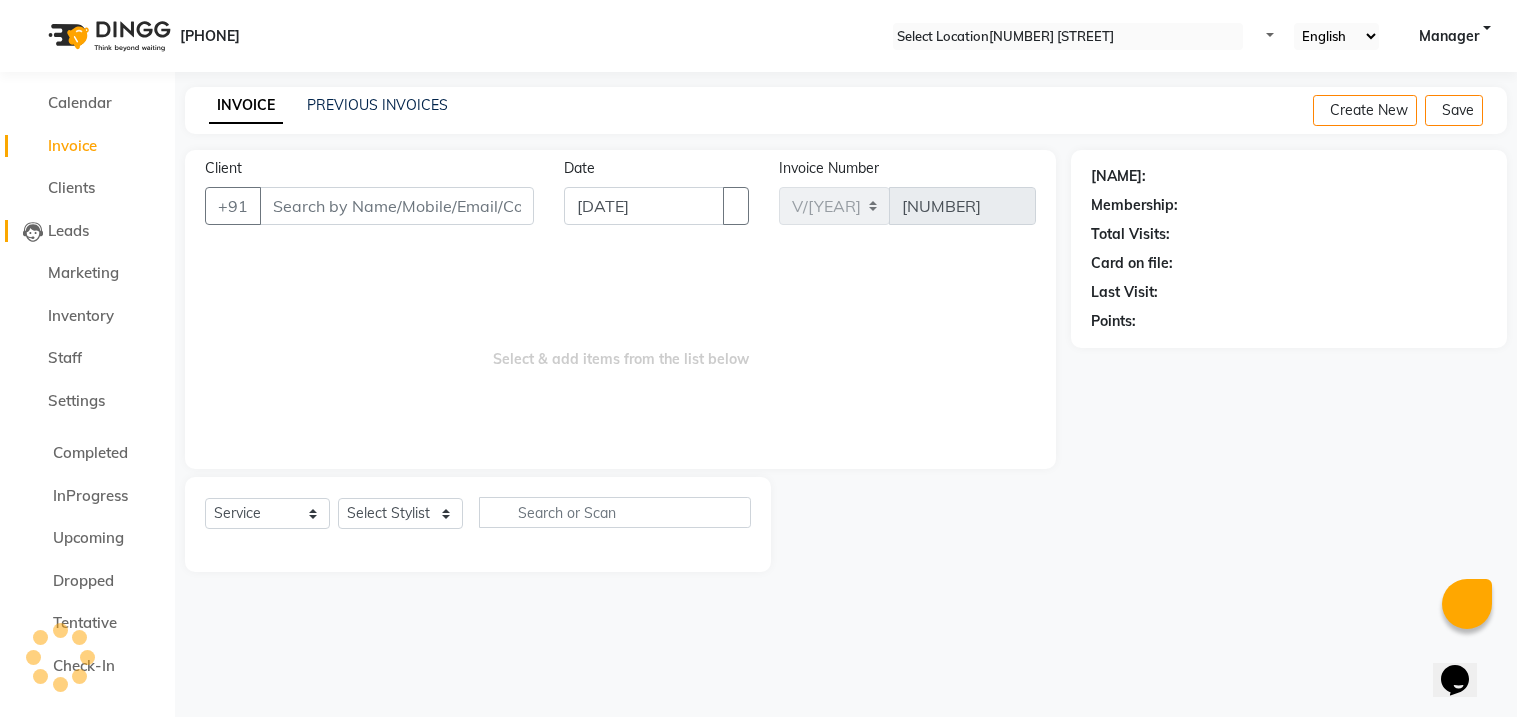click on "Leads" at bounding box center [68, 230] 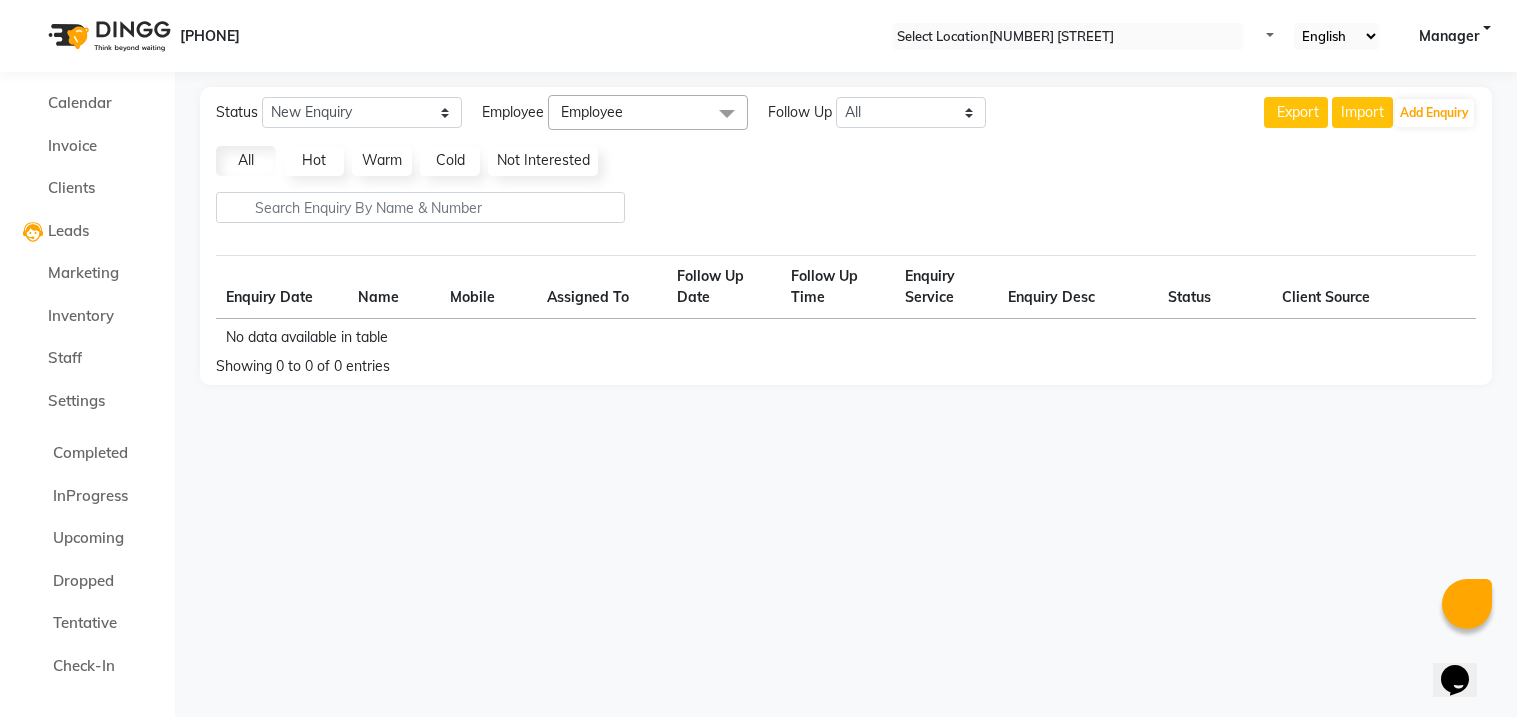 click on "Staff" at bounding box center (87, 358) 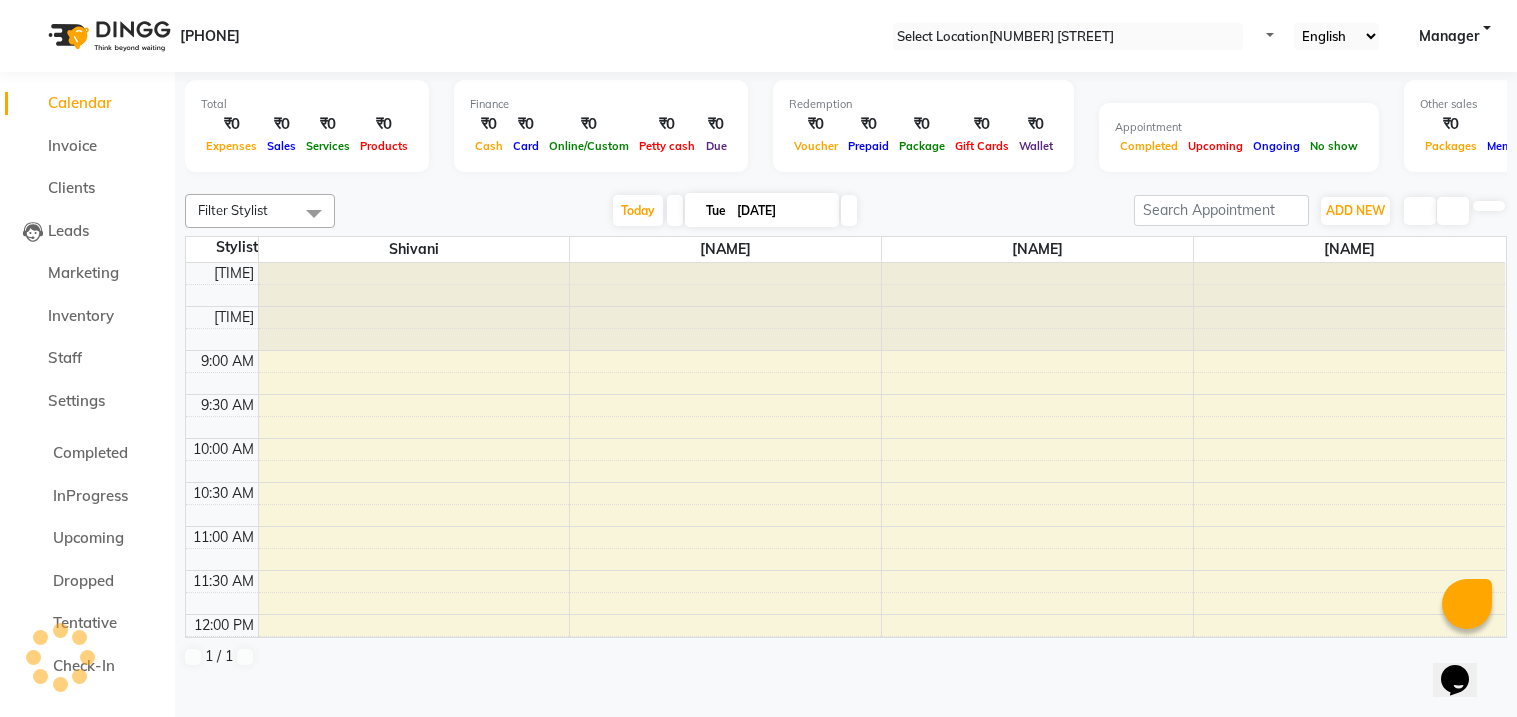 scroll, scrollTop: 0, scrollLeft: 0, axis: both 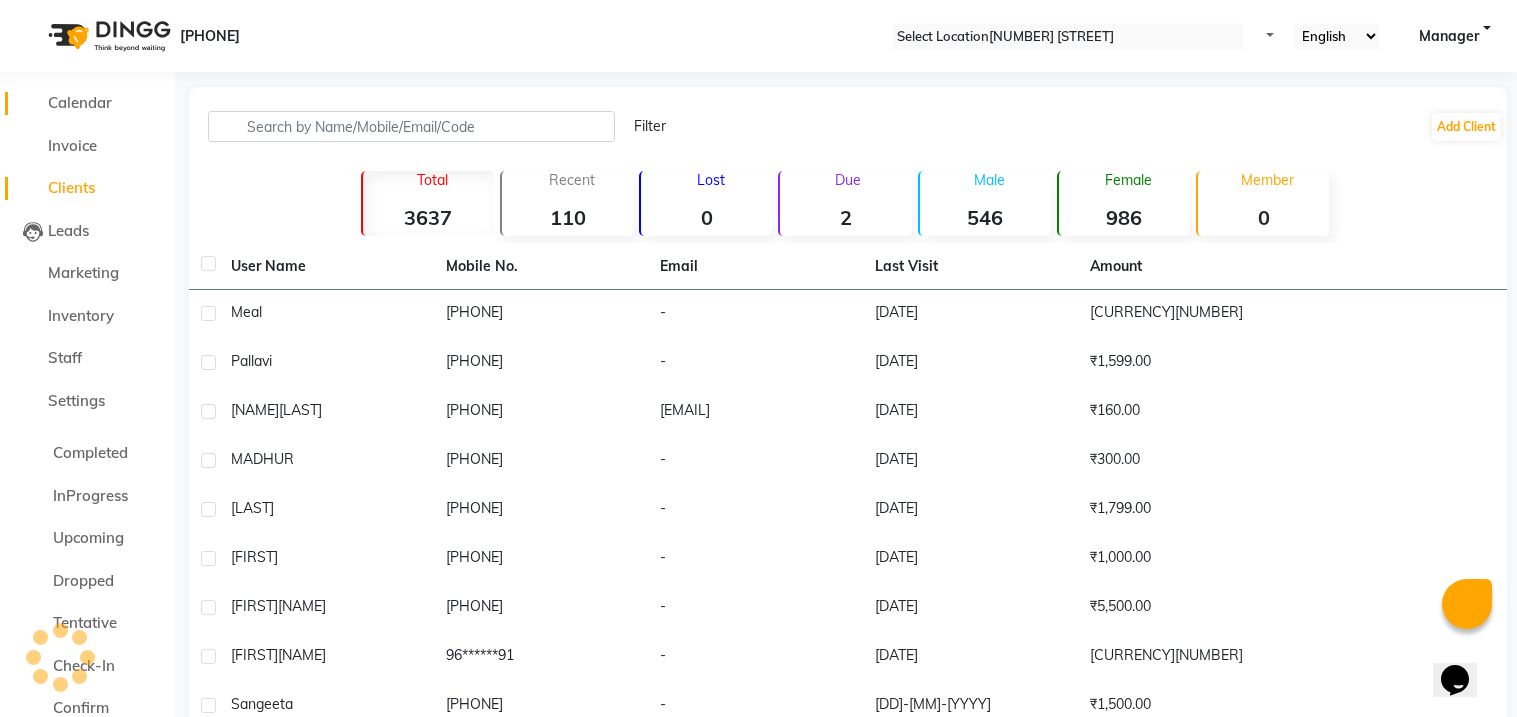 click on "Calendar" at bounding box center (80, 102) 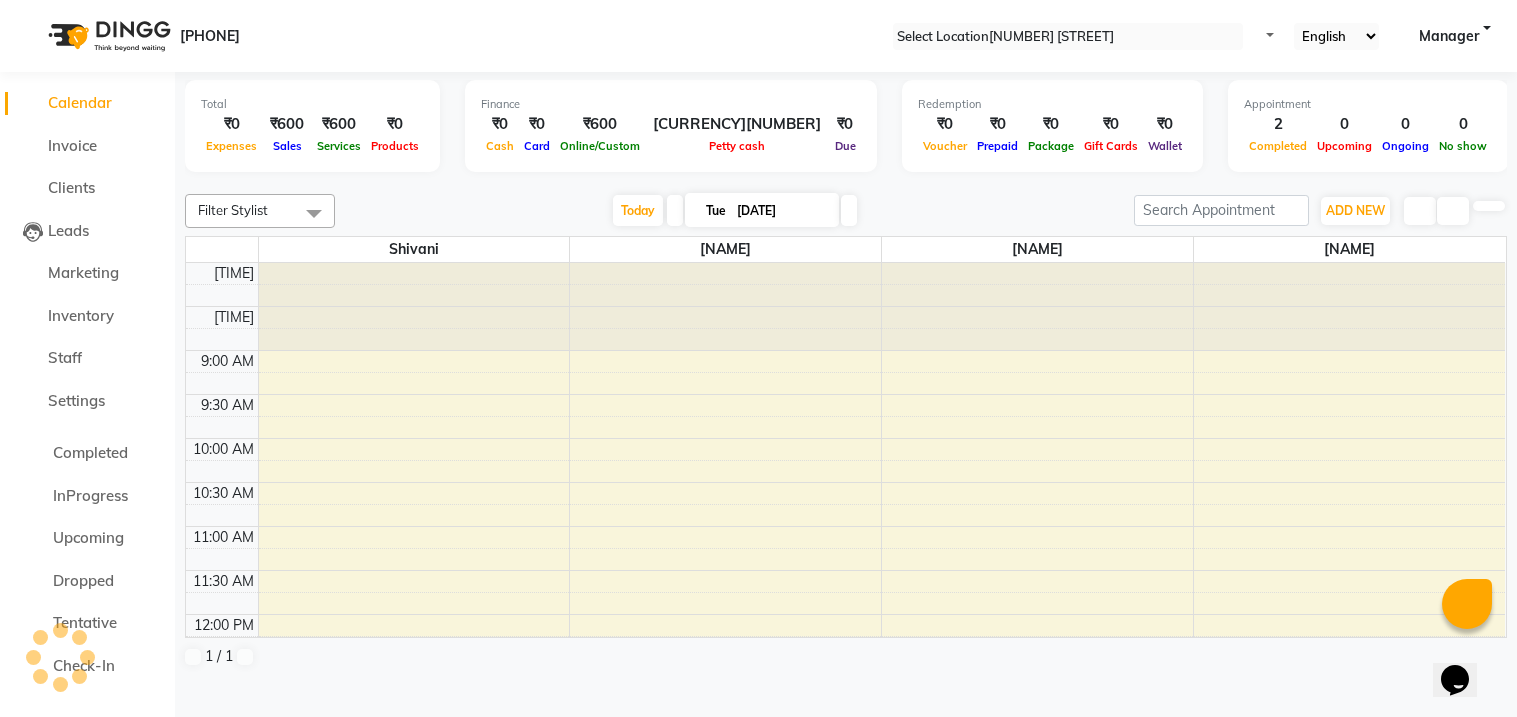 scroll, scrollTop: 0, scrollLeft: 0, axis: both 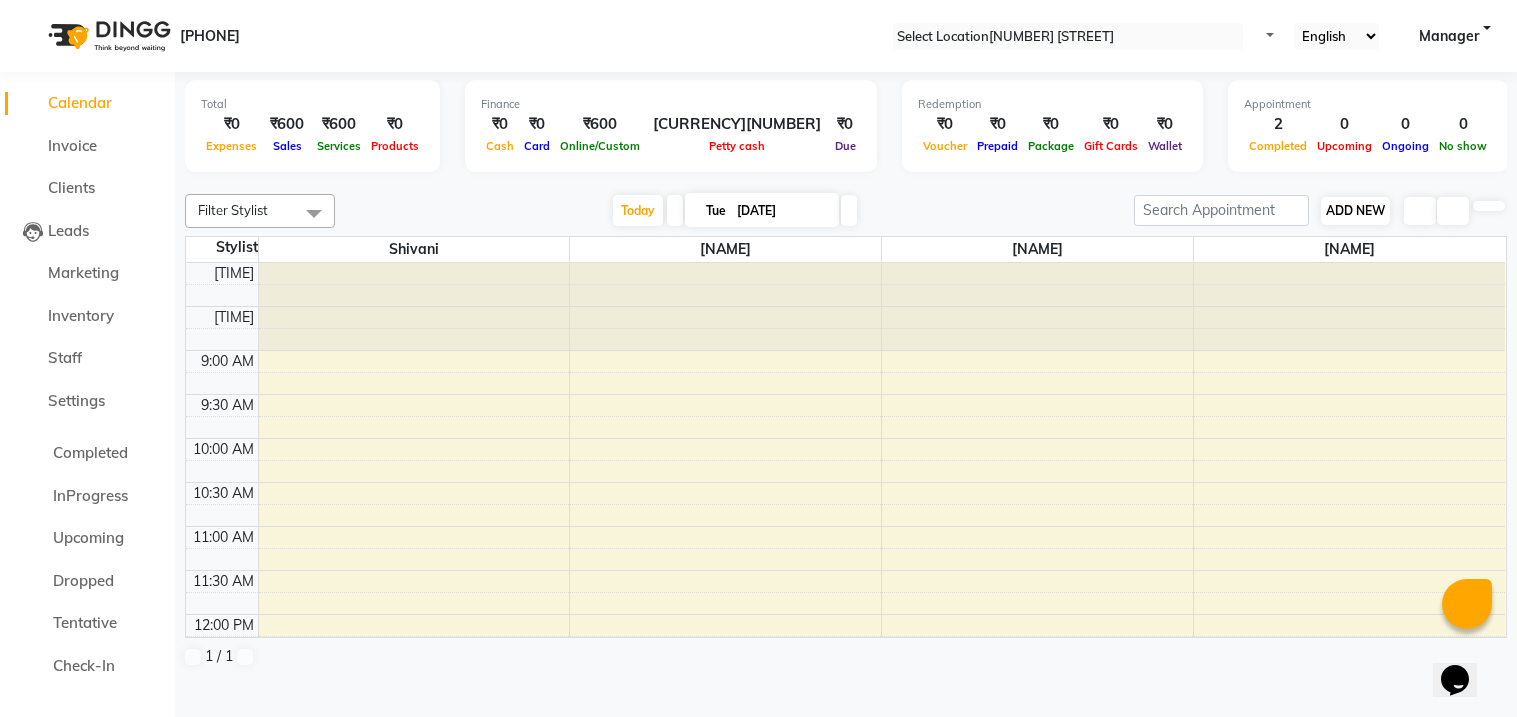 click on "ADD NEW" at bounding box center [1355, 210] 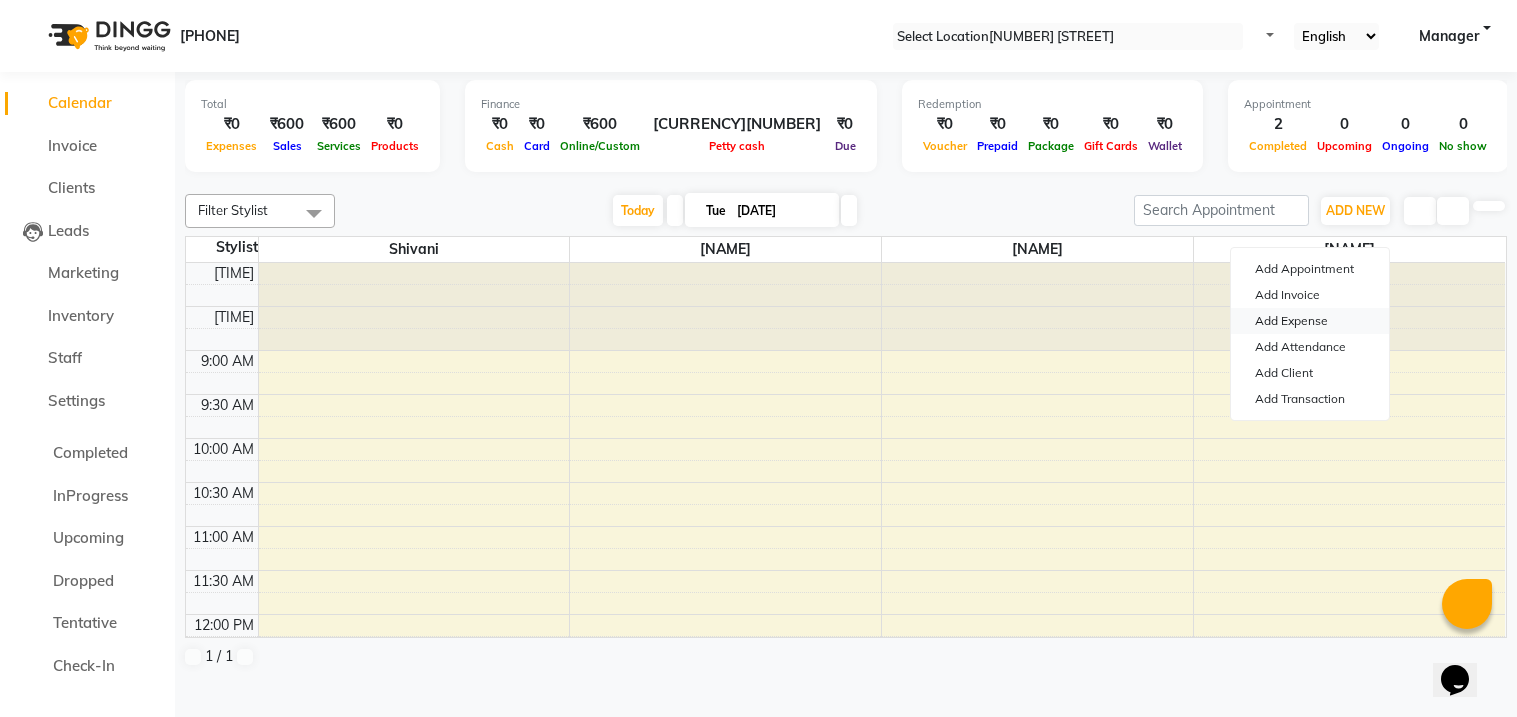 click on "Add Expense" at bounding box center (1310, 321) 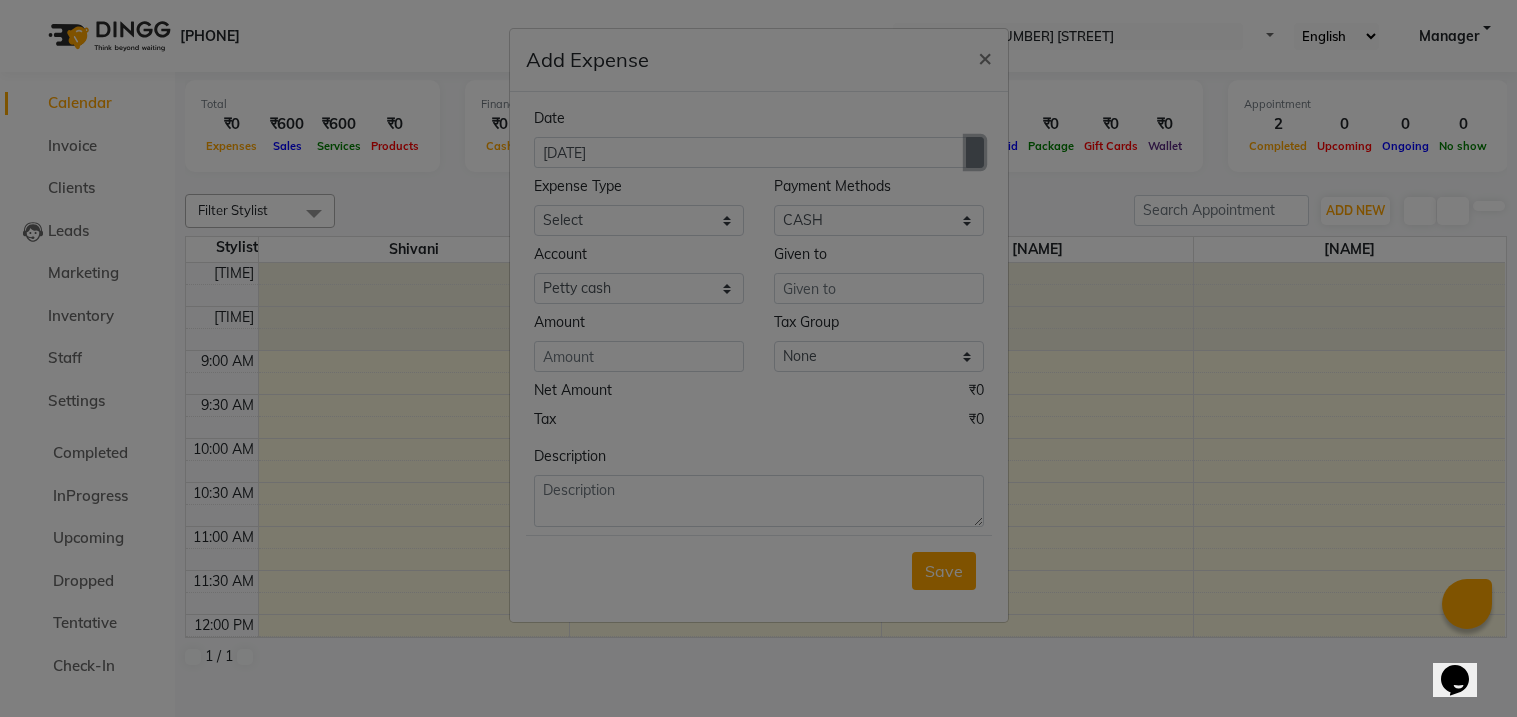 click at bounding box center [975, 153] 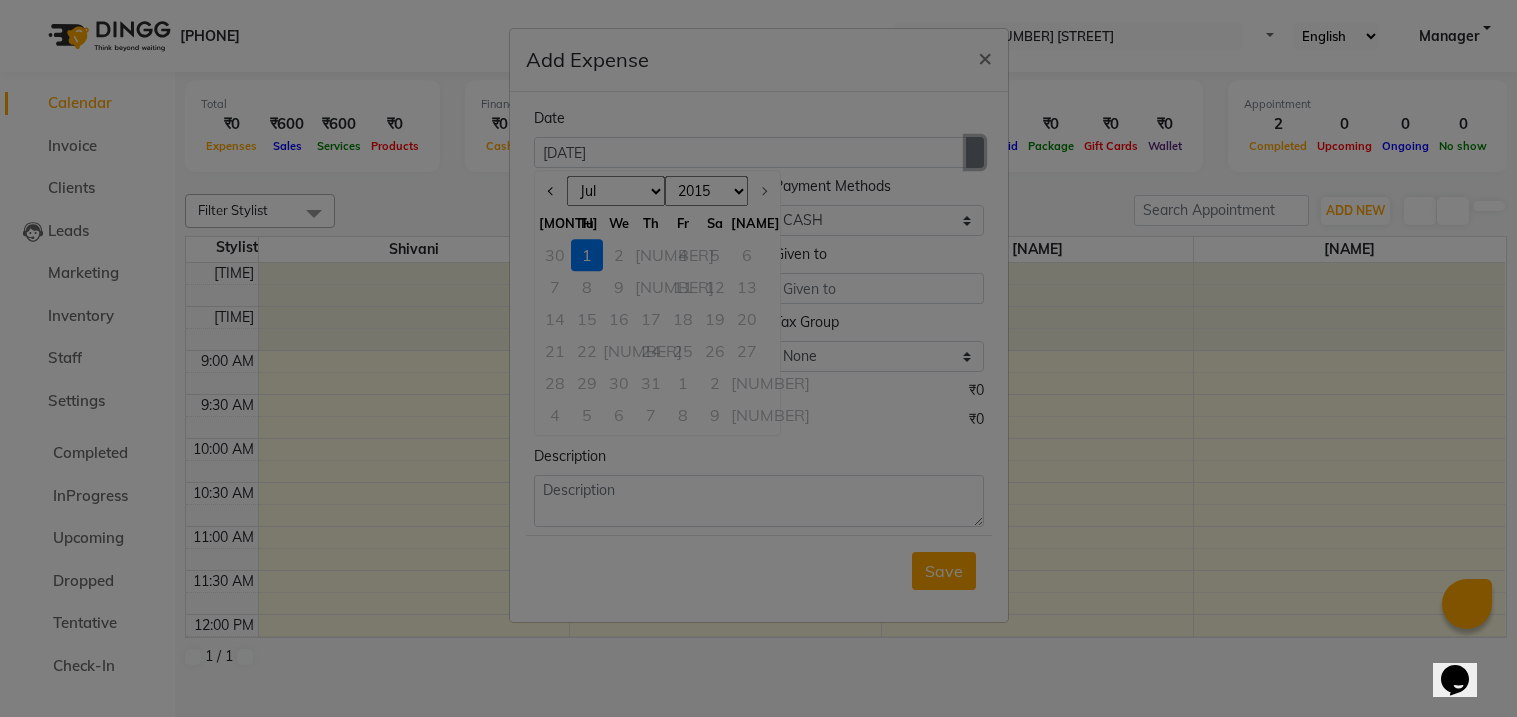 click at bounding box center (975, 153) 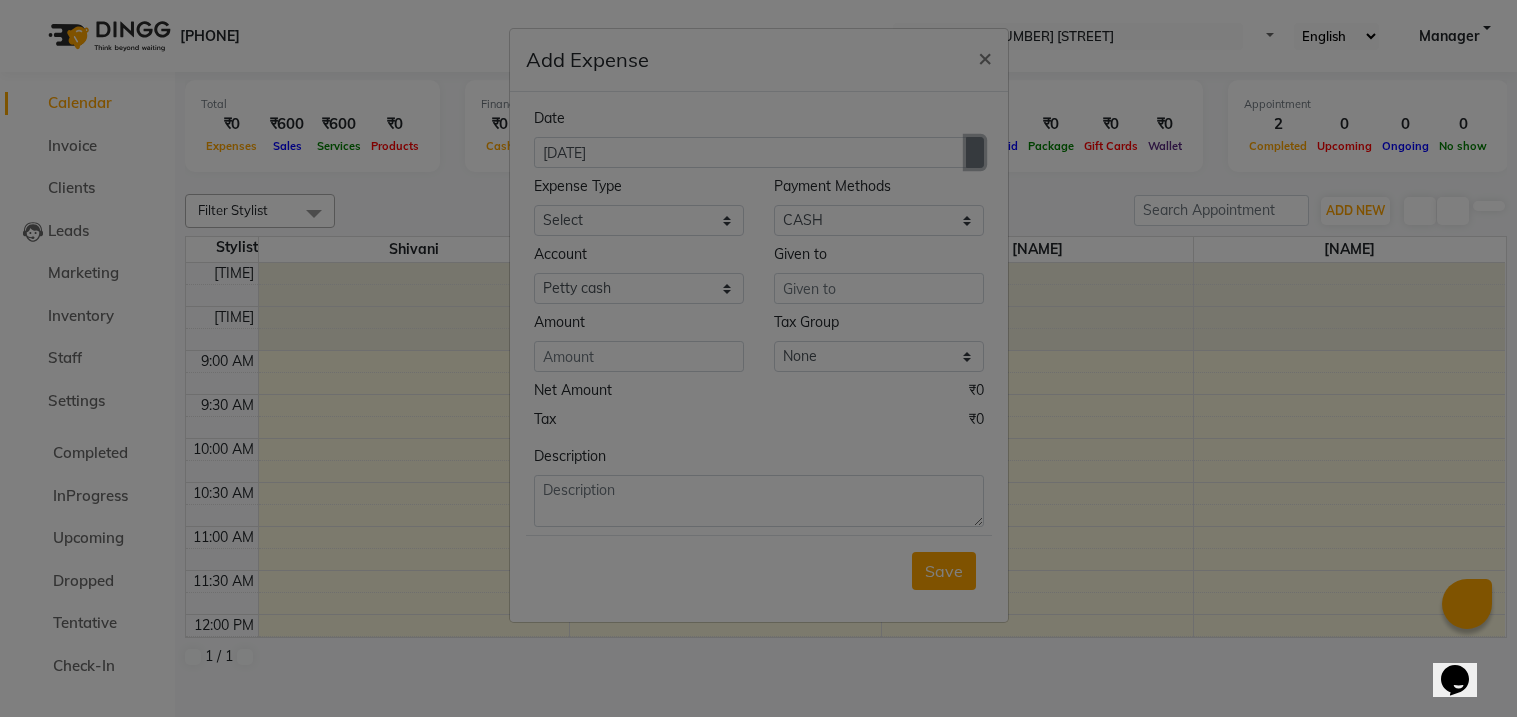 click at bounding box center [975, 152] 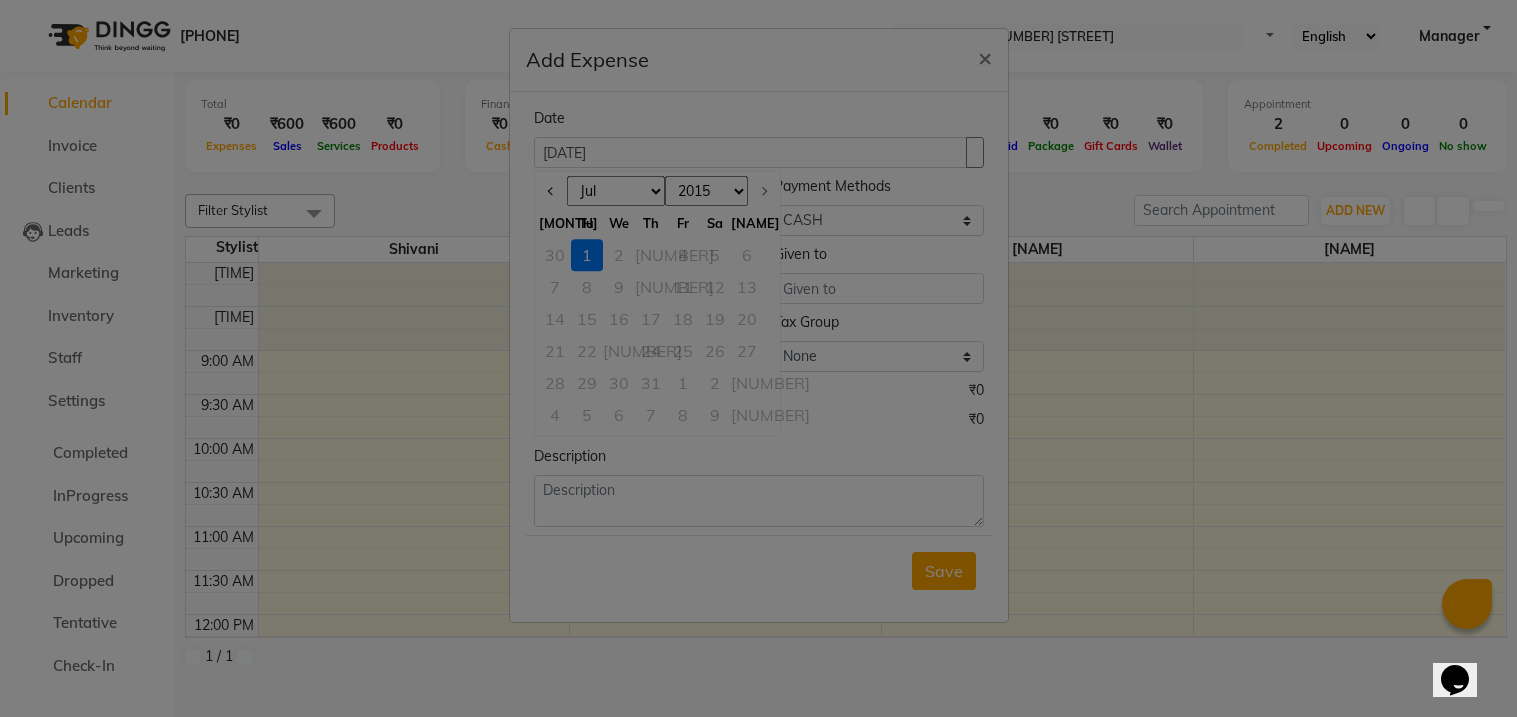 click on "30" at bounding box center [555, 255] 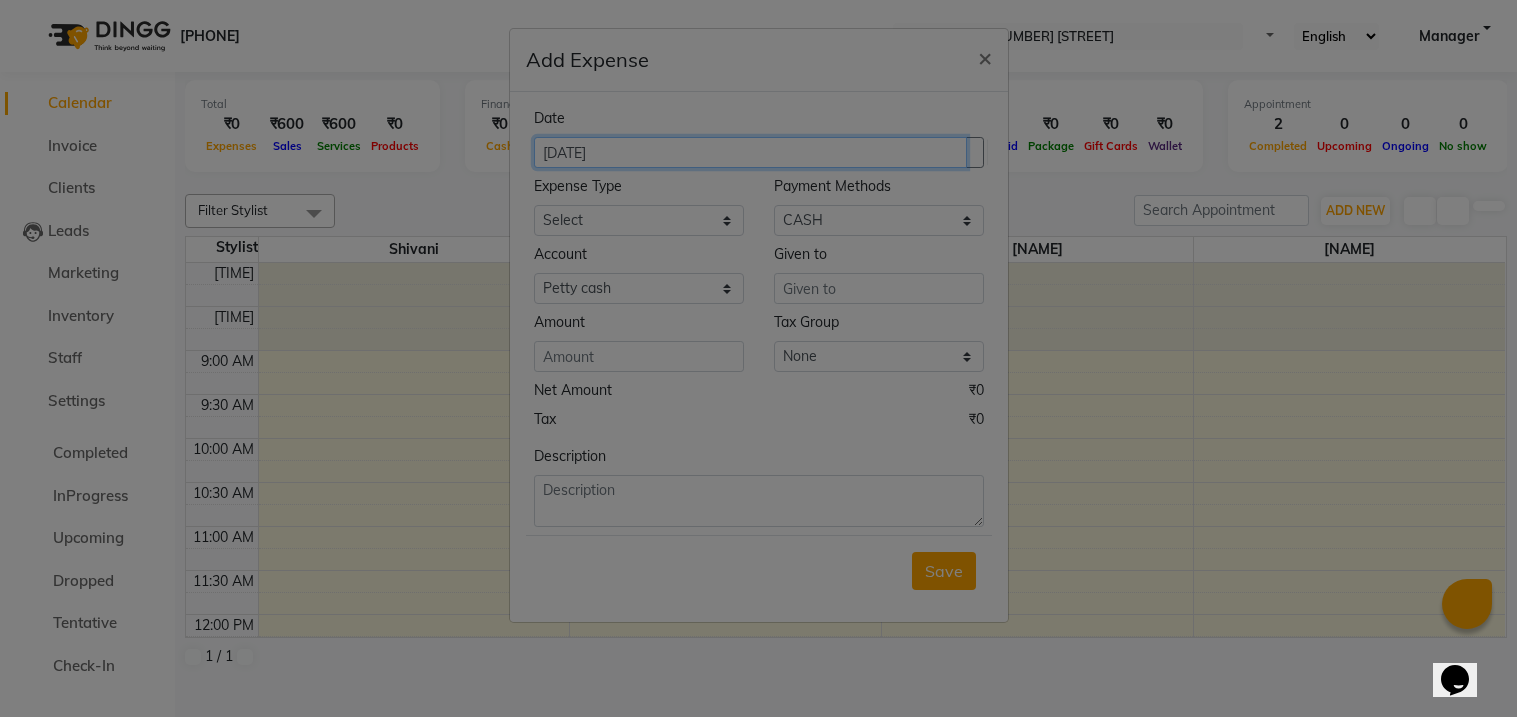 click on "[DATE]" at bounding box center [750, 152] 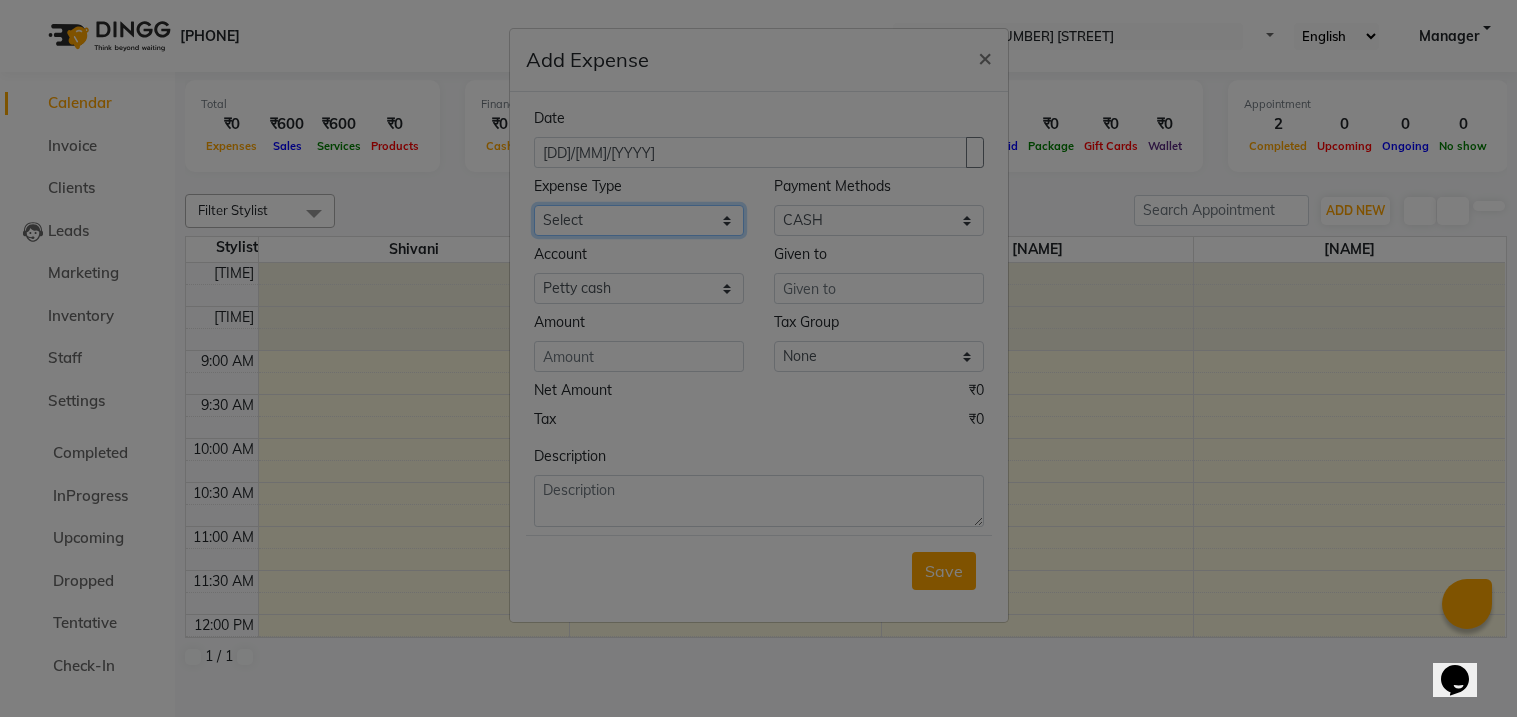 click on "Select Advance Salary Bank charges Car maintenance  Cash transfer to bank Cash transfer to hub Client Snacks Clinical charges Equipment Fuel Govt fee Incentive Insurance International purchase Loan Repayment Maintenance Marketing Miscellaneous MRA Other Pantry Product Rent Salary Staff Snacks Tax tea tea tea Tea & Refreshment Utilities" at bounding box center (639, 220) 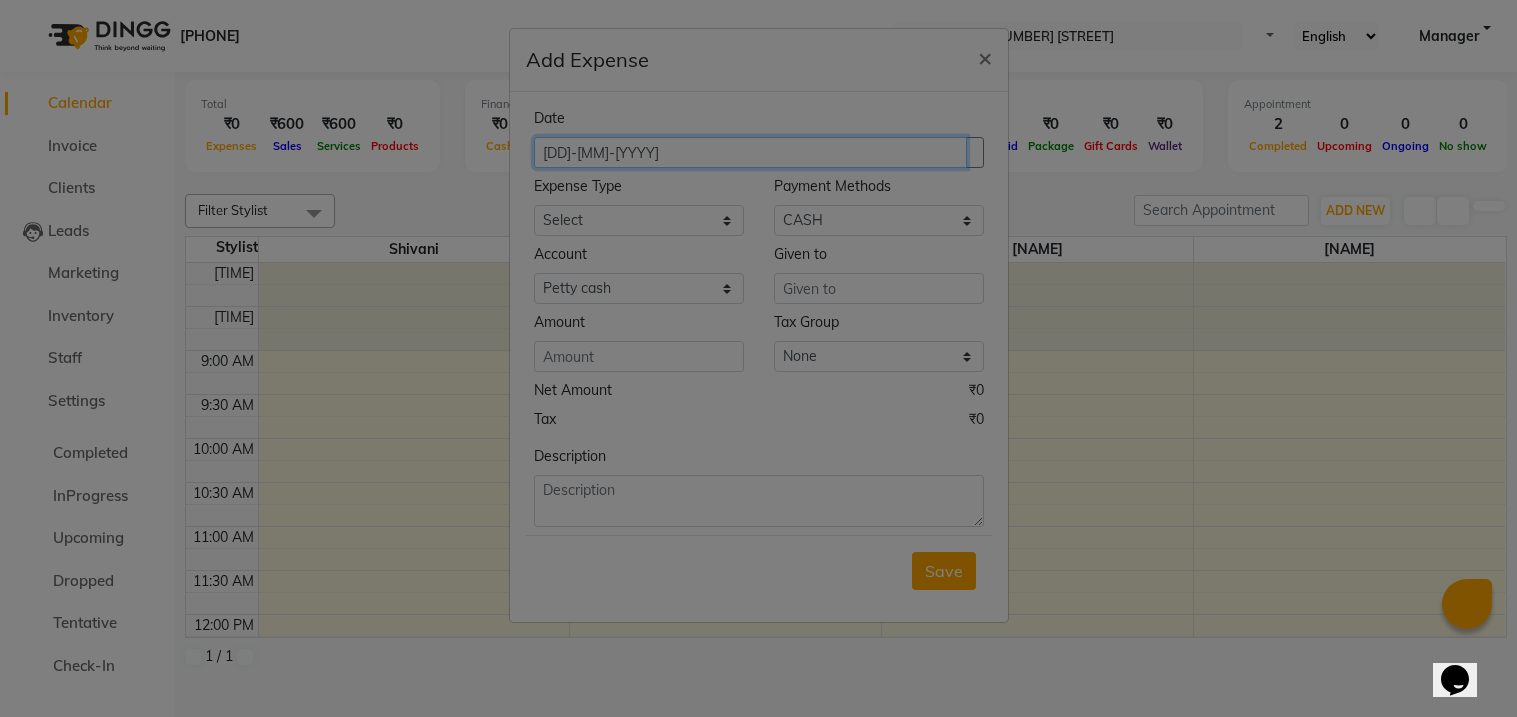 click on "[DD]-[MM]-[YYYY]" at bounding box center [750, 152] 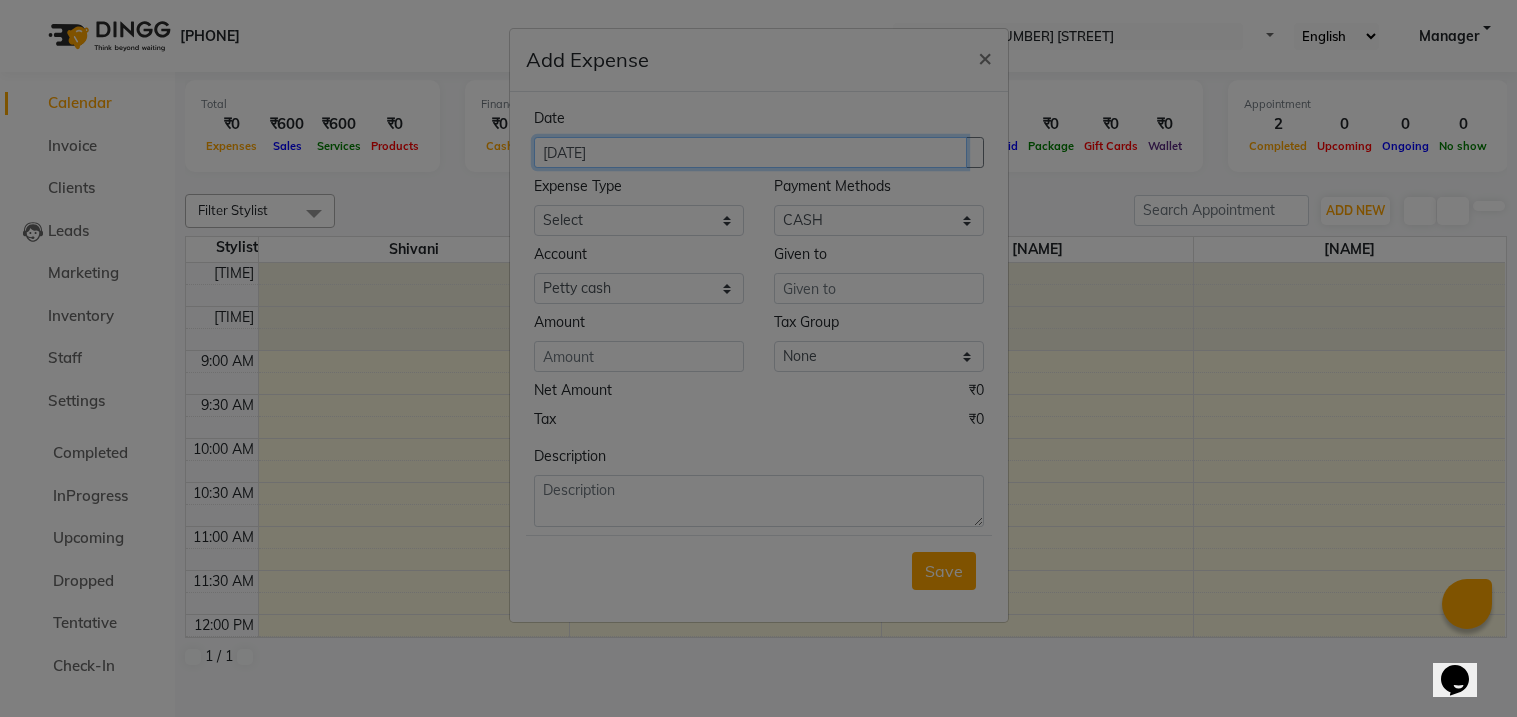 type on "[DATE]" 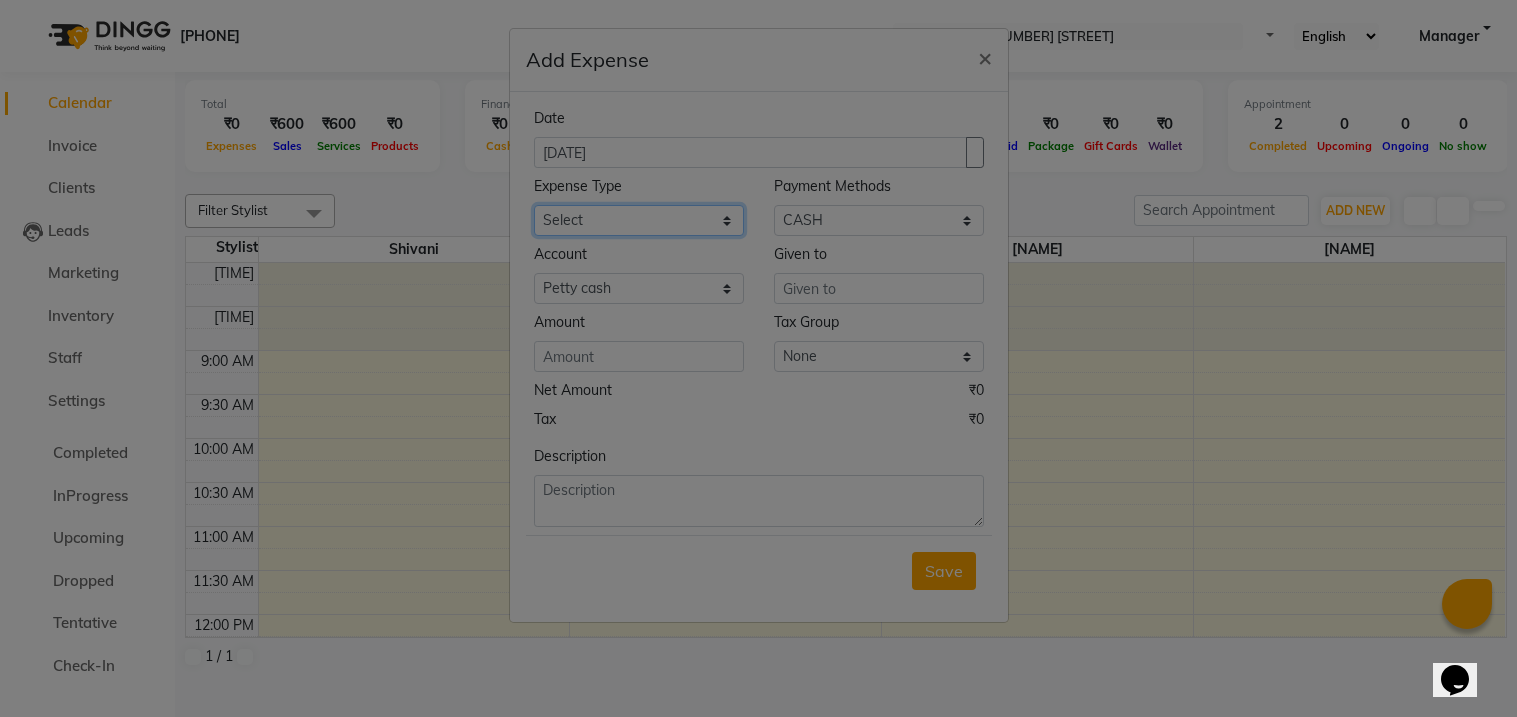 click on "Select Advance Salary Bank charges Car maintenance  Cash transfer to bank Cash transfer to hub Client Snacks Clinical charges Equipment Fuel Govt fee Incentive Insurance International purchase Loan Repayment Maintenance Marketing Miscellaneous MRA Other Pantry Product Rent Salary Staff Snacks Tax tea tea tea Tea & Refreshment Utilities" at bounding box center (639, 220) 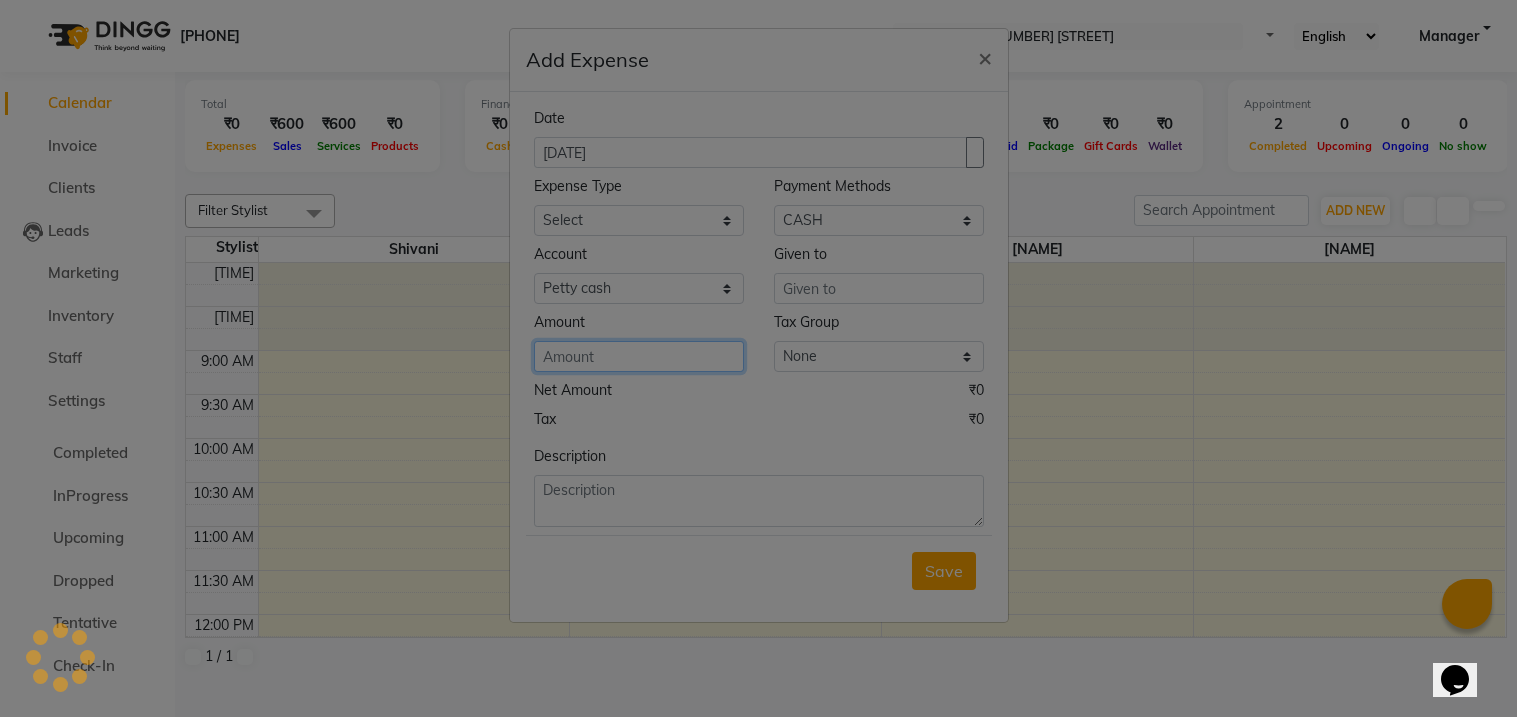 click at bounding box center [639, 356] 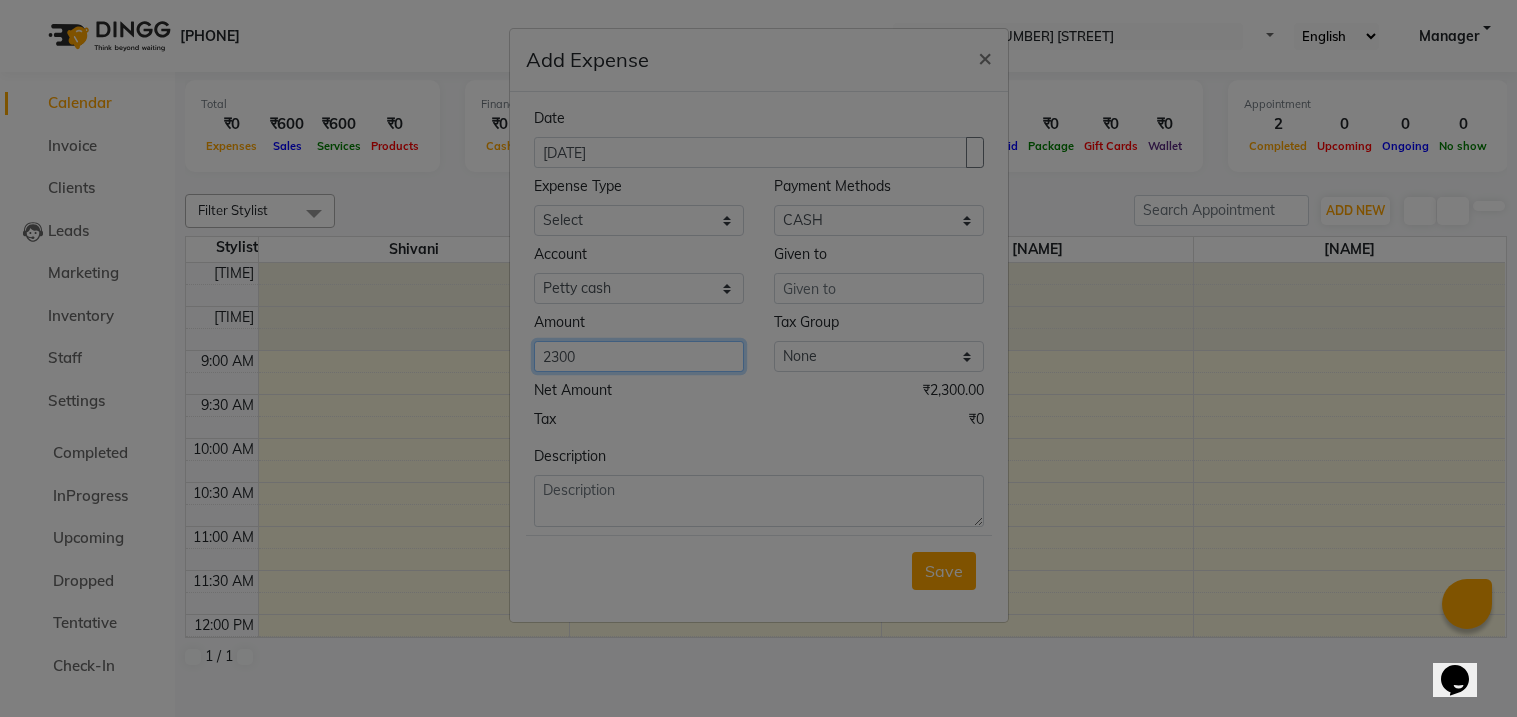 type on "2300" 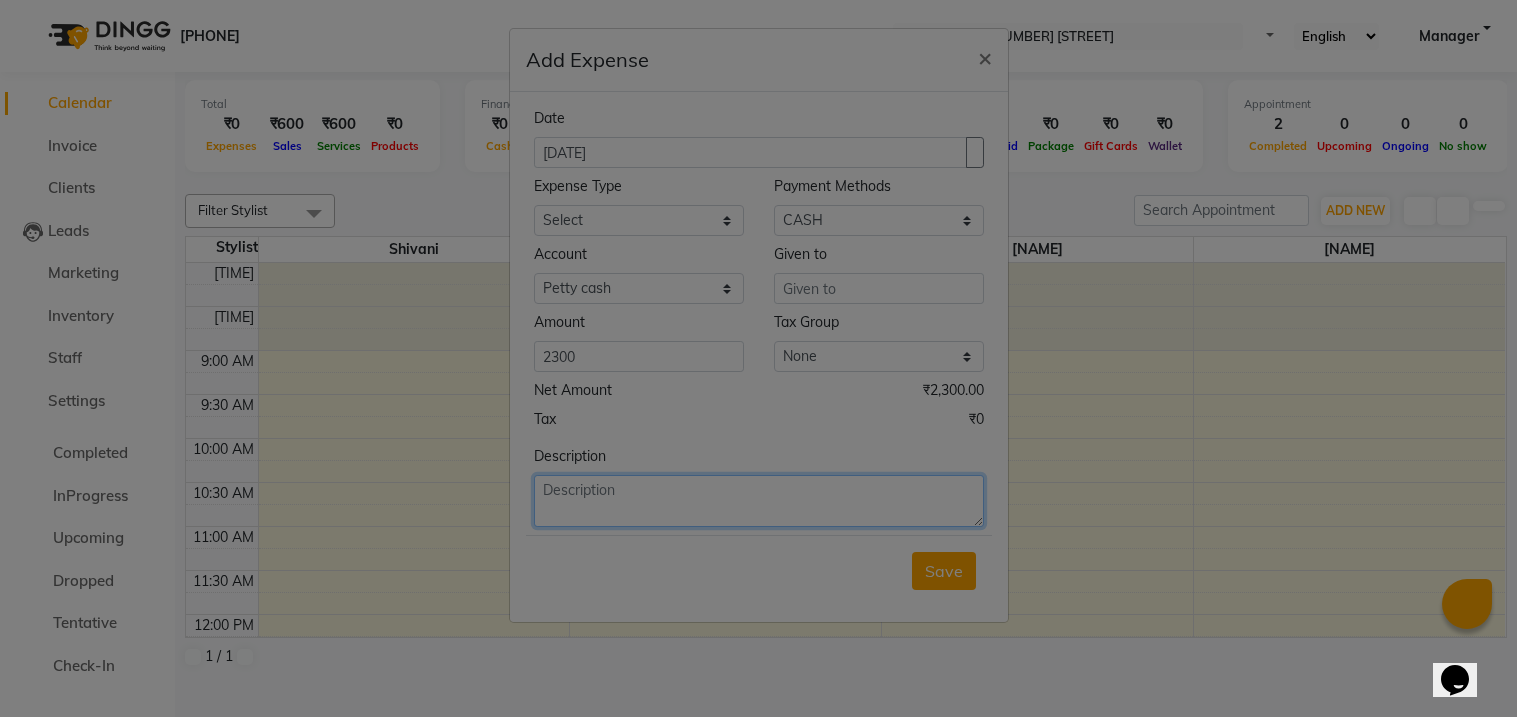 click at bounding box center (759, 501) 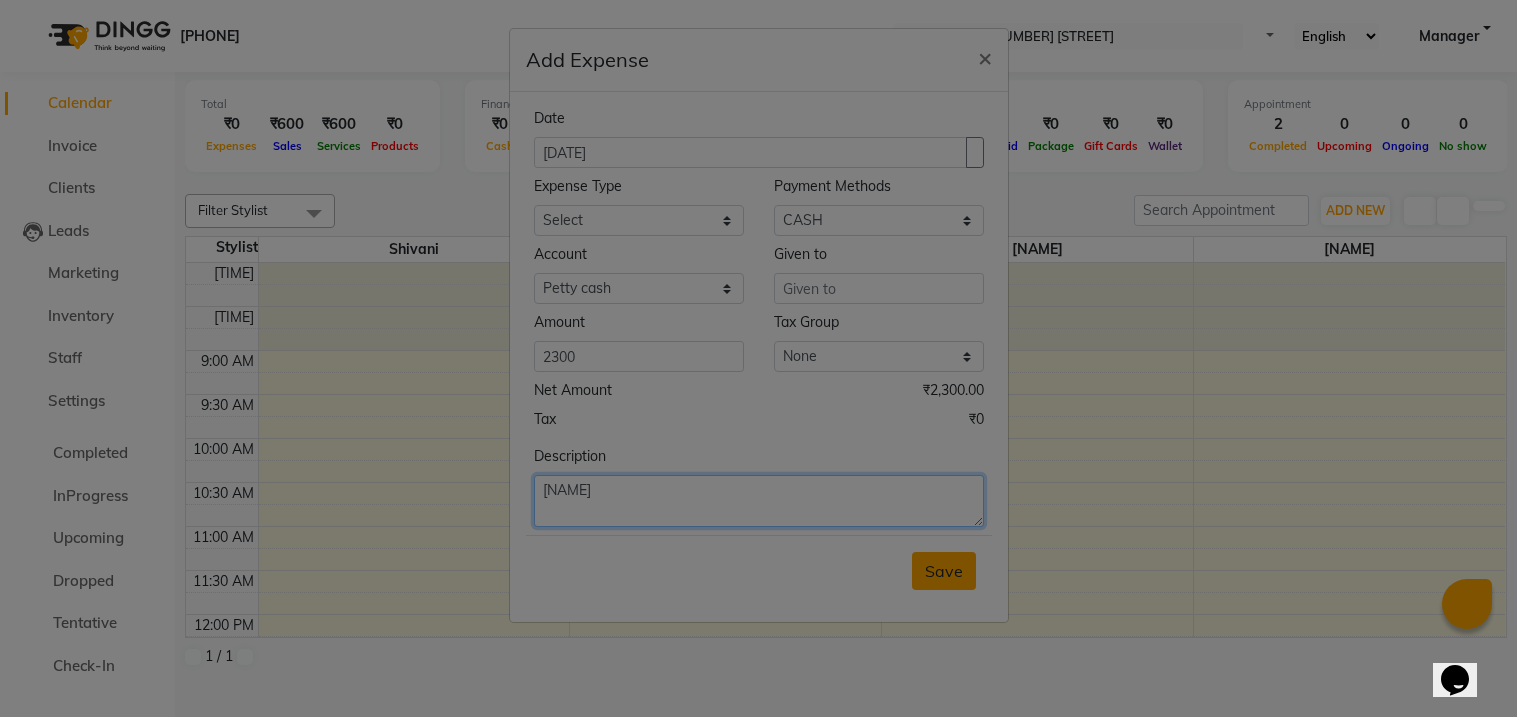 type on "[NAME]" 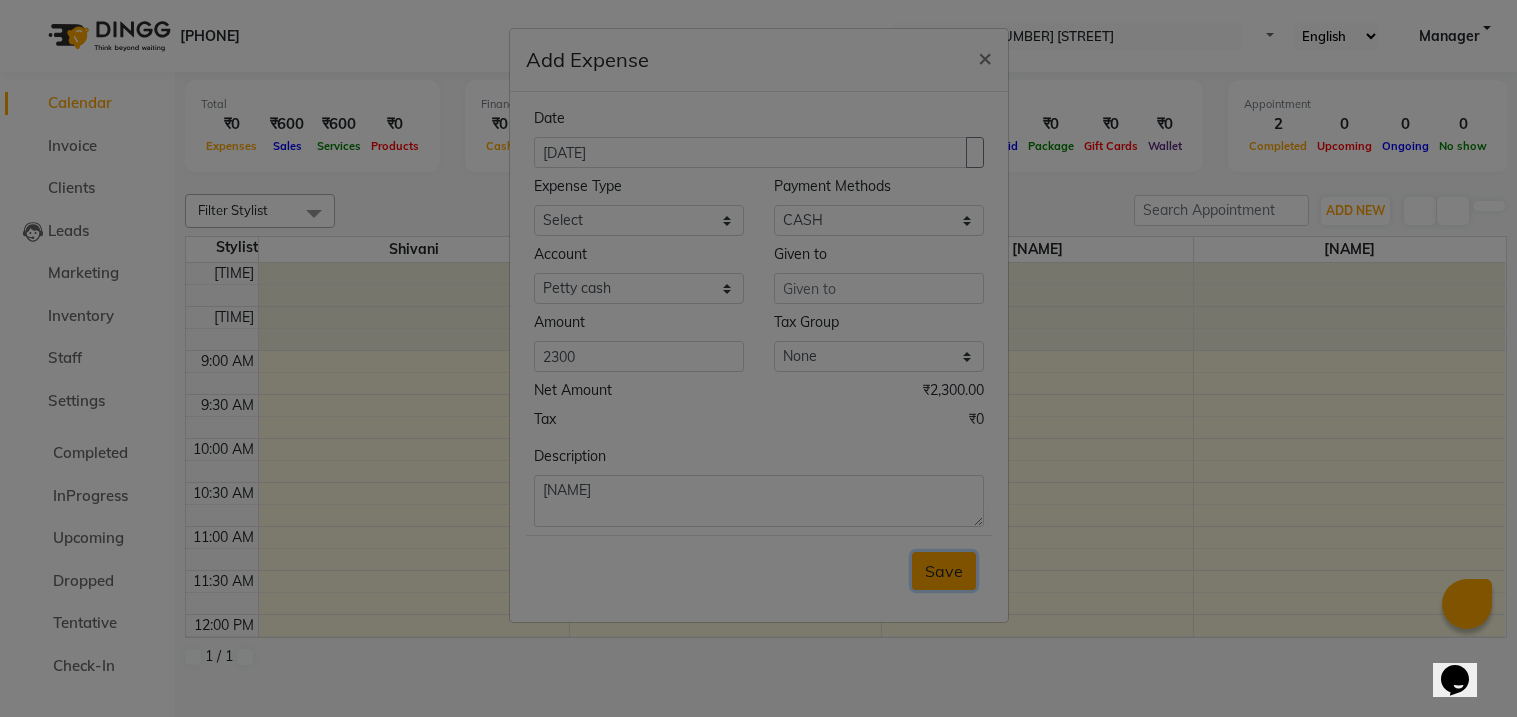 click on "Save" at bounding box center [944, 571] 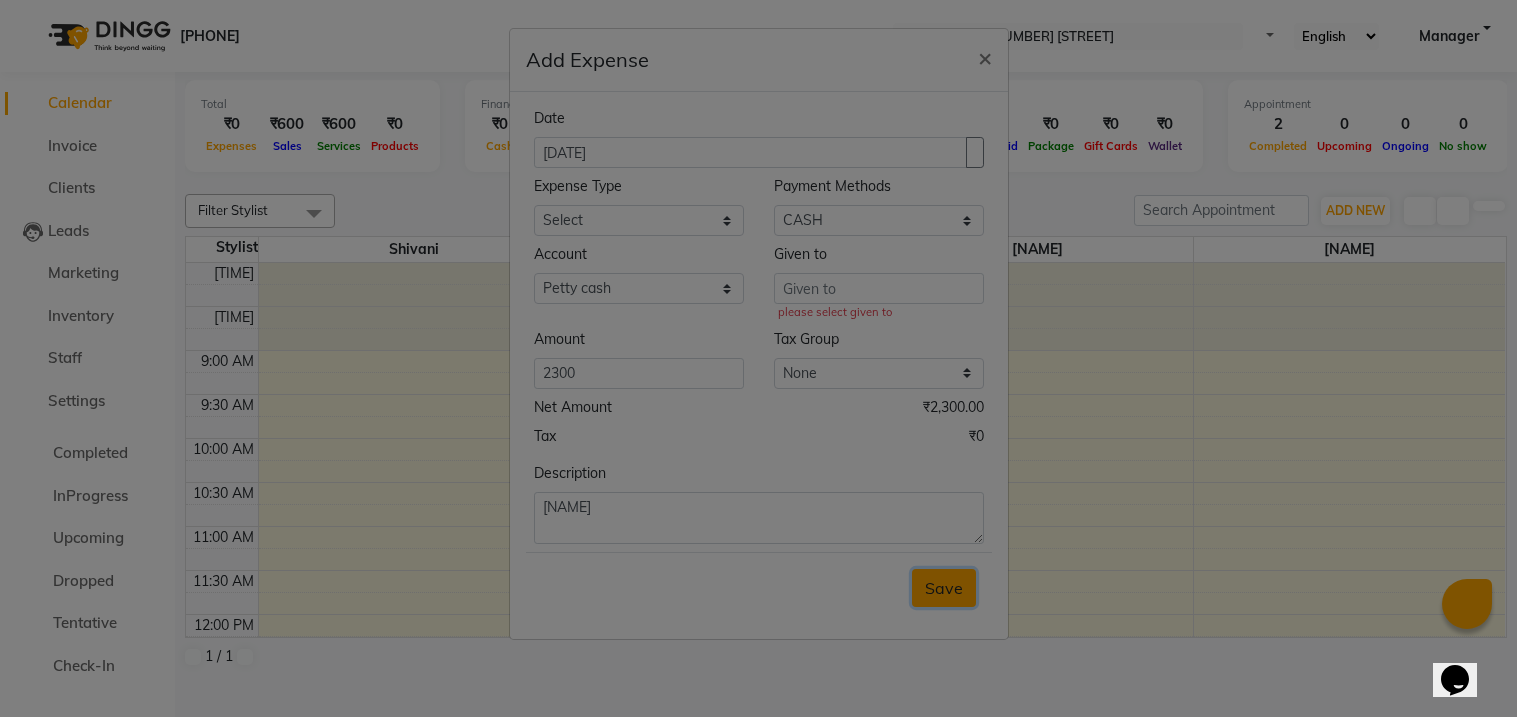 click on "Save" at bounding box center (944, 588) 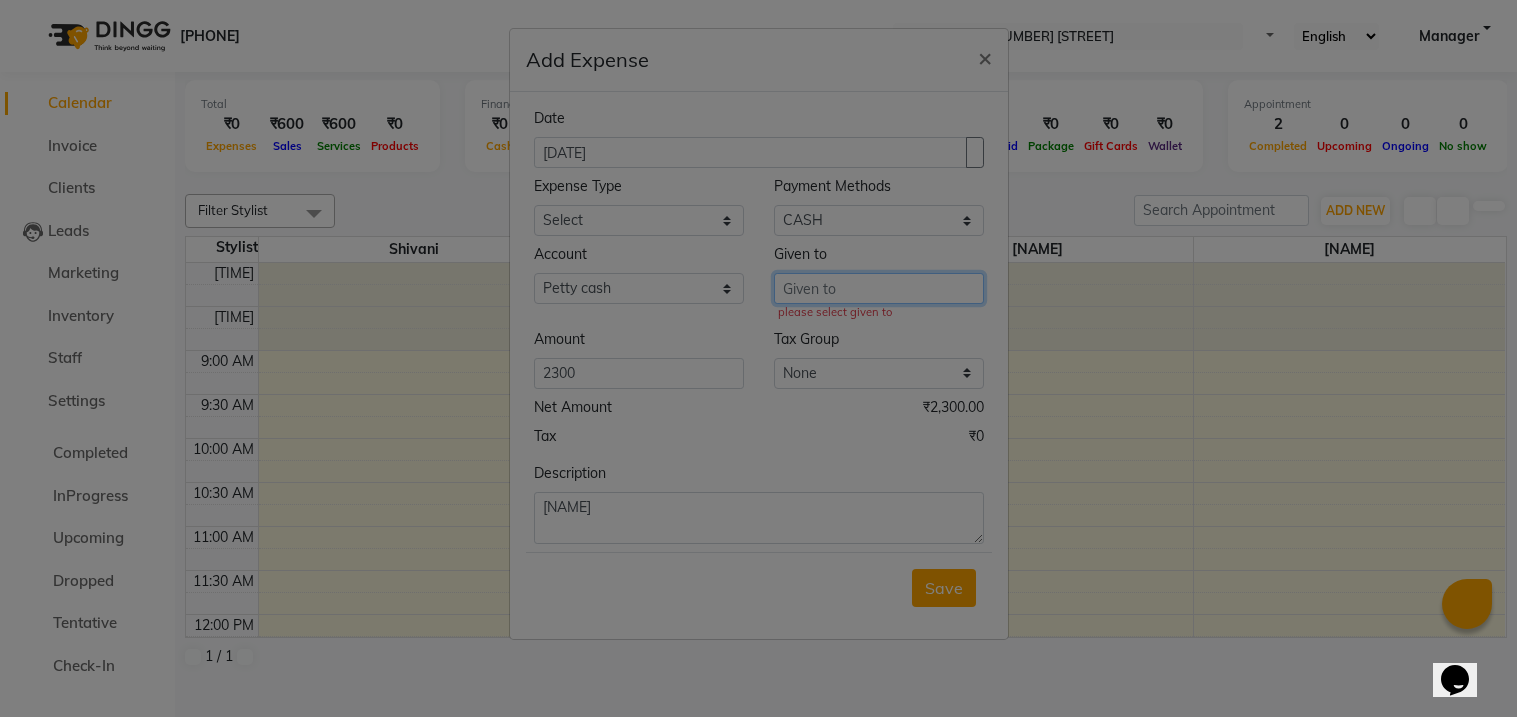 click at bounding box center [879, 288] 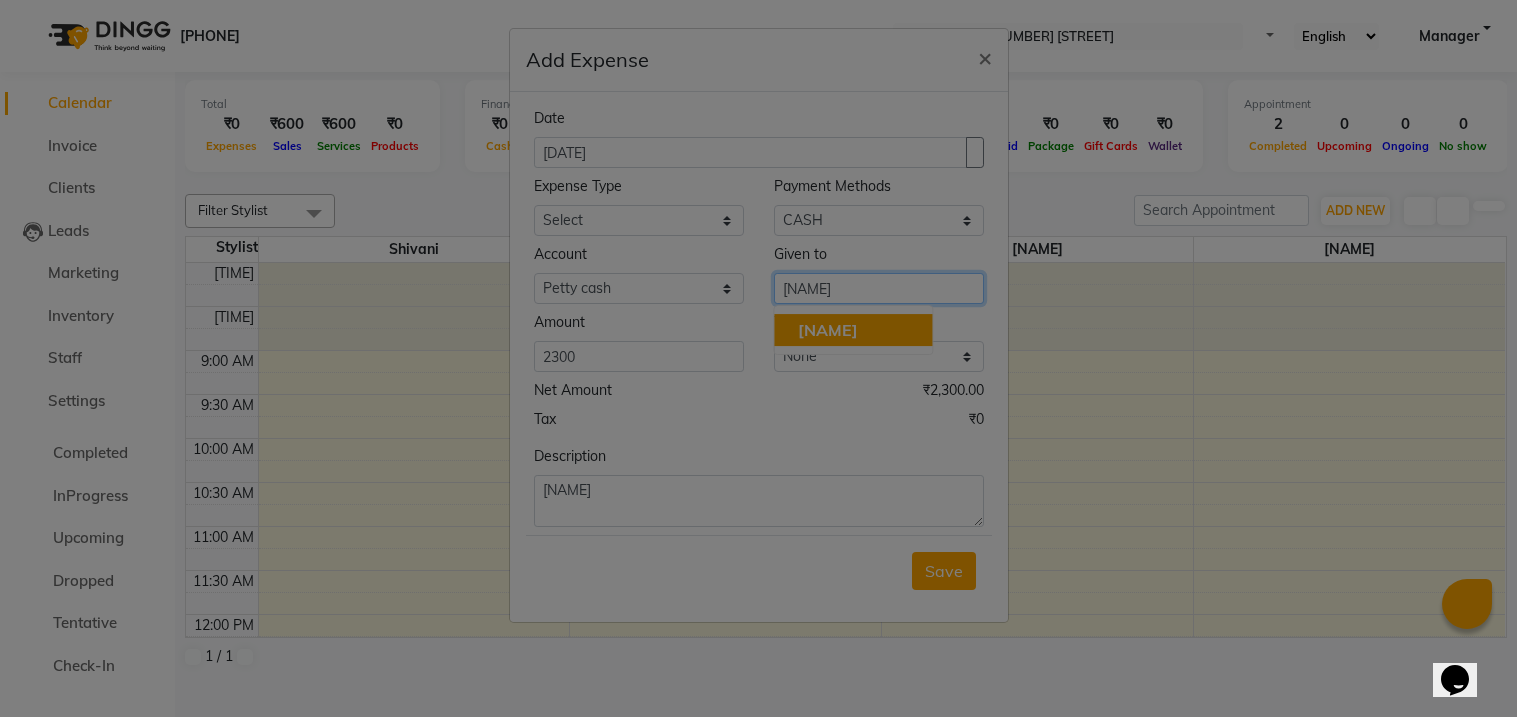 click on "[NAME]" at bounding box center (853, 330) 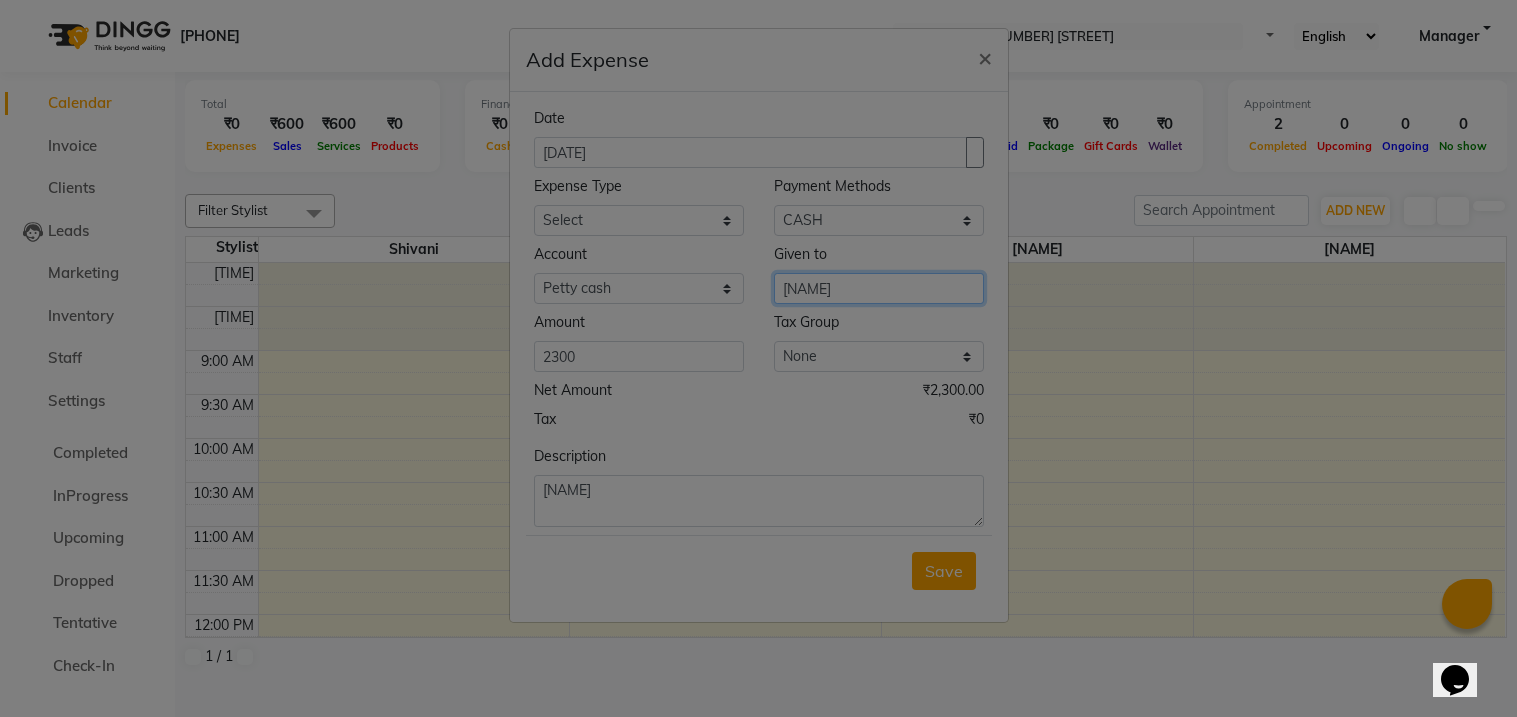 type on "[NAME]" 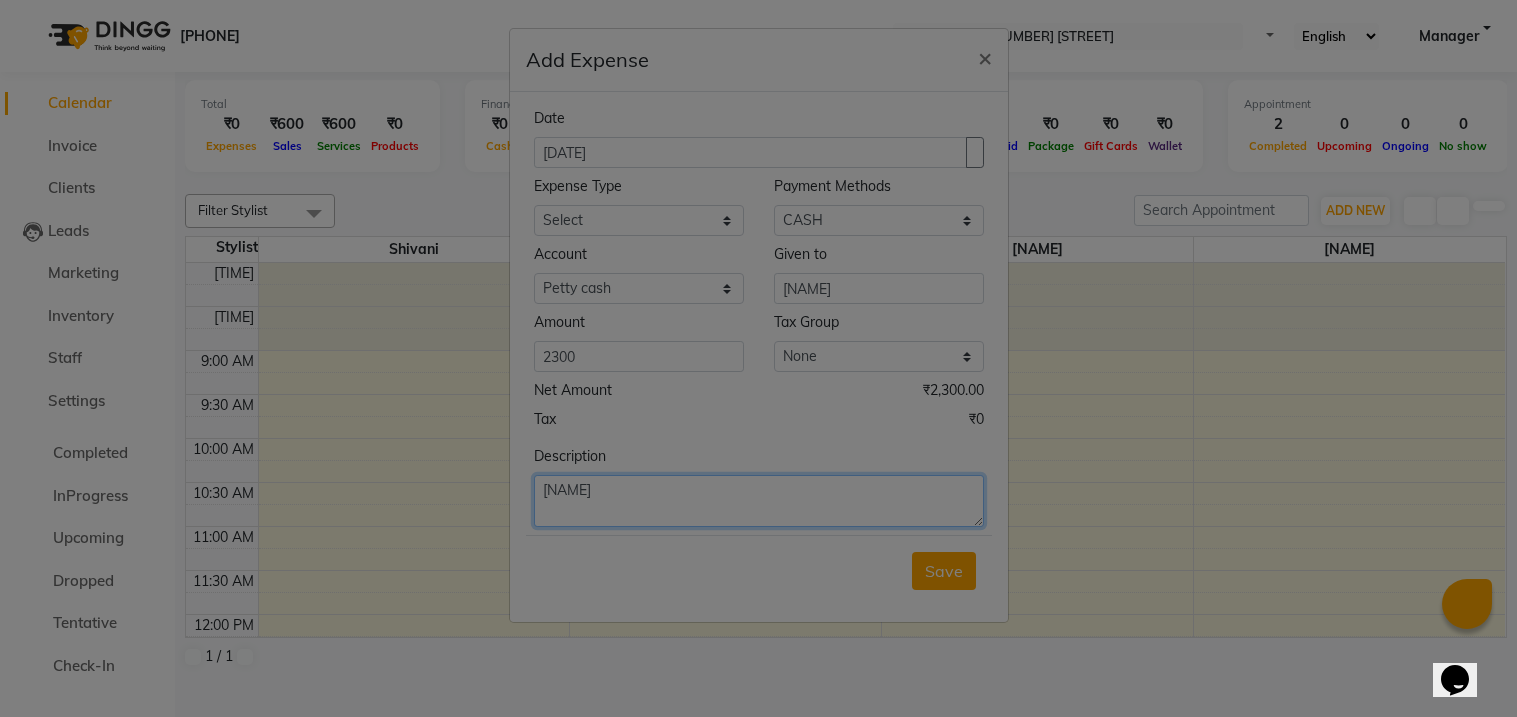 click on "[NAME]" at bounding box center [759, 501] 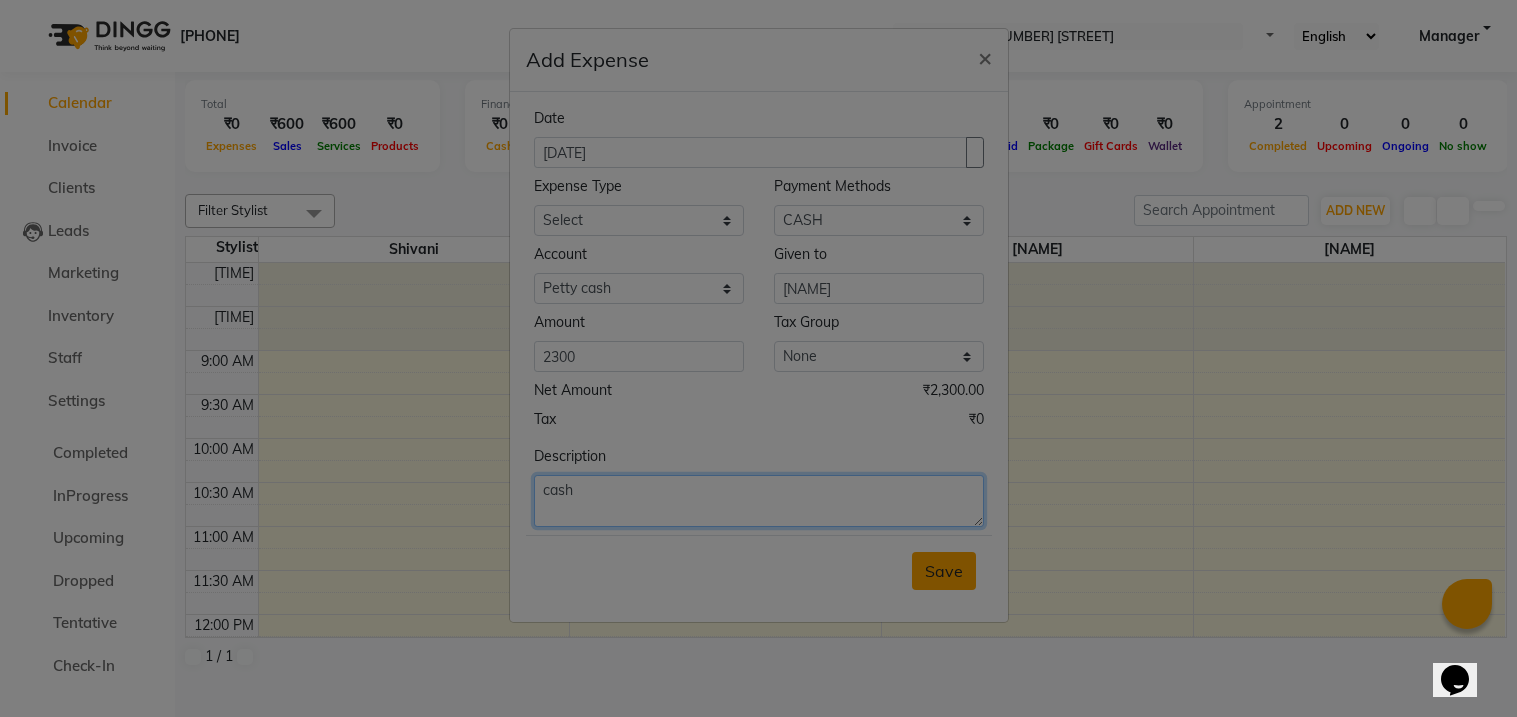 type on "cash" 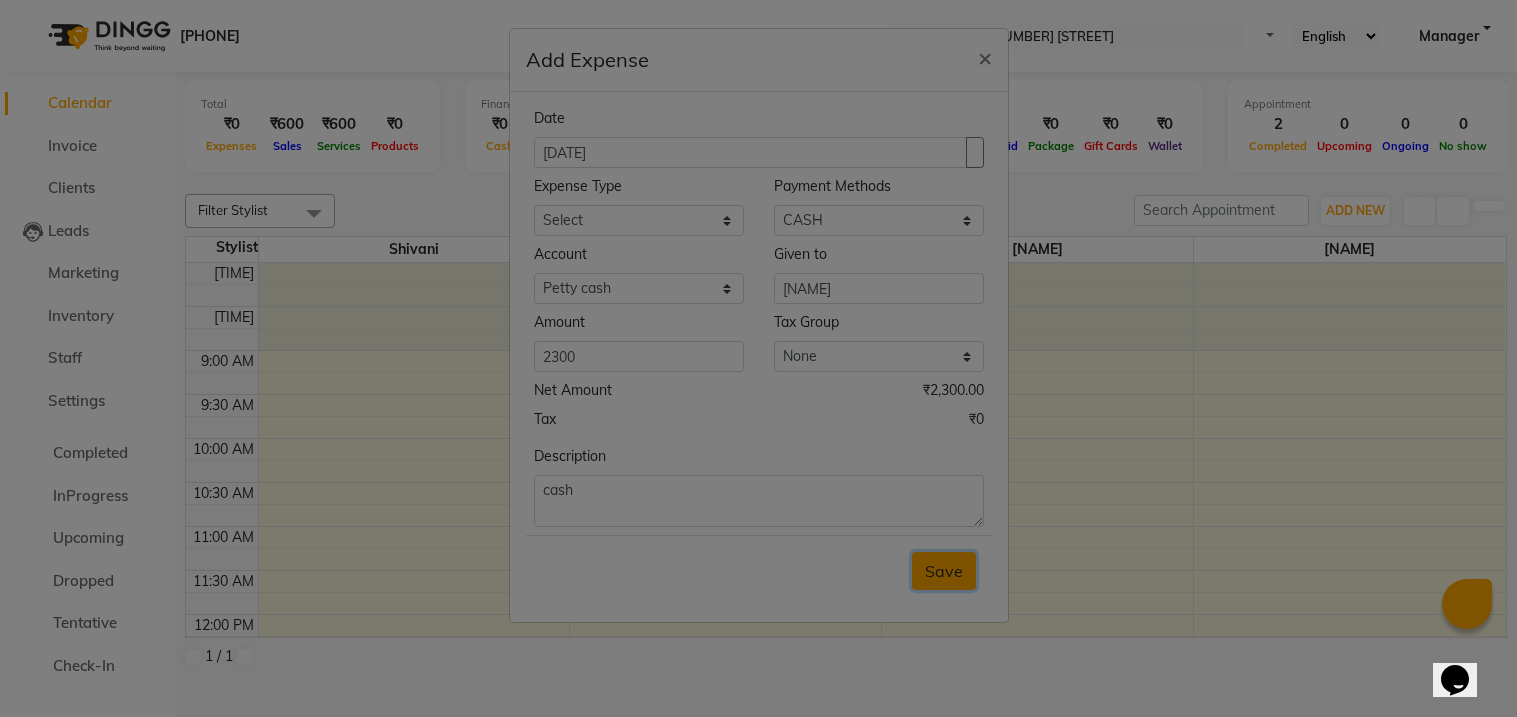 click on "Save" at bounding box center [944, 571] 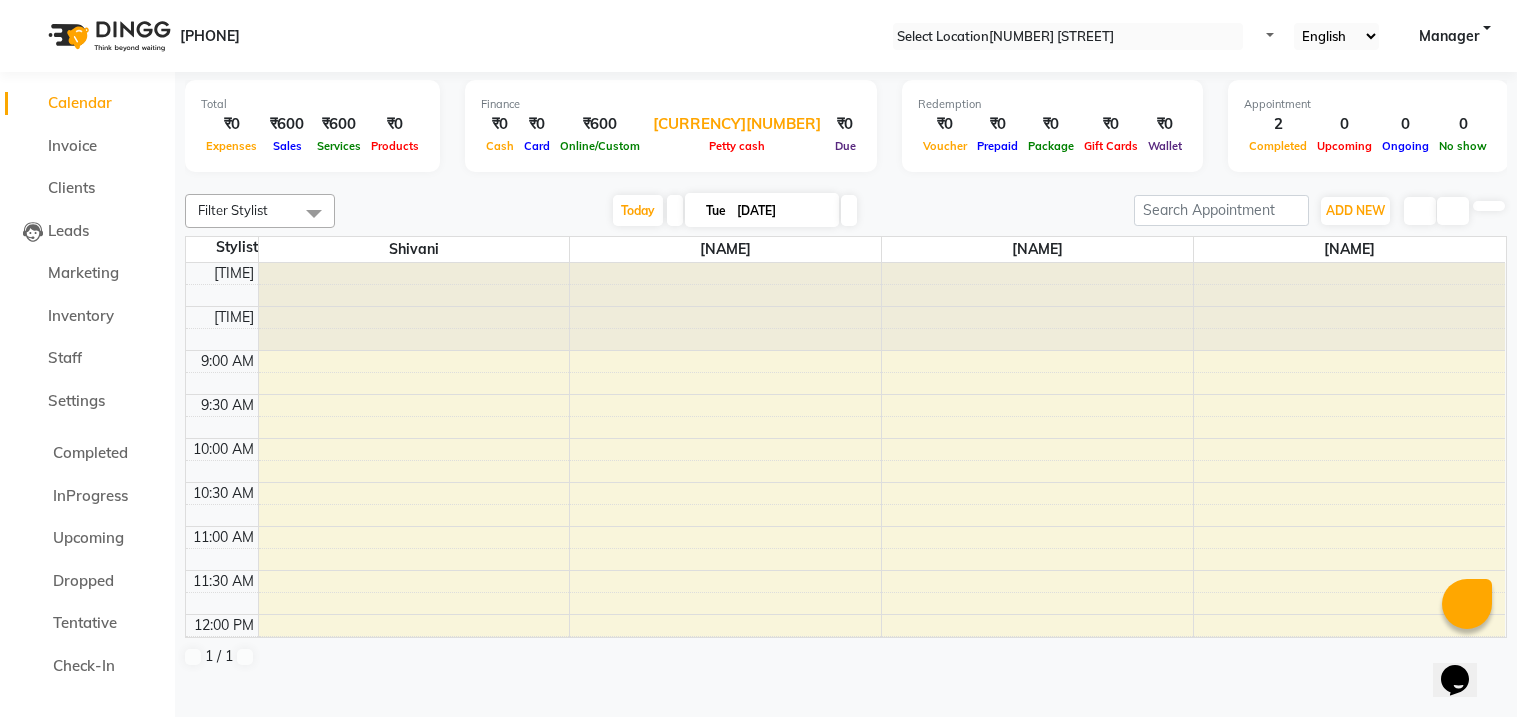 click on "[CURRENCY][NUMBER]" at bounding box center [737, 124] 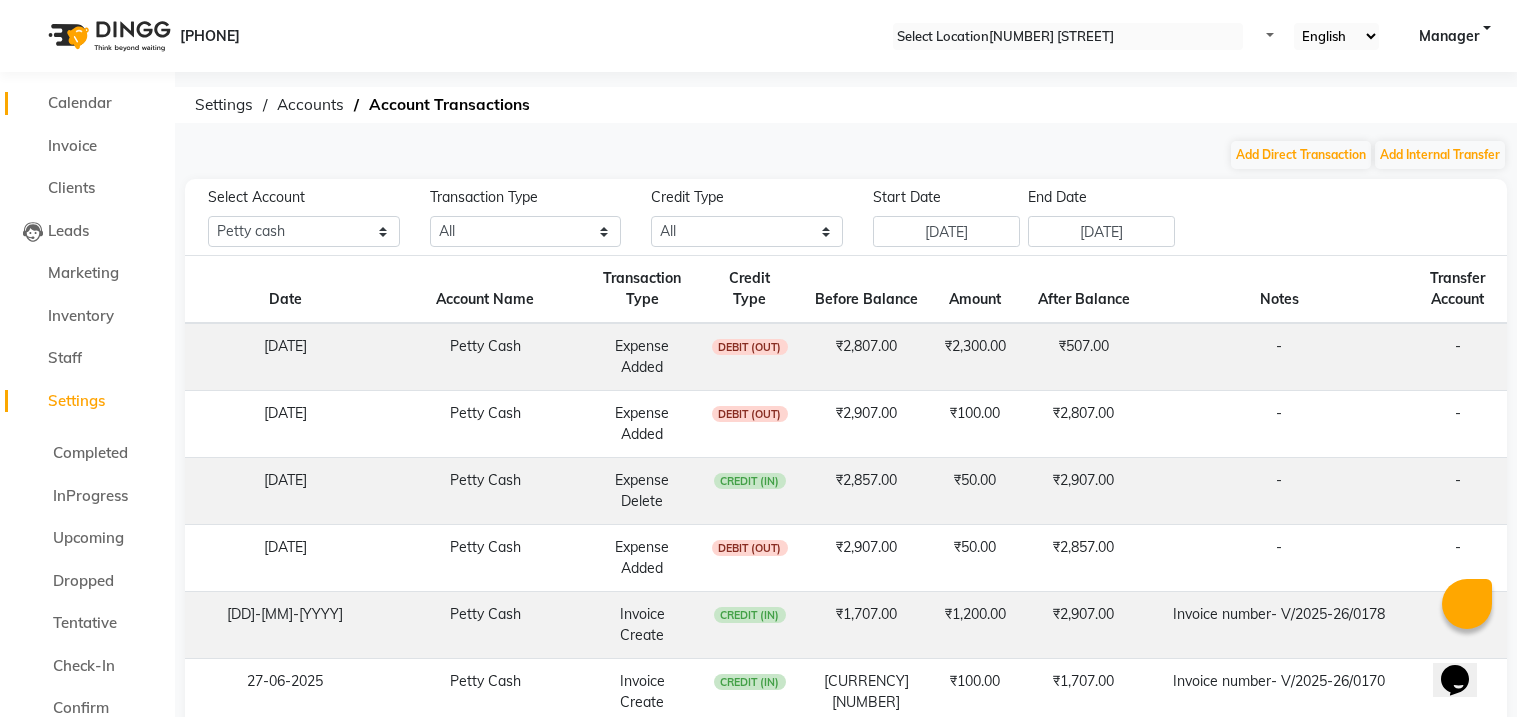 click on "Calendar" at bounding box center [87, 103] 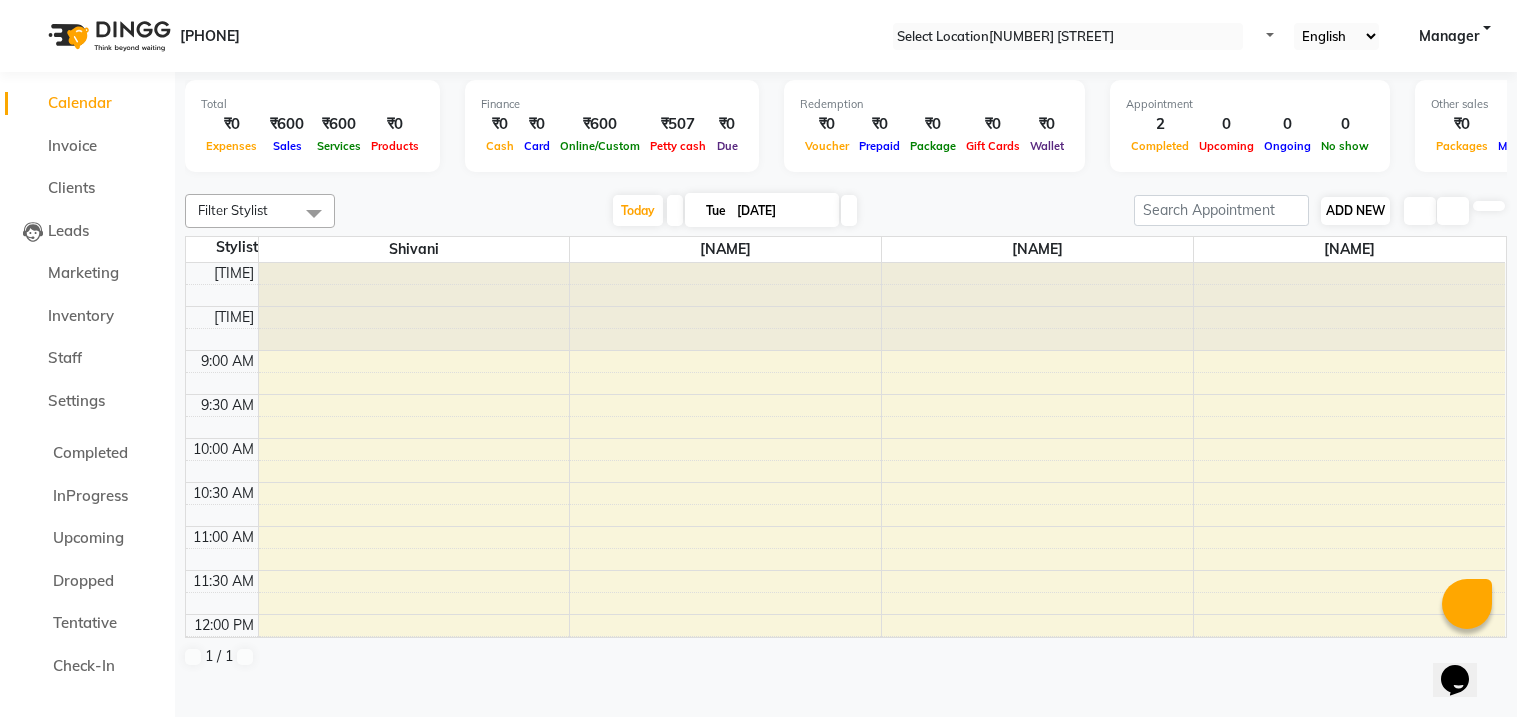 click on "ADD NEW" at bounding box center [1355, 210] 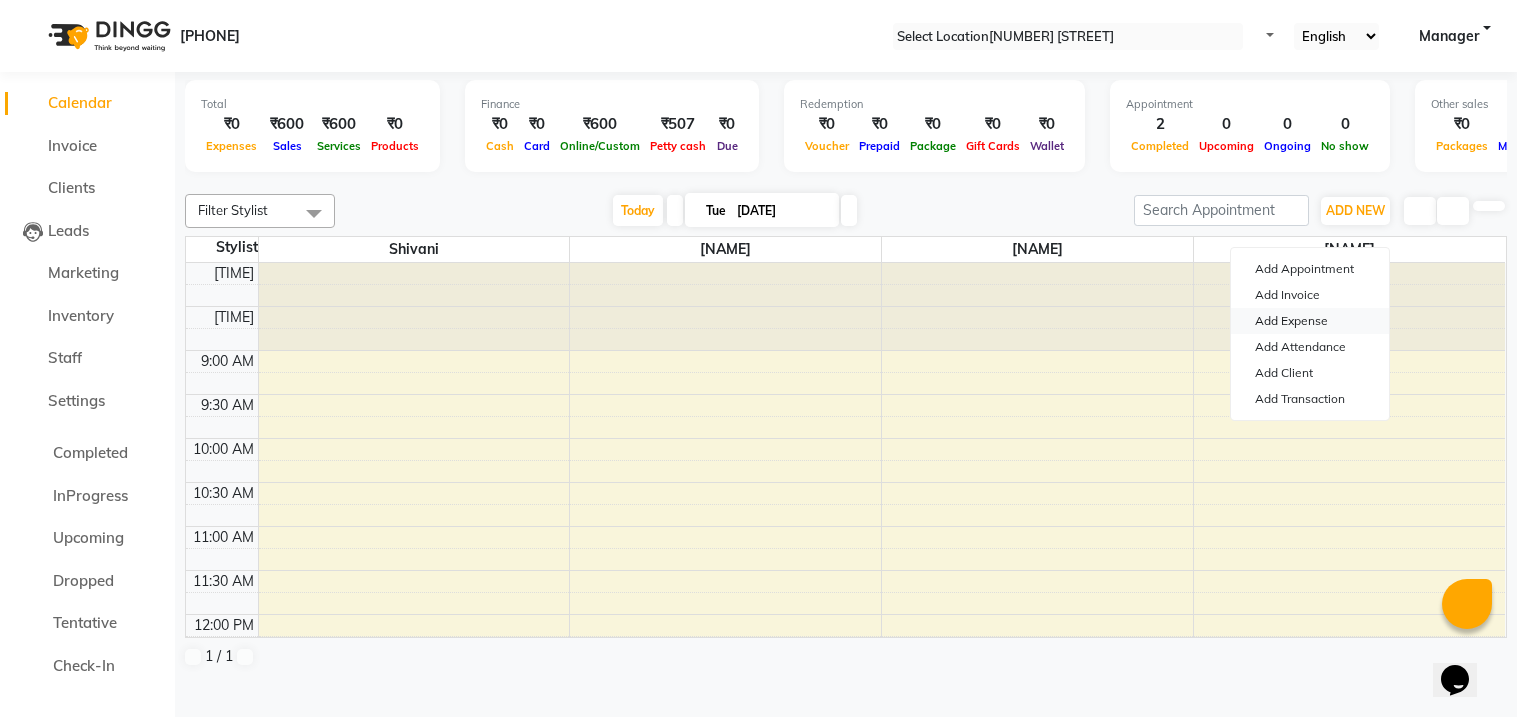 click on "Add Expense" at bounding box center (1310, 321) 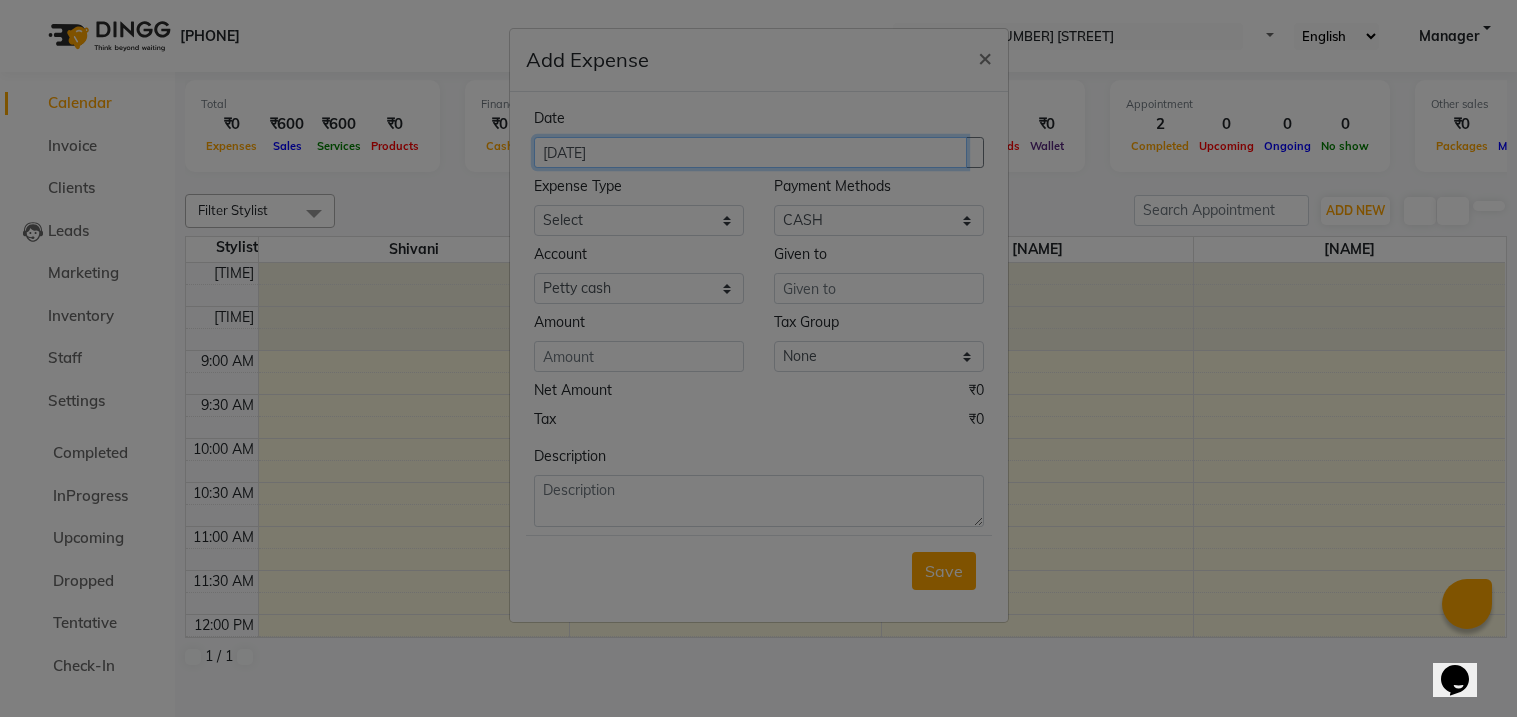 click on "[DATE]" at bounding box center (750, 152) 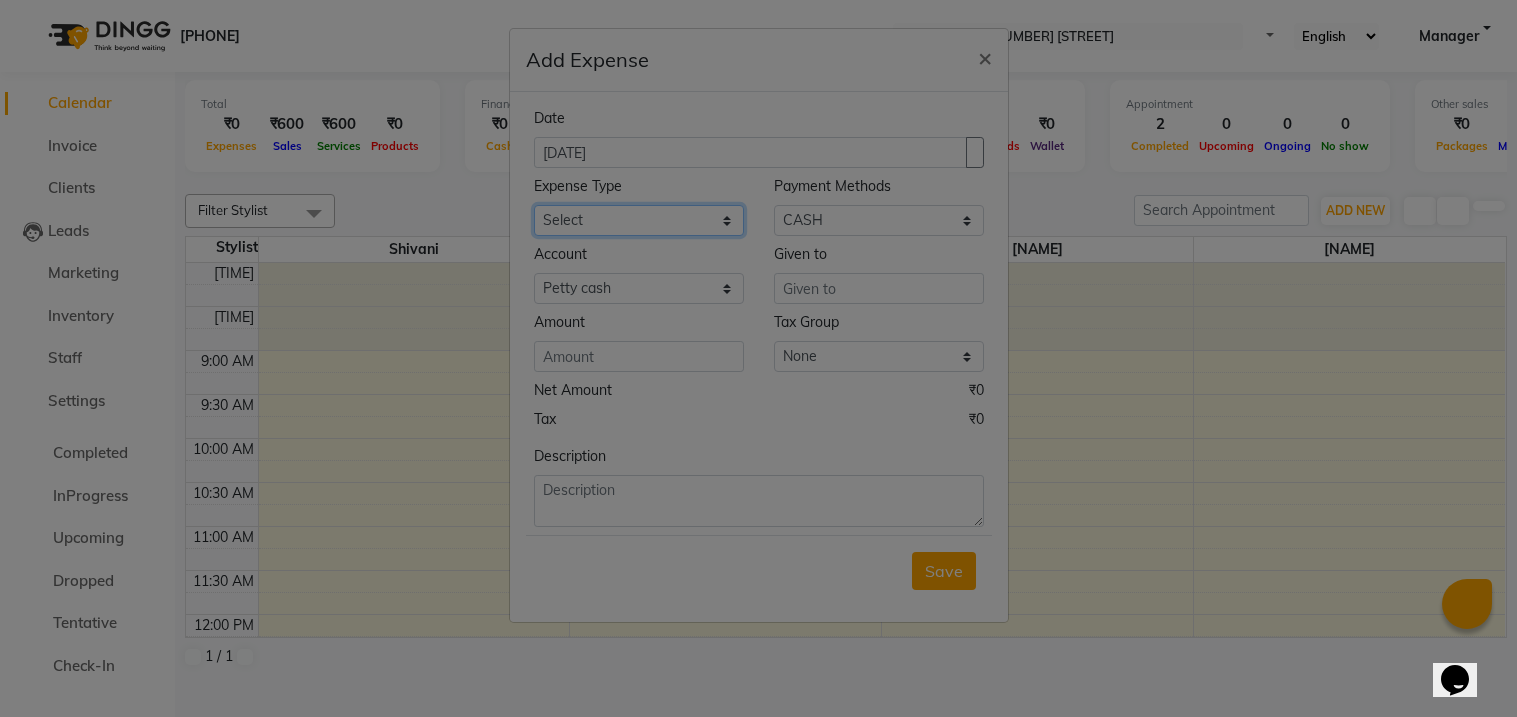 click on "Select Advance Salary Bank charges Car maintenance  Cash transfer to bank Cash transfer to hub Client Snacks Clinical charges Equipment Fuel Govt fee Incentive Insurance International purchase Loan Repayment Maintenance Marketing Miscellaneous MRA Other Pantry Product Rent Salary Staff Snacks Tax tea tea tea Tea & Refreshment Utilities" at bounding box center (639, 220) 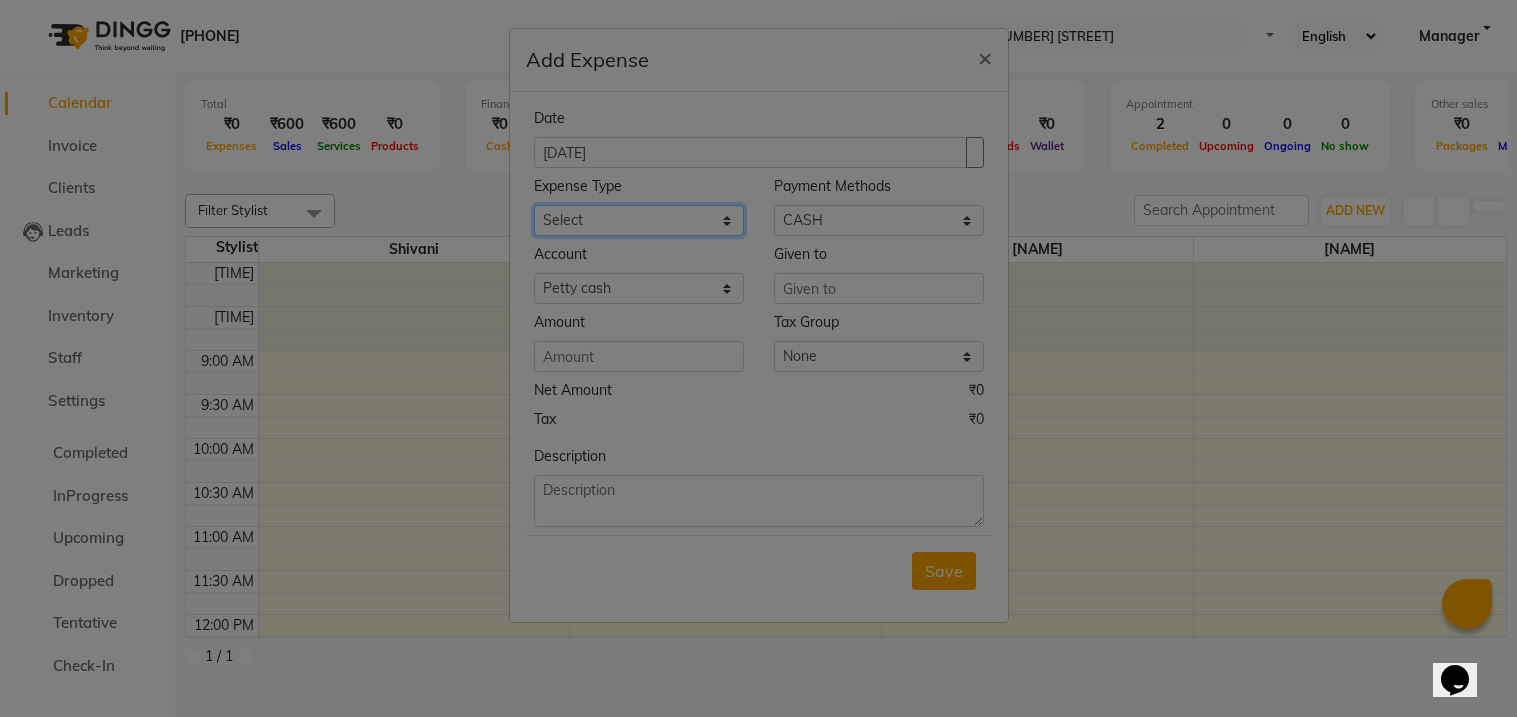 select on "[NUMBER]" 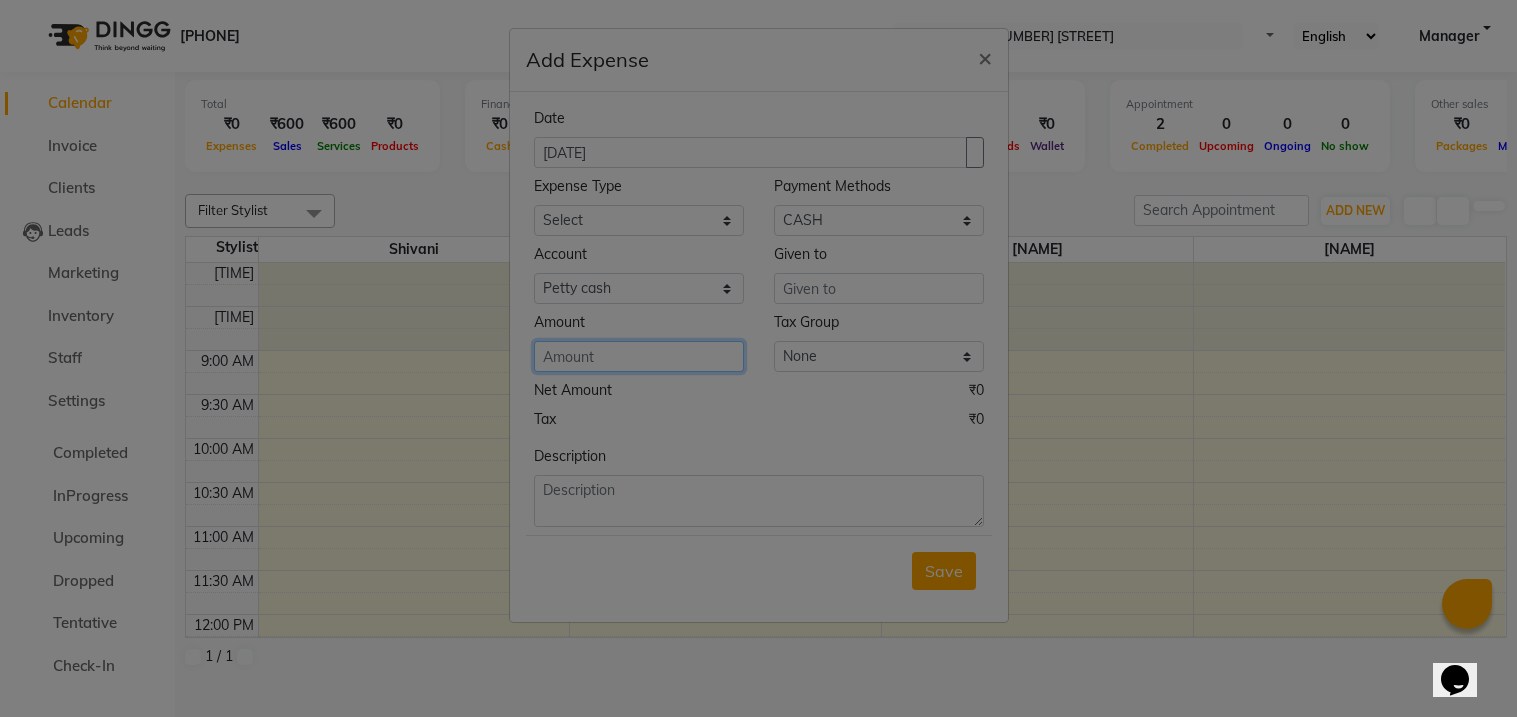 click at bounding box center [639, 356] 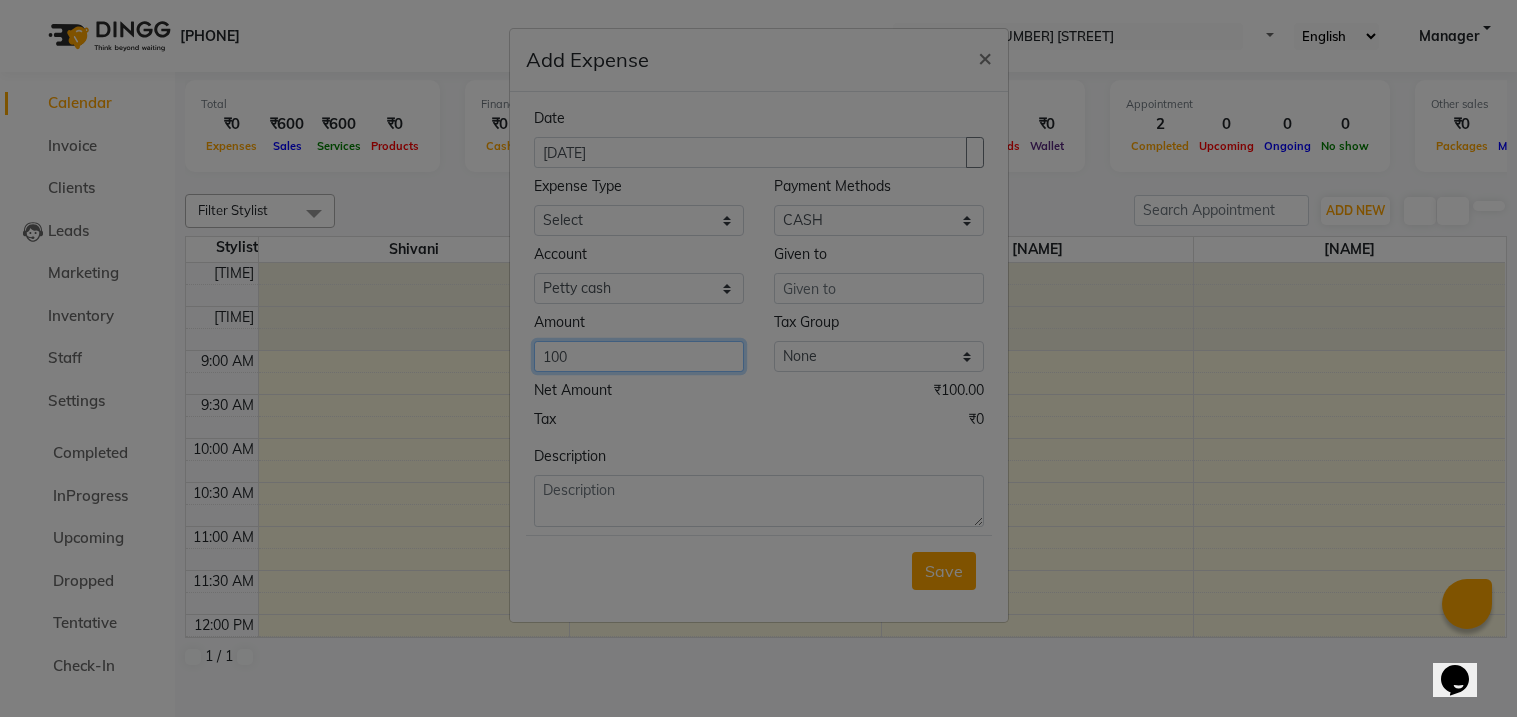 type on "100" 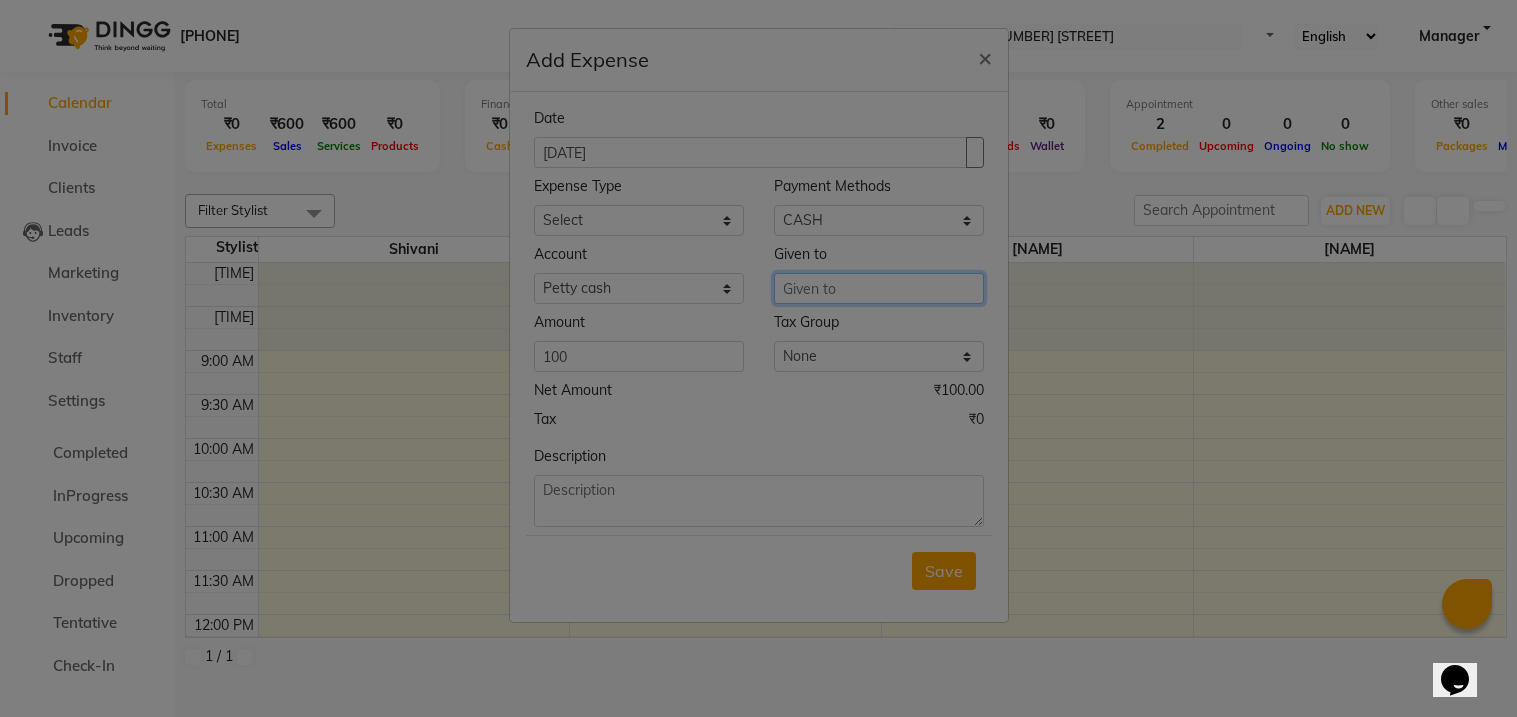 click at bounding box center [879, 288] 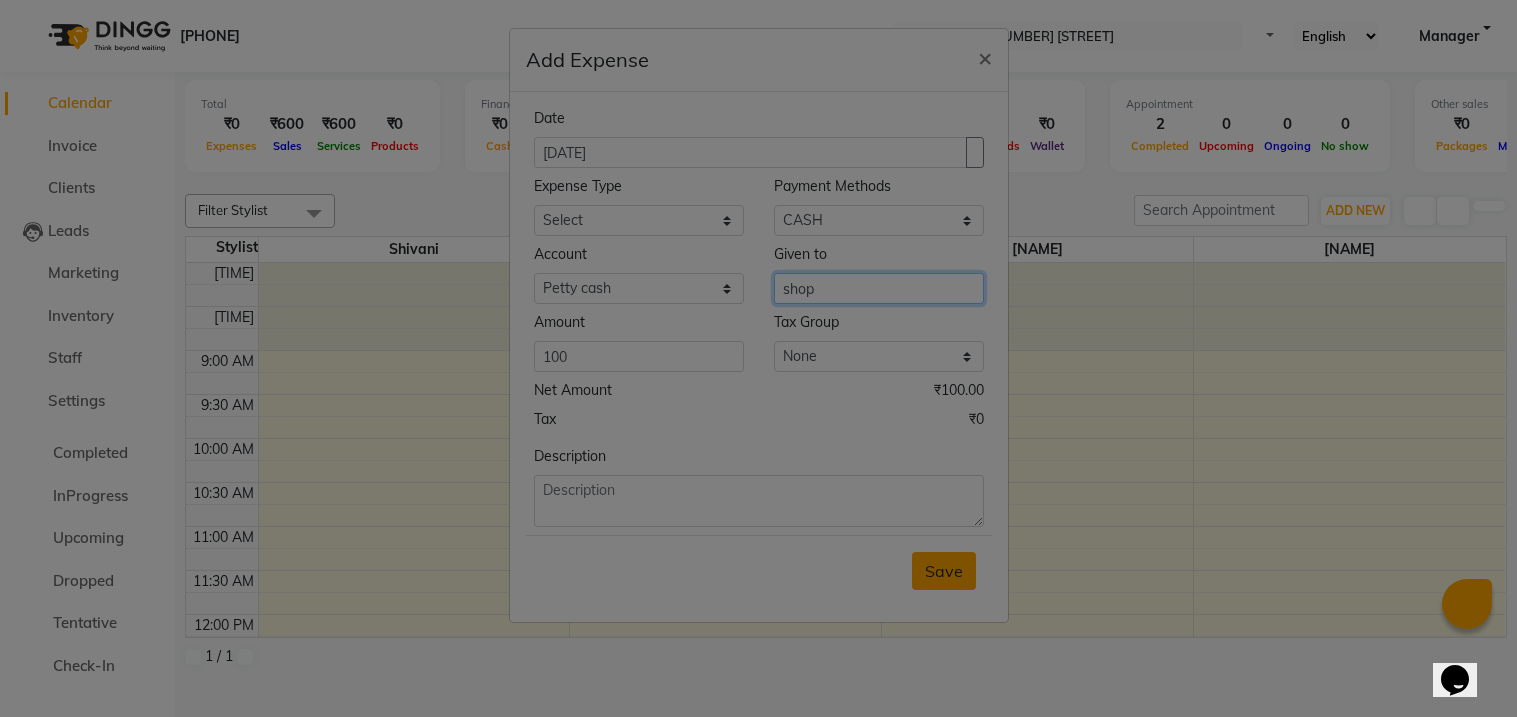 type on "shop" 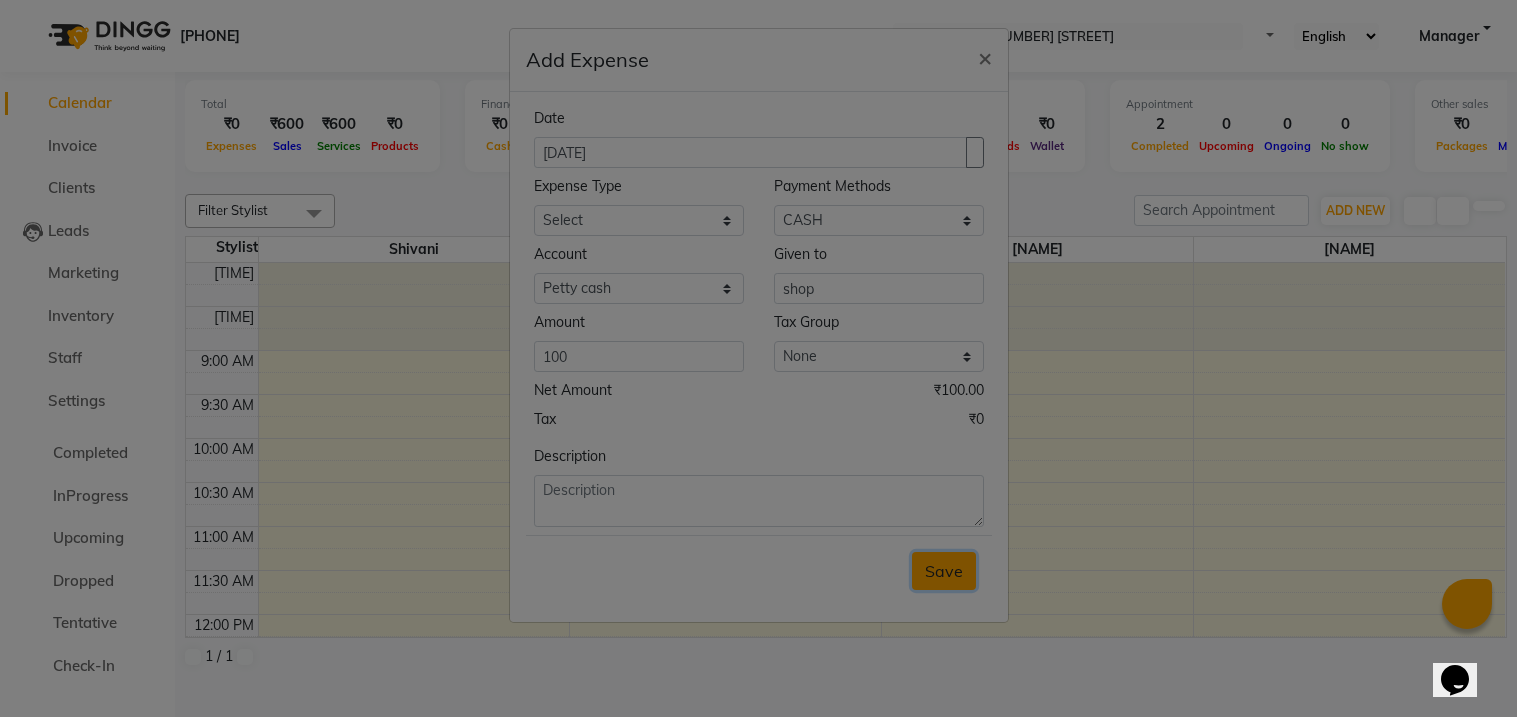 click on "Save" at bounding box center (944, 571) 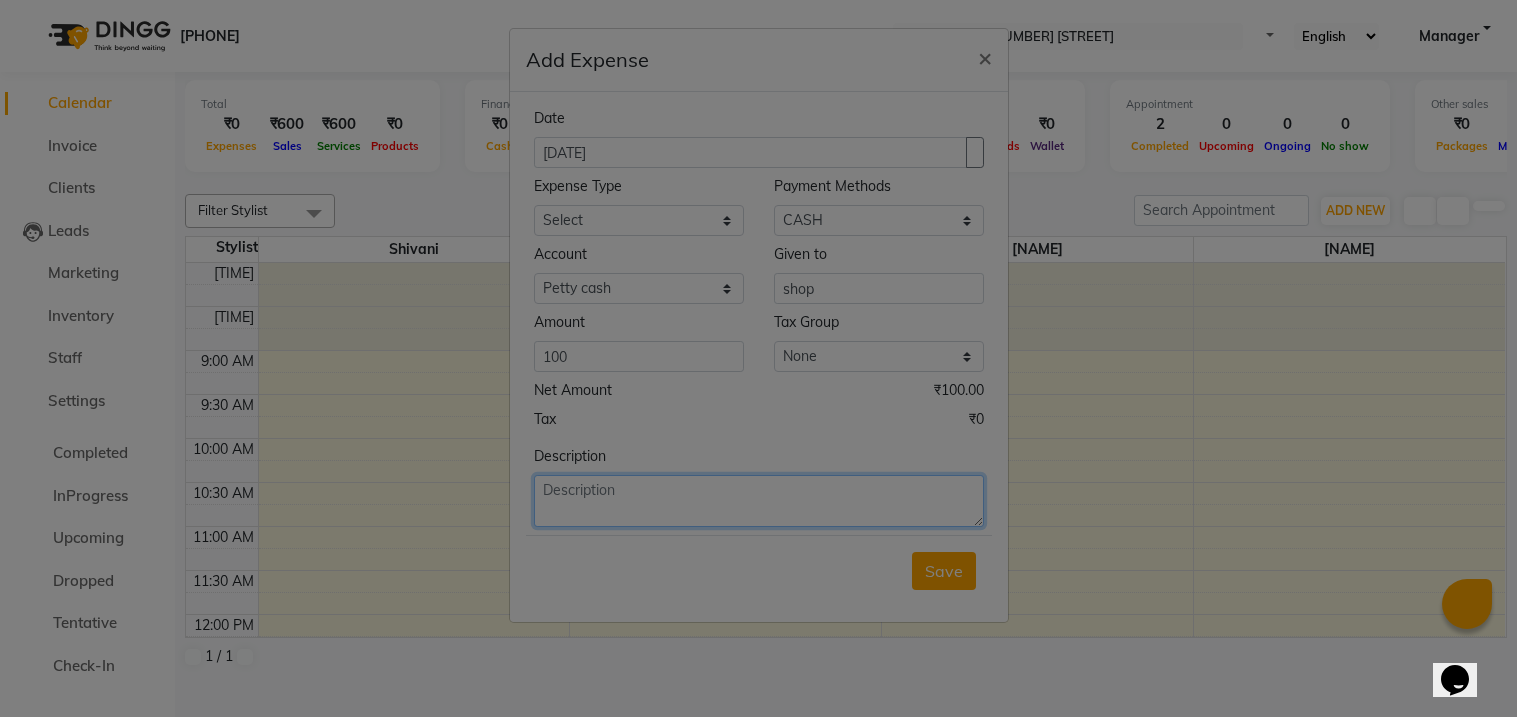click at bounding box center [759, 501] 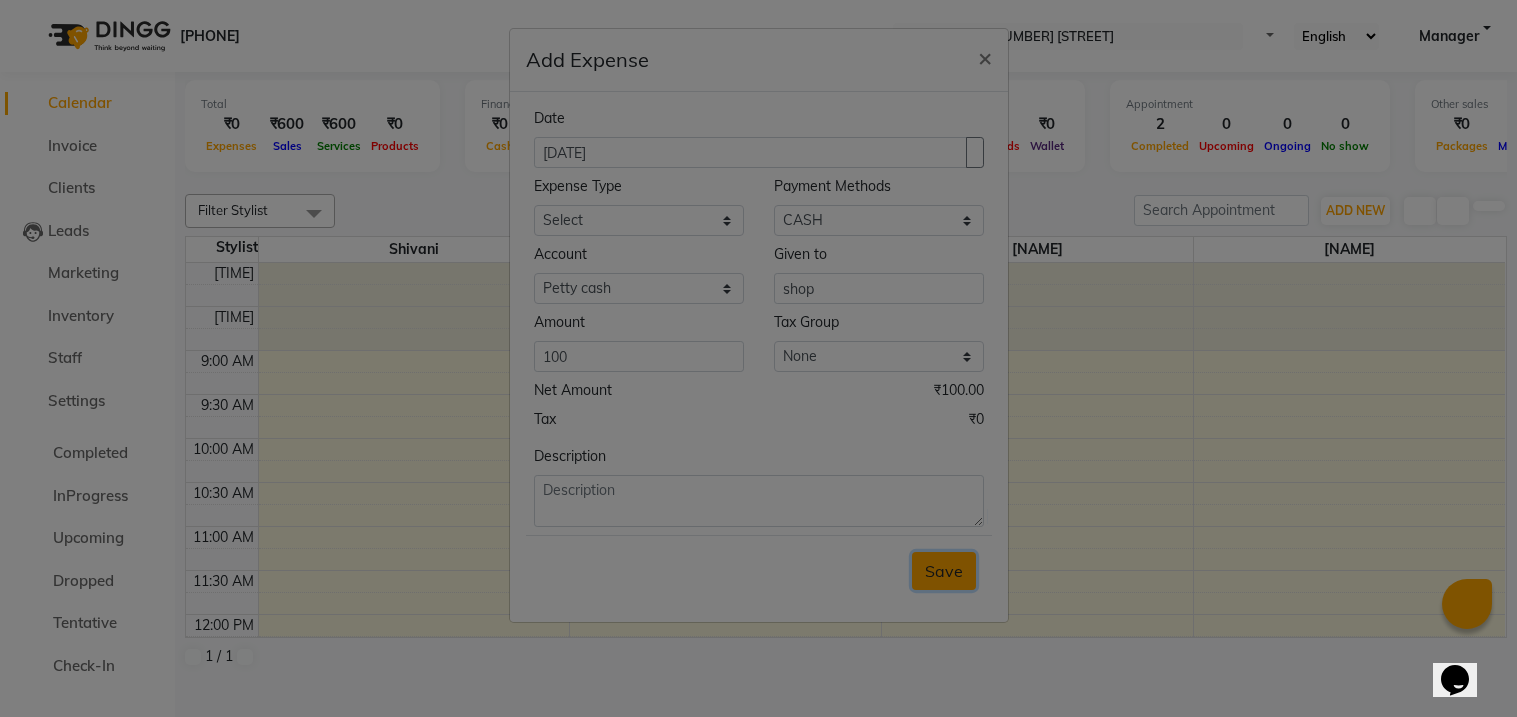 click on "Save" at bounding box center (944, 571) 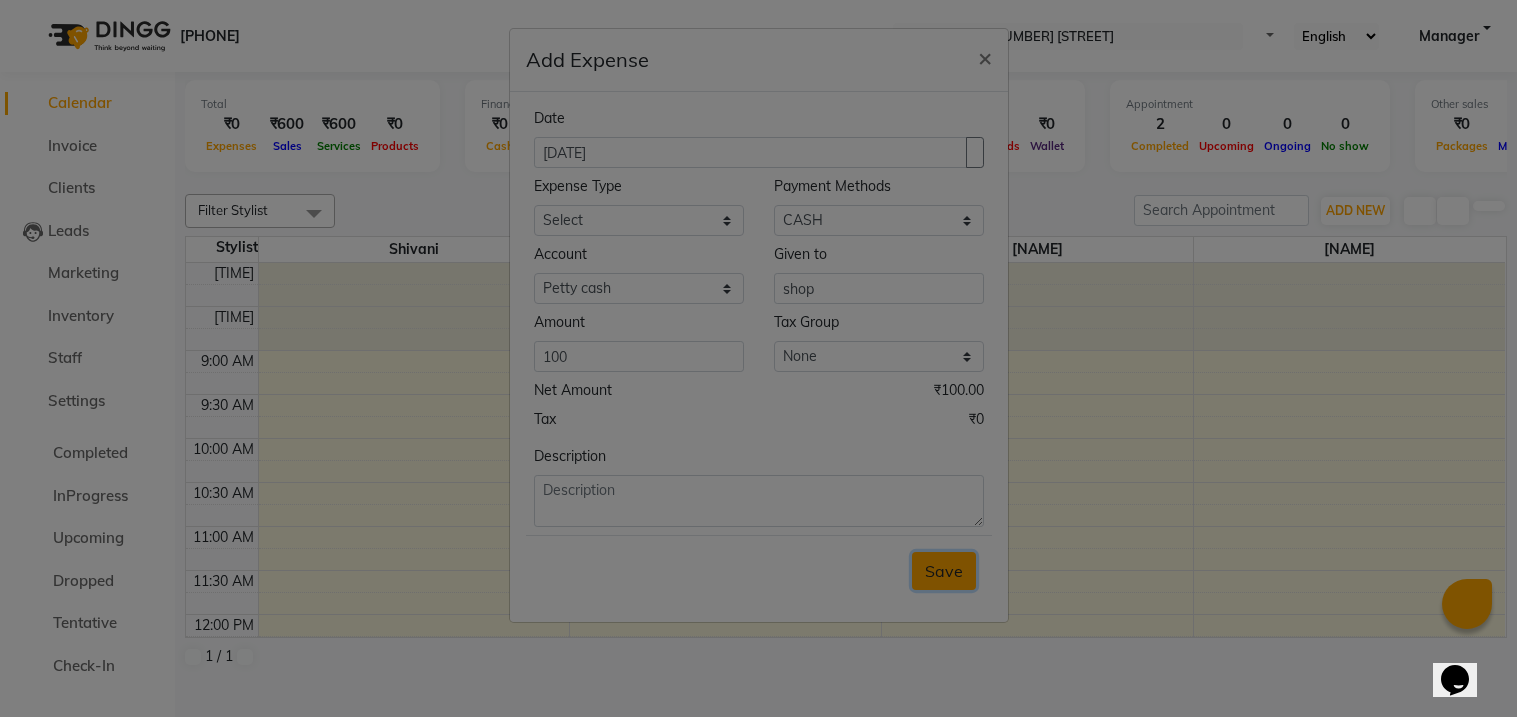 click on "Save" at bounding box center [944, 571] 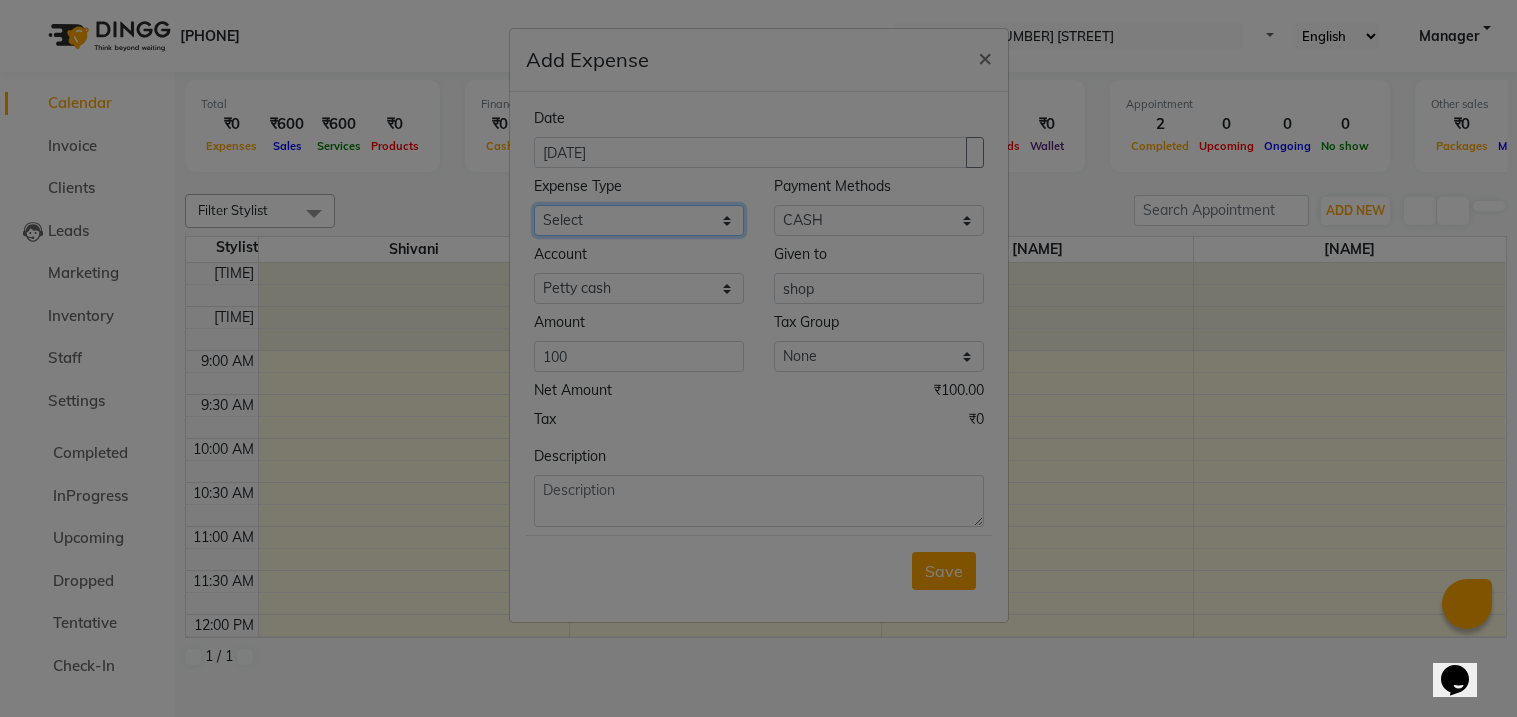 click on "Select Advance Salary Bank charges Car maintenance  Cash transfer to bank Cash transfer to hub Client Snacks Clinical charges Equipment Fuel Govt fee Incentive Insurance International purchase Loan Repayment Maintenance Marketing Miscellaneous MRA Other Pantry Product Rent Salary Staff Snacks Tax tea tea tea Tea & Refreshment Utilities" at bounding box center [639, 220] 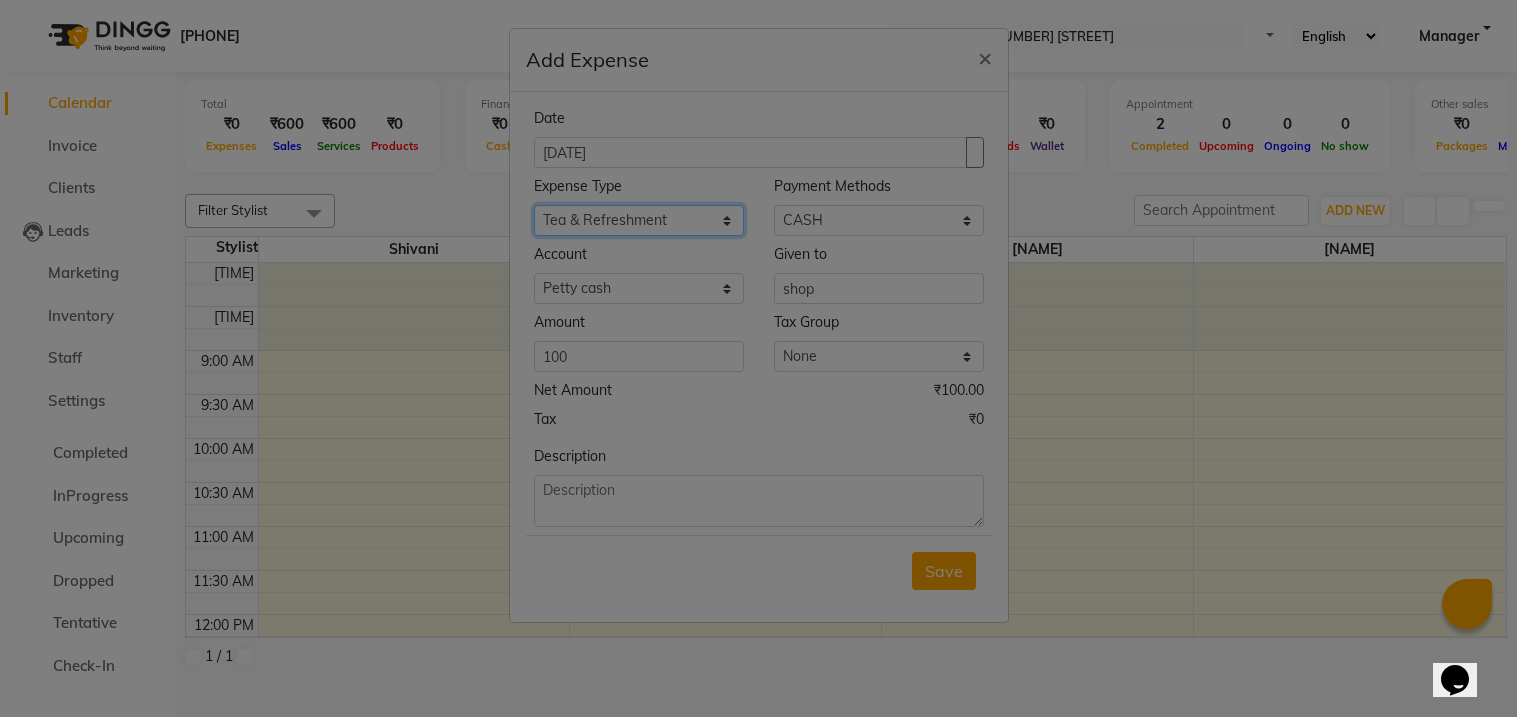 click on "Select Advance Salary Bank charges Car maintenance  Cash transfer to bank Cash transfer to hub Client Snacks Clinical charges Equipment Fuel Govt fee Incentive Insurance International purchase Loan Repayment Maintenance Marketing Miscellaneous MRA Other Pantry Product Rent Salary Staff Snacks Tax tea tea tea Tea & Refreshment Utilities" at bounding box center (639, 220) 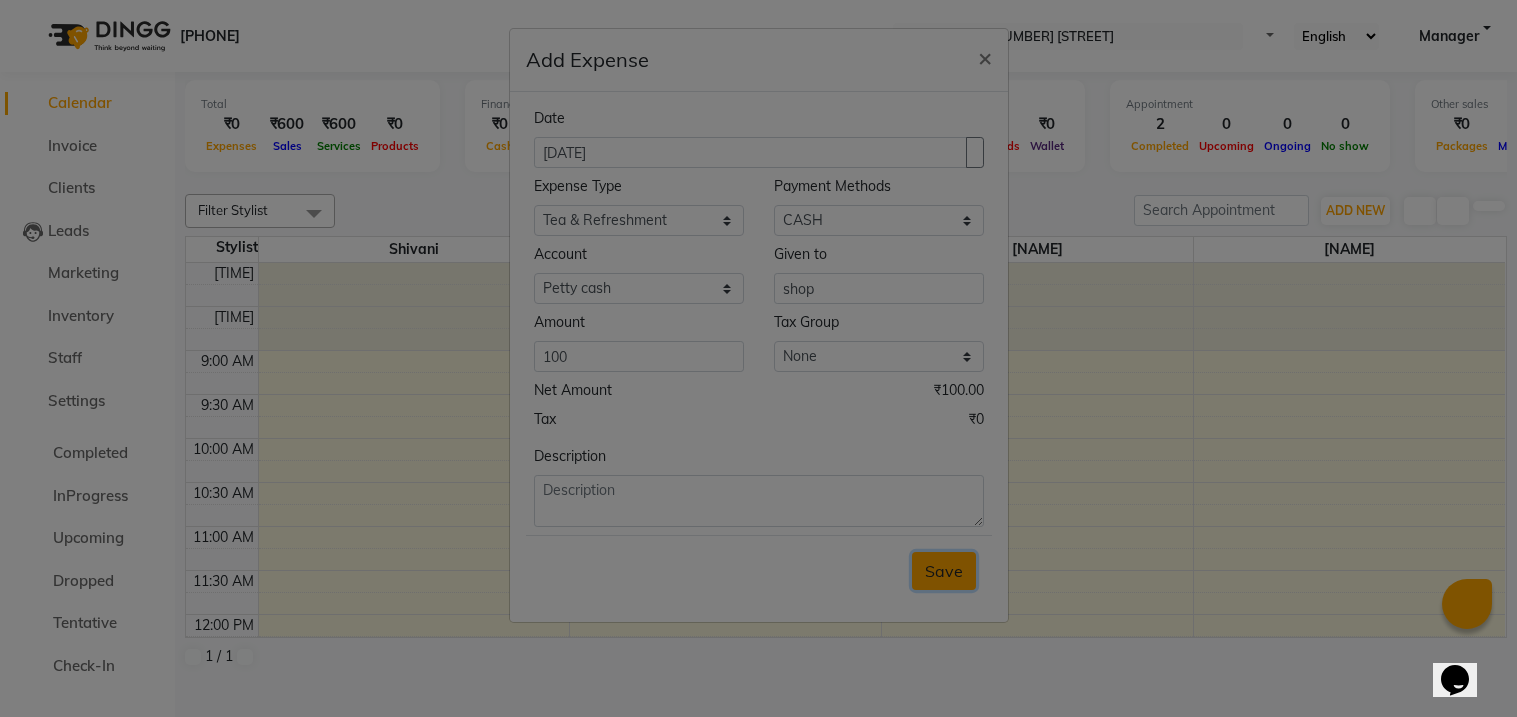 click on "Save" at bounding box center [944, 571] 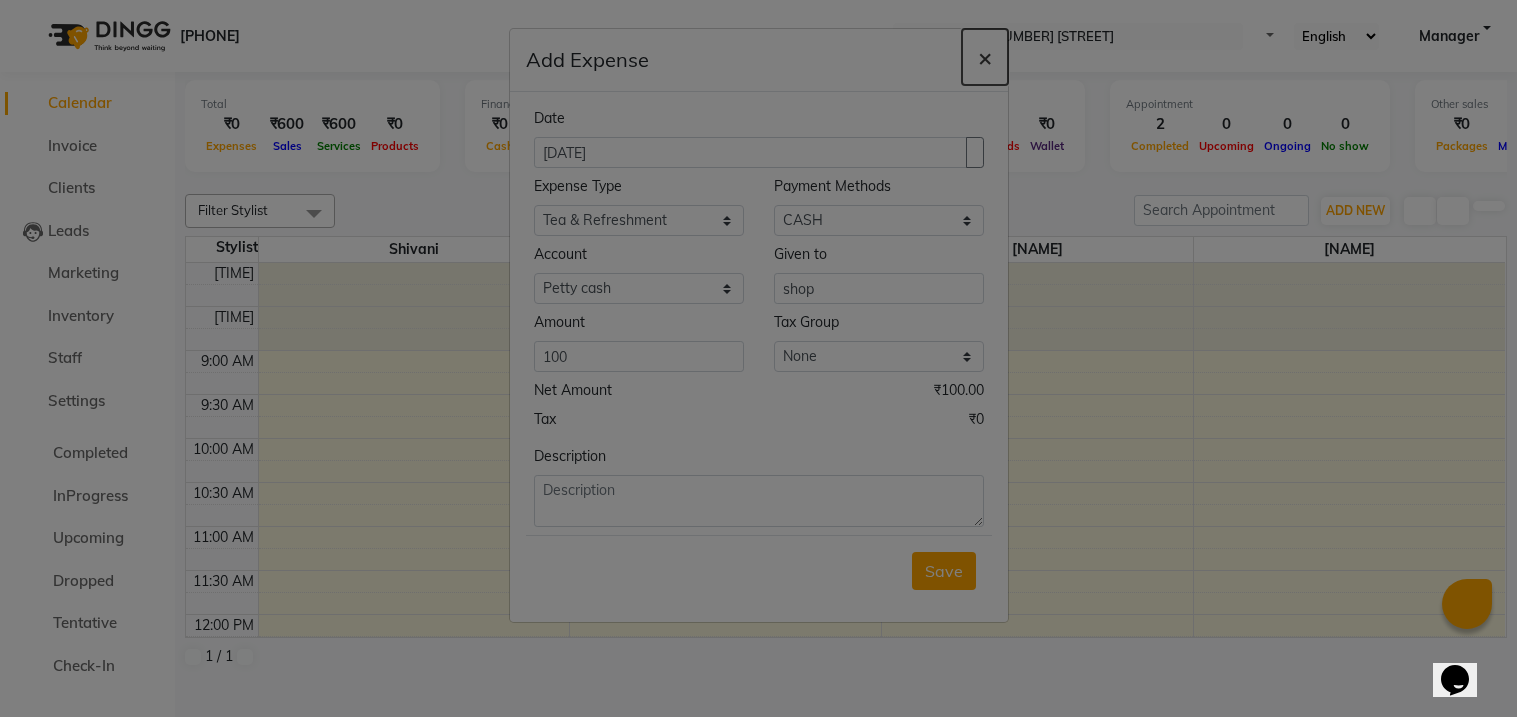 click on "×" at bounding box center [985, 57] 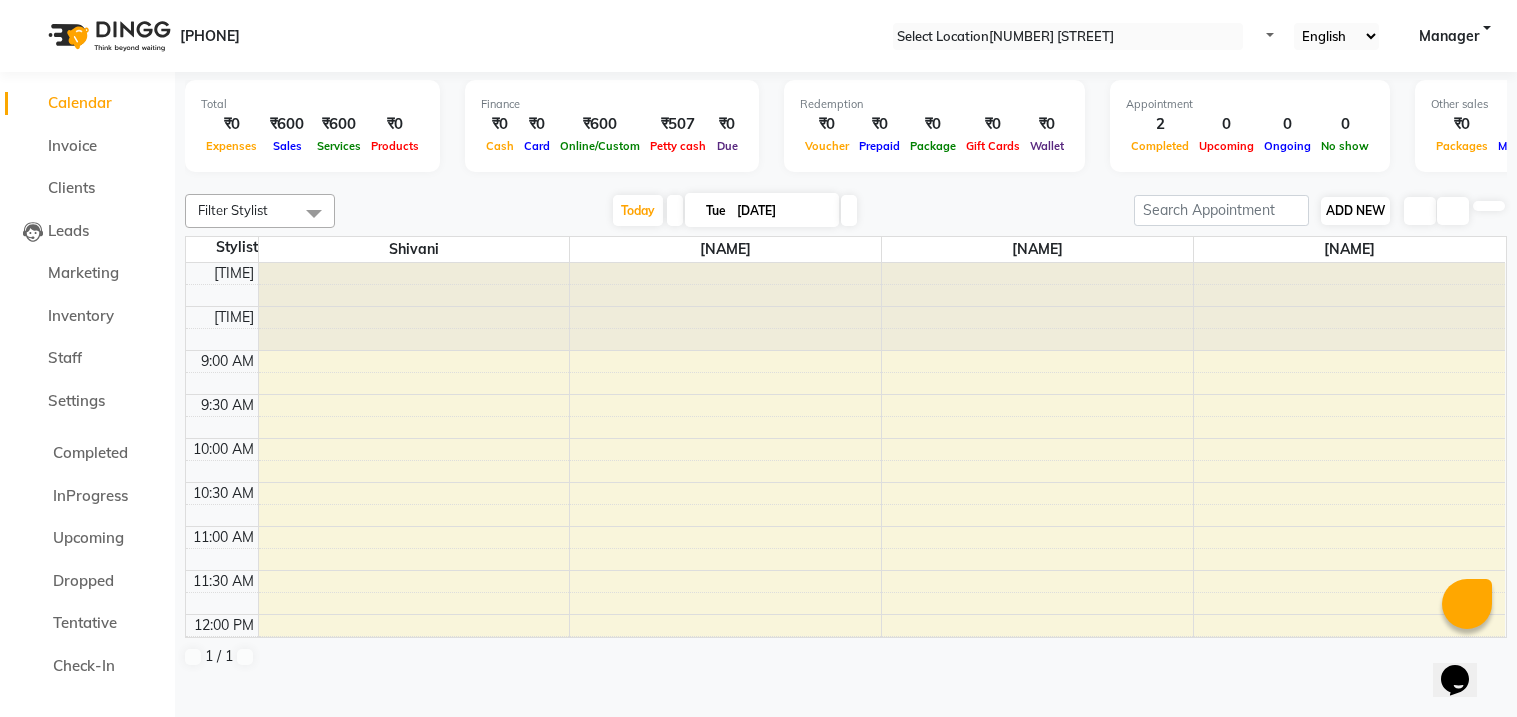 click on "ADD NEW" at bounding box center (1355, 210) 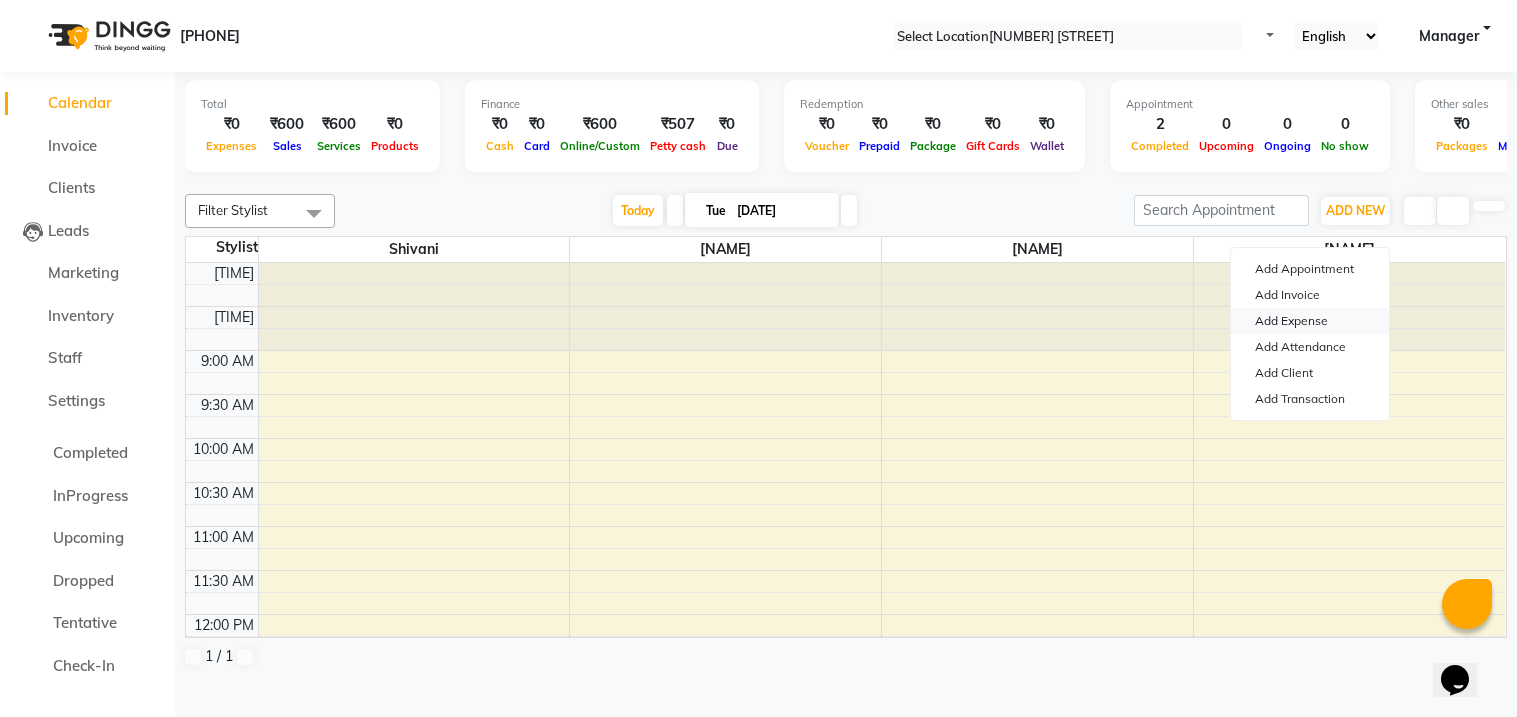click on "Add Expense" at bounding box center [1310, 321] 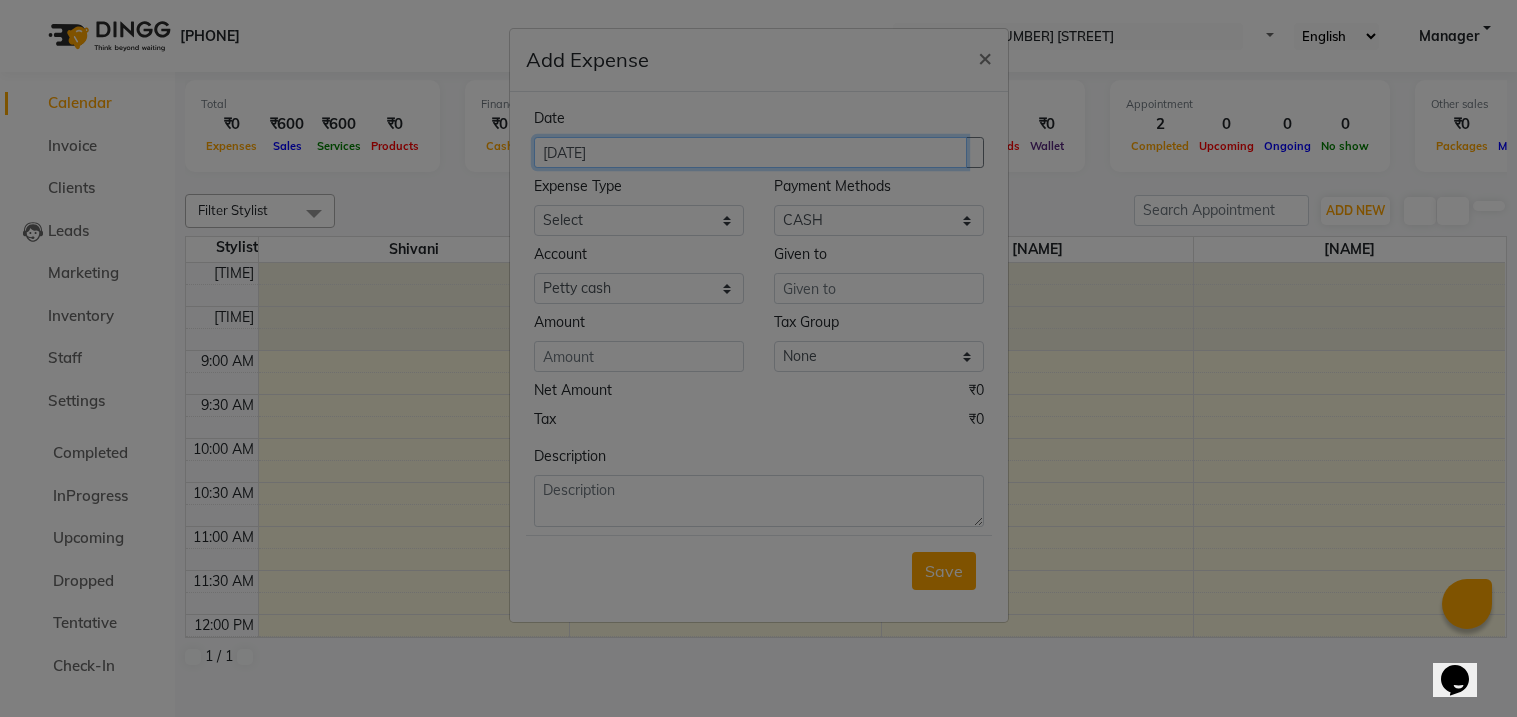 click on "[DATE]" at bounding box center (750, 152) 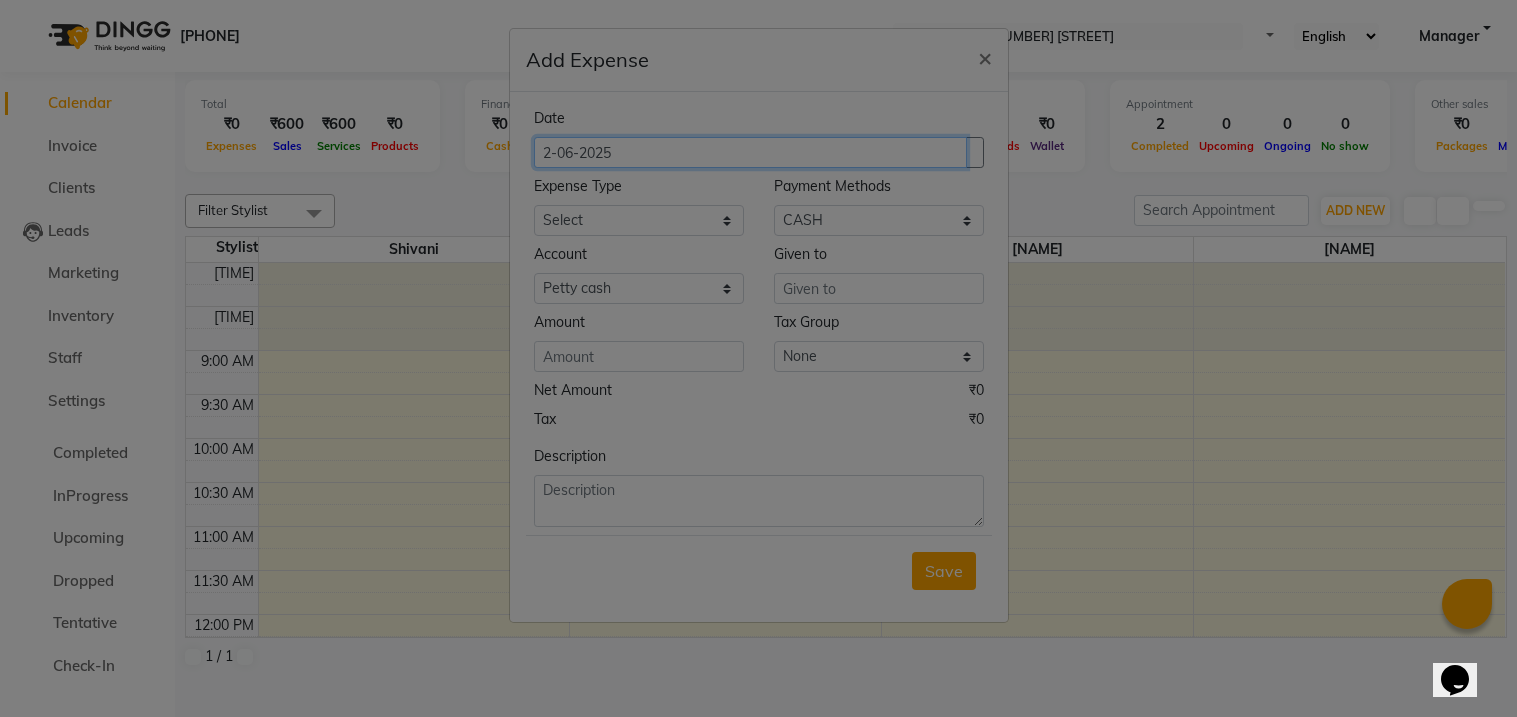 click on "2-06-2025" at bounding box center [750, 152] 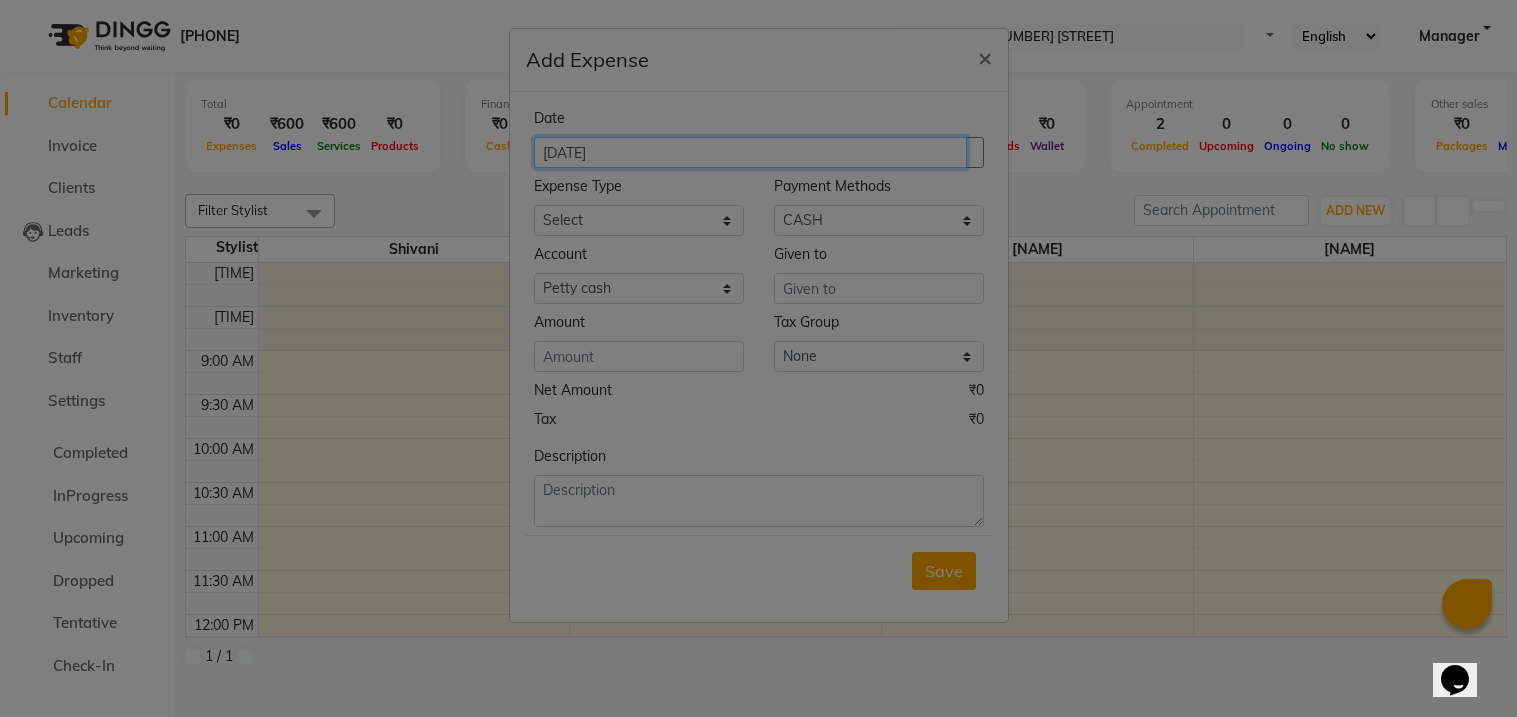 type on "[DATE]" 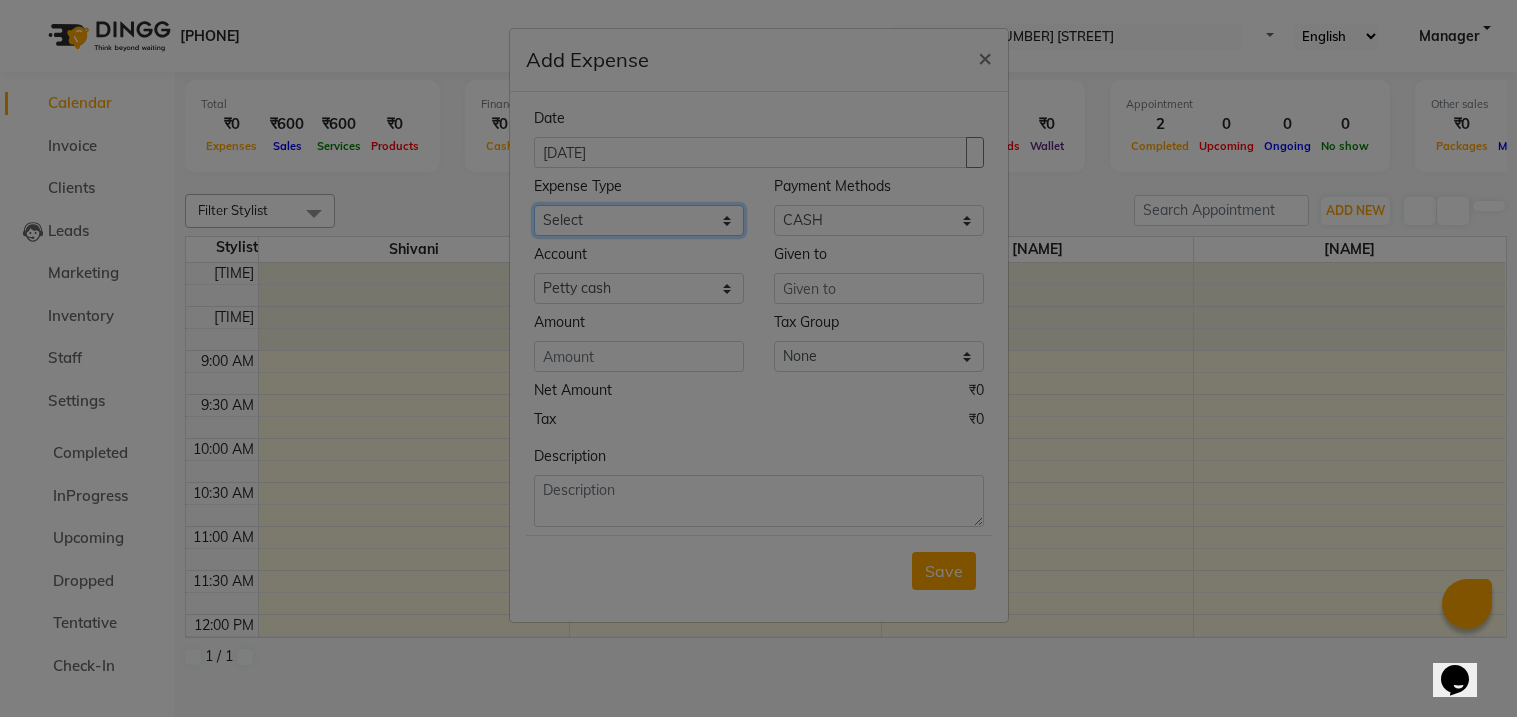 click on "Select Advance Salary Bank charges Car maintenance  Cash transfer to bank Cash transfer to hub Client Snacks Clinical charges Equipment Fuel Govt fee Incentive Insurance International purchase Loan Repayment Maintenance Marketing Miscellaneous MRA Other Pantry Product Rent Salary Staff Snacks Tax tea tea tea Tea & Refreshment Utilities" at bounding box center [639, 220] 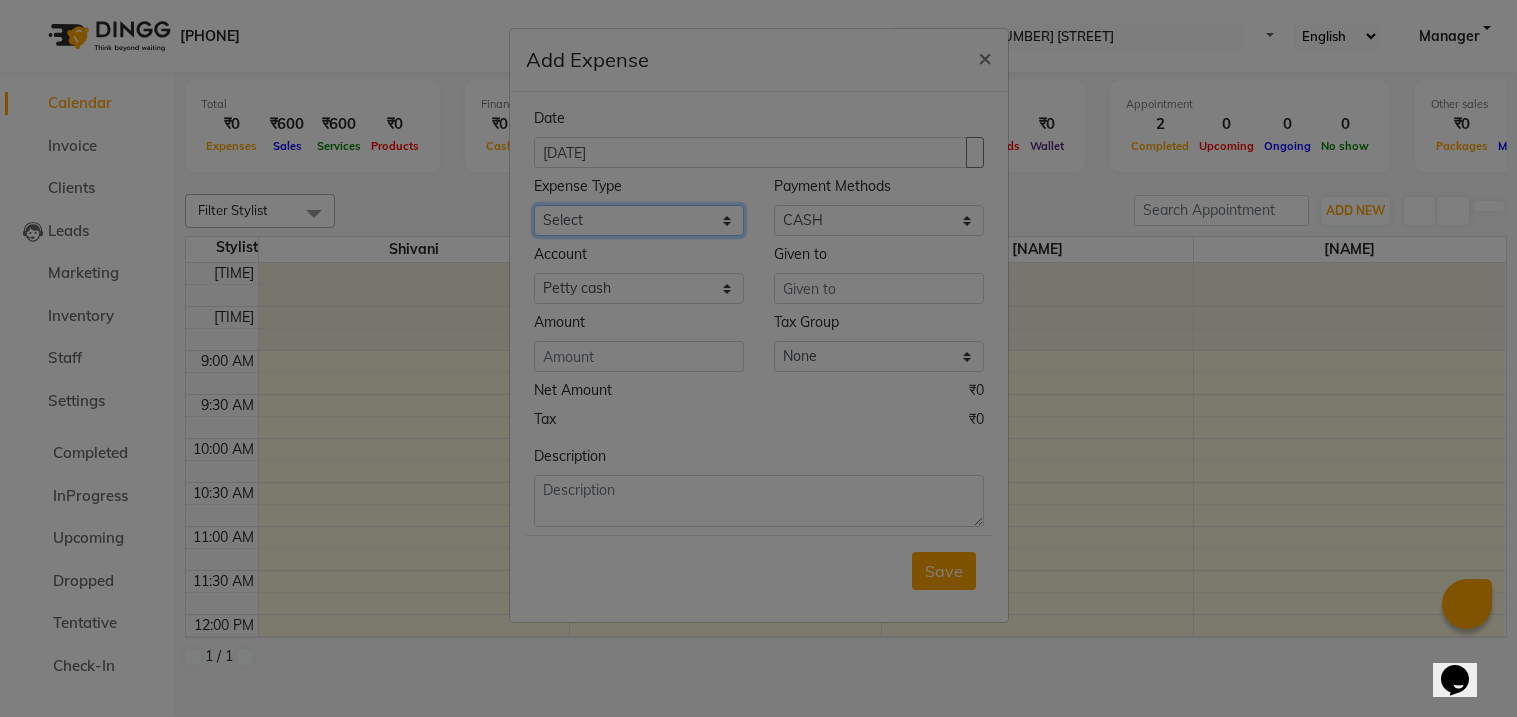 select on "22726" 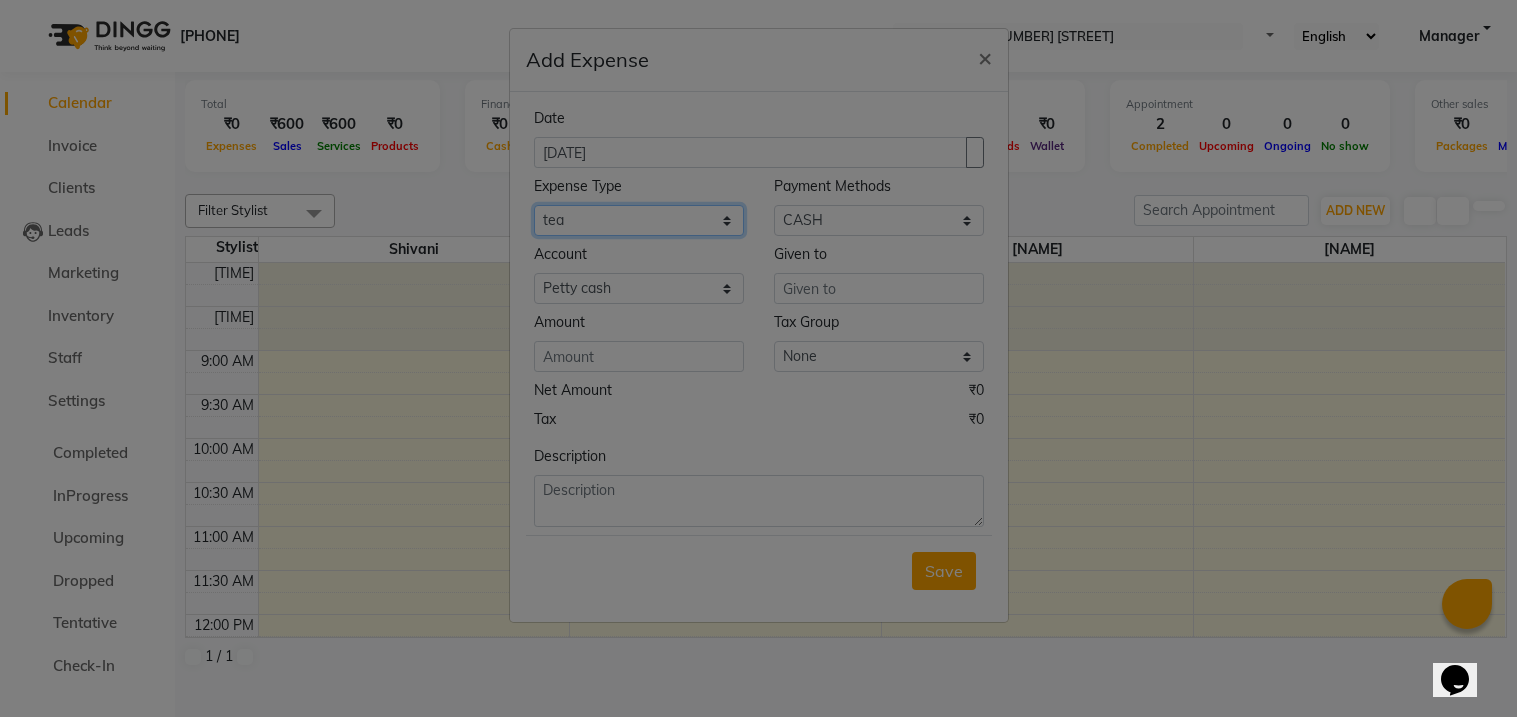 click on "Select Advance Salary Bank charges Car maintenance  Cash transfer to bank Cash transfer to hub Client Snacks Clinical charges Equipment Fuel Govt fee Incentive Insurance International purchase Loan Repayment Maintenance Marketing Miscellaneous MRA Other Pantry Product Rent Salary Staff Snacks Tax tea tea tea Tea & Refreshment Utilities" at bounding box center (639, 220) 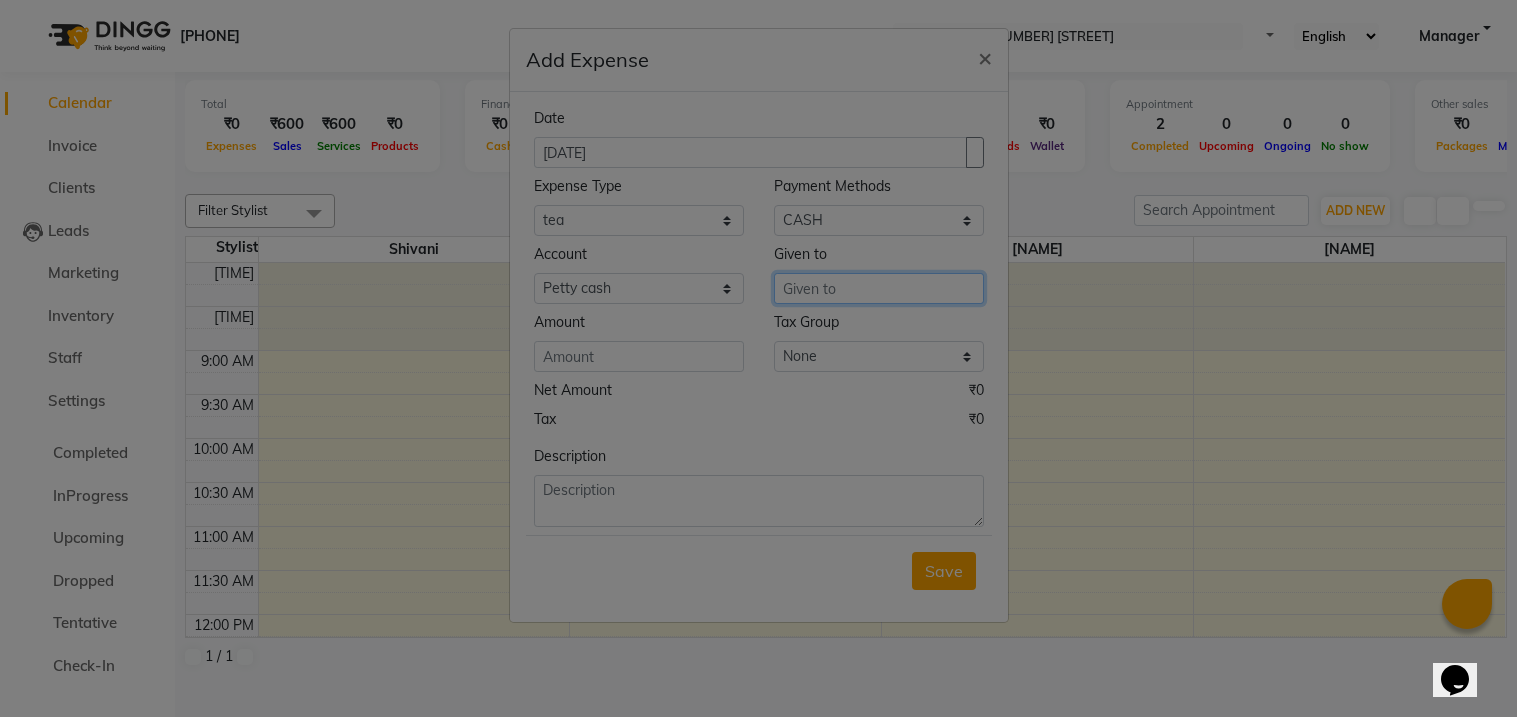 click at bounding box center [879, 288] 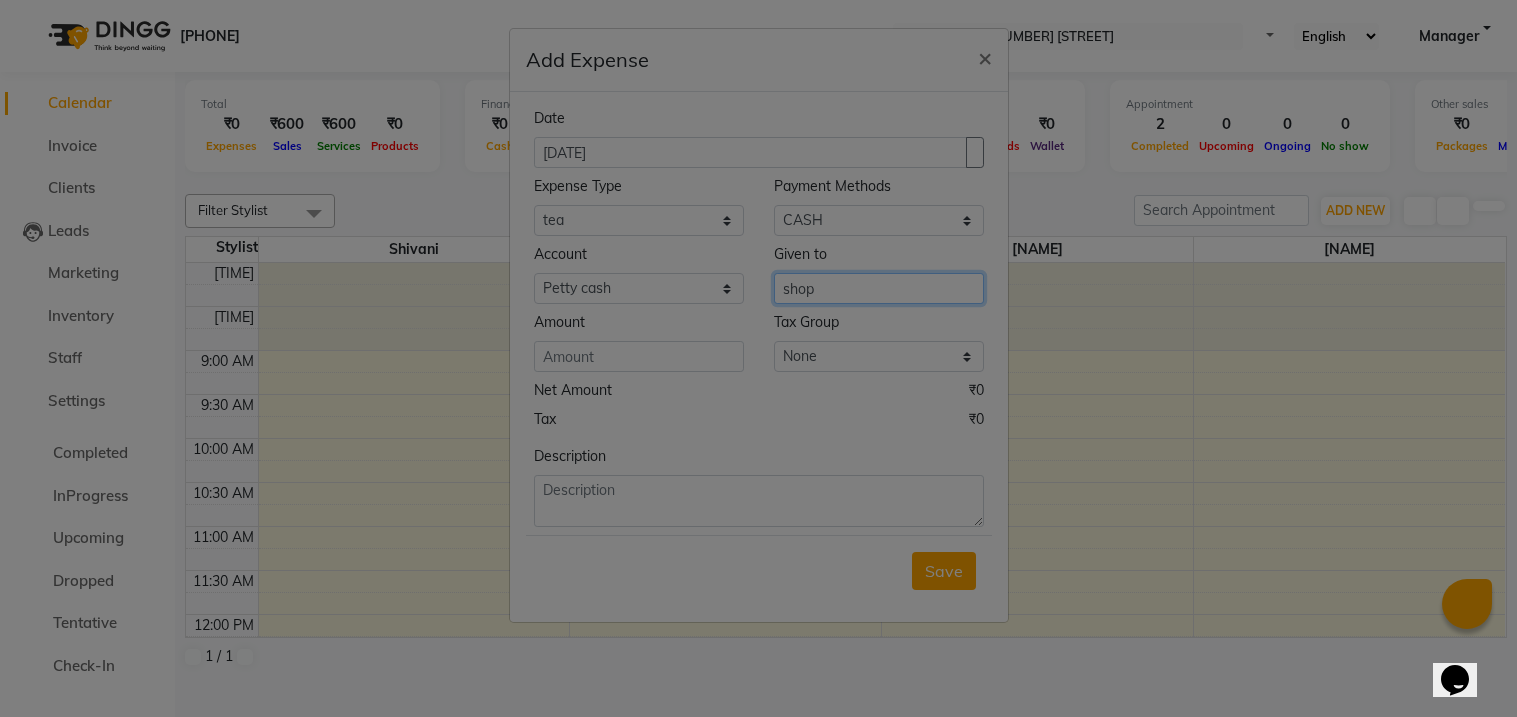 type on "shop" 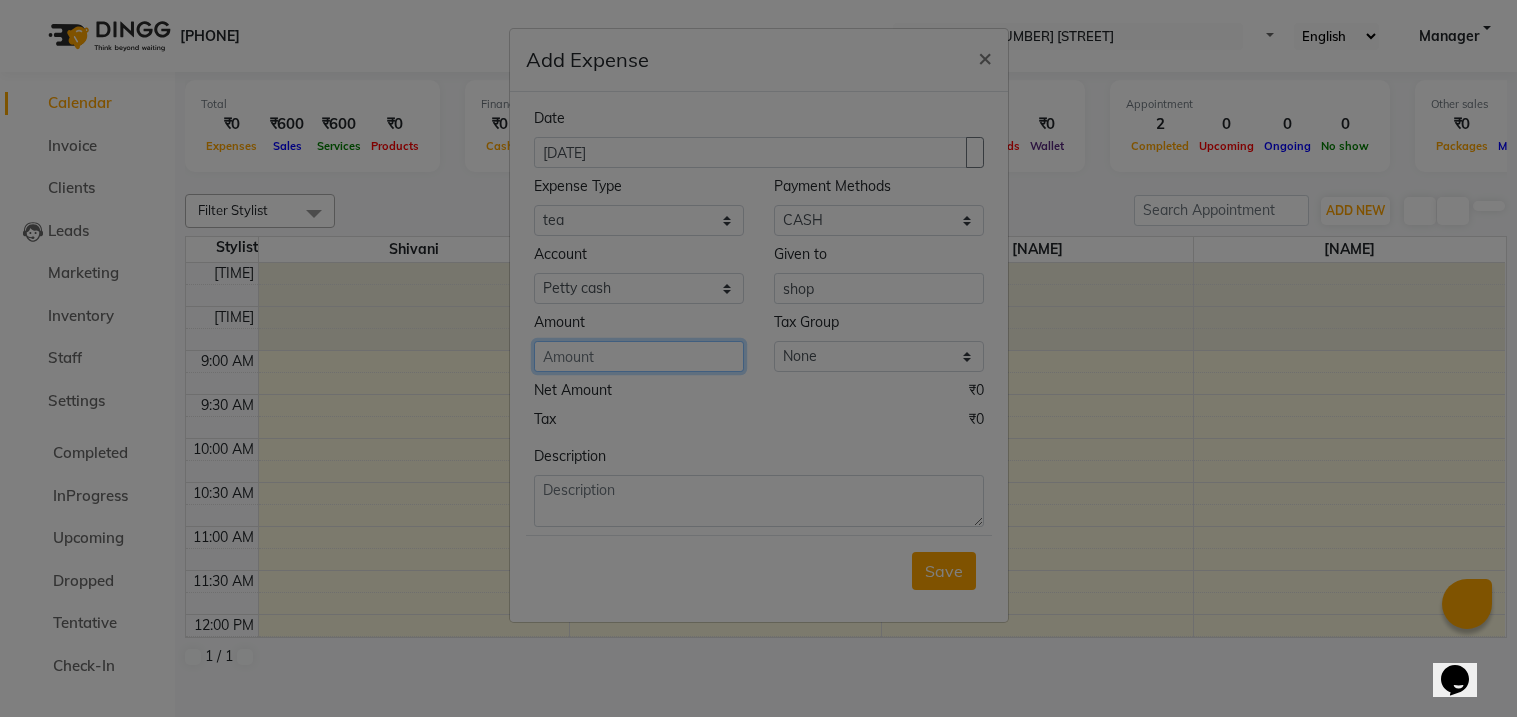 click at bounding box center (639, 356) 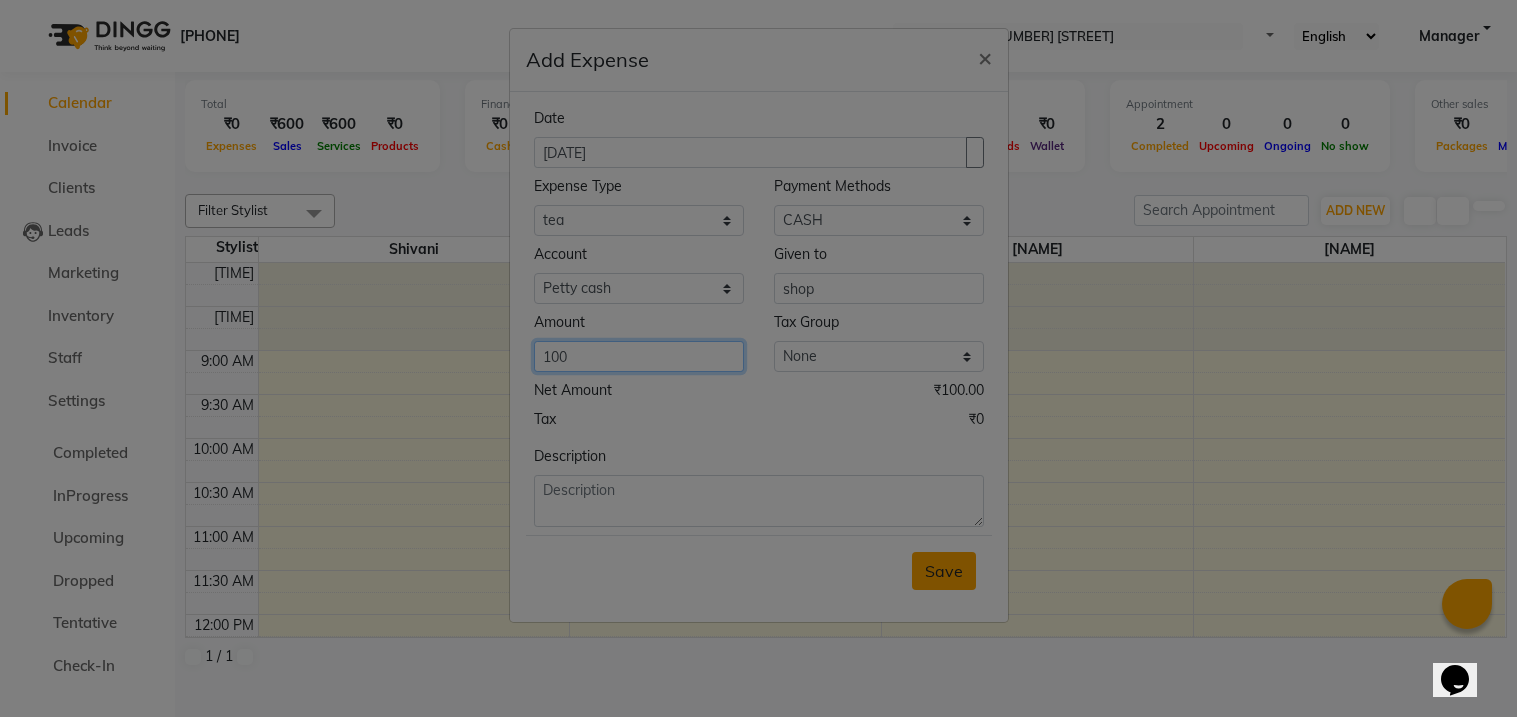 type on "100" 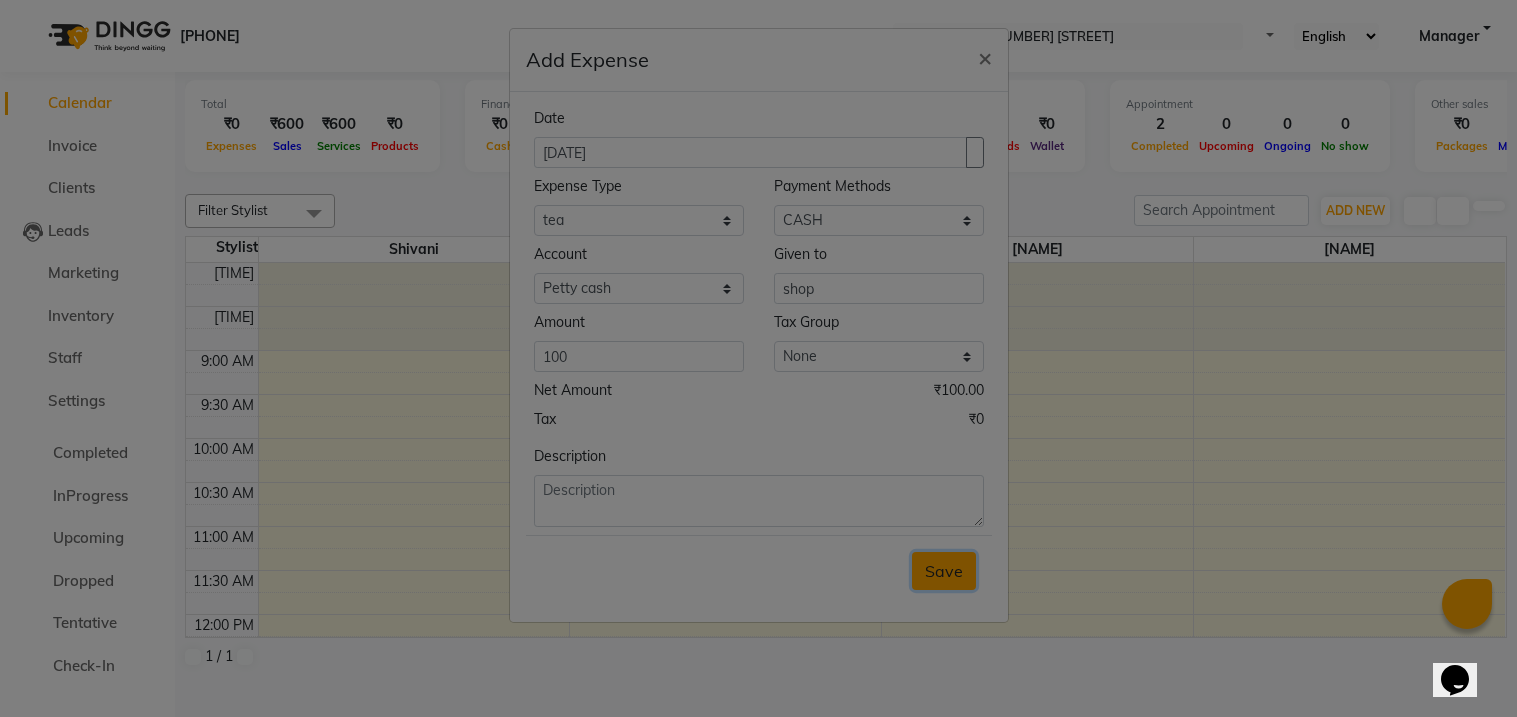 click on "Save" at bounding box center (944, 571) 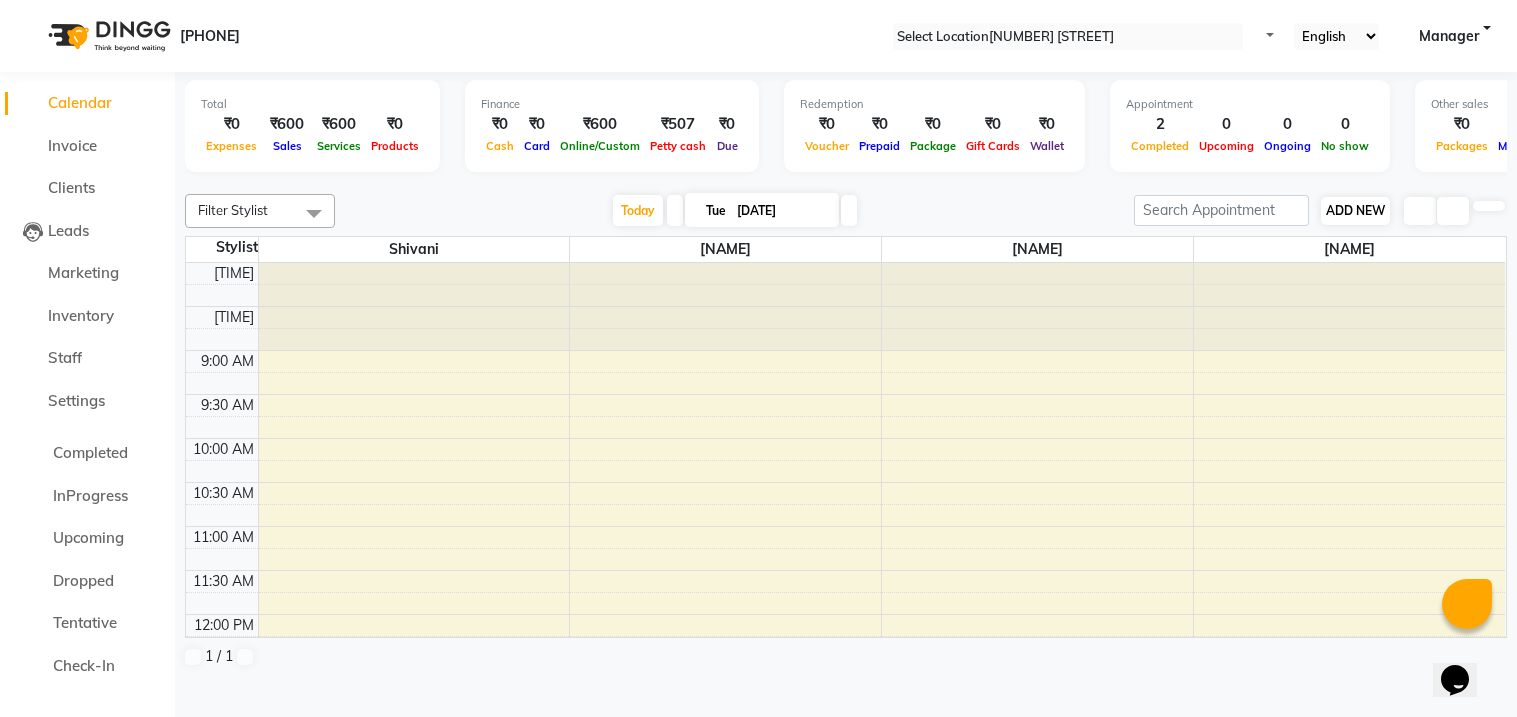 click on "ADD NEW Toggle Dropdown" at bounding box center [1355, 211] 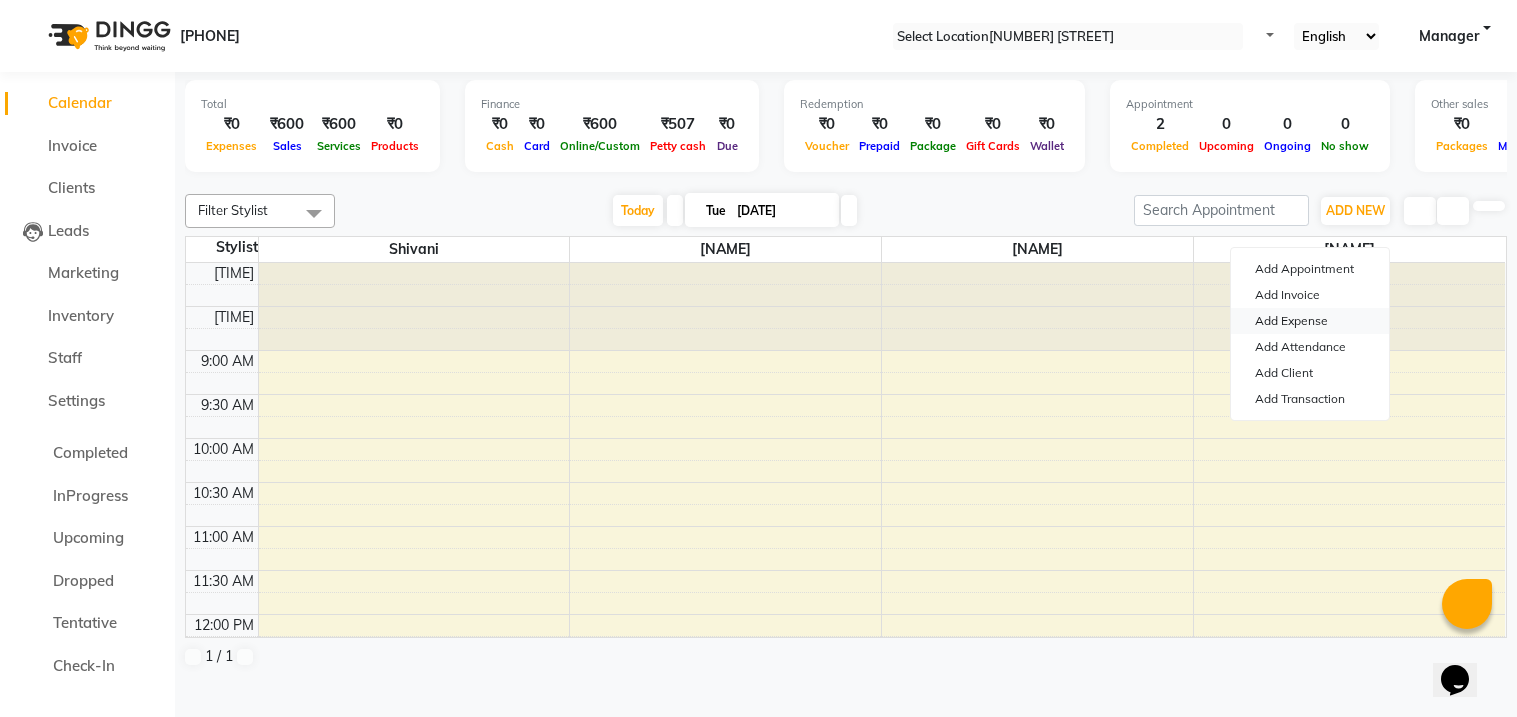 click on "Add Expense" at bounding box center [1310, 321] 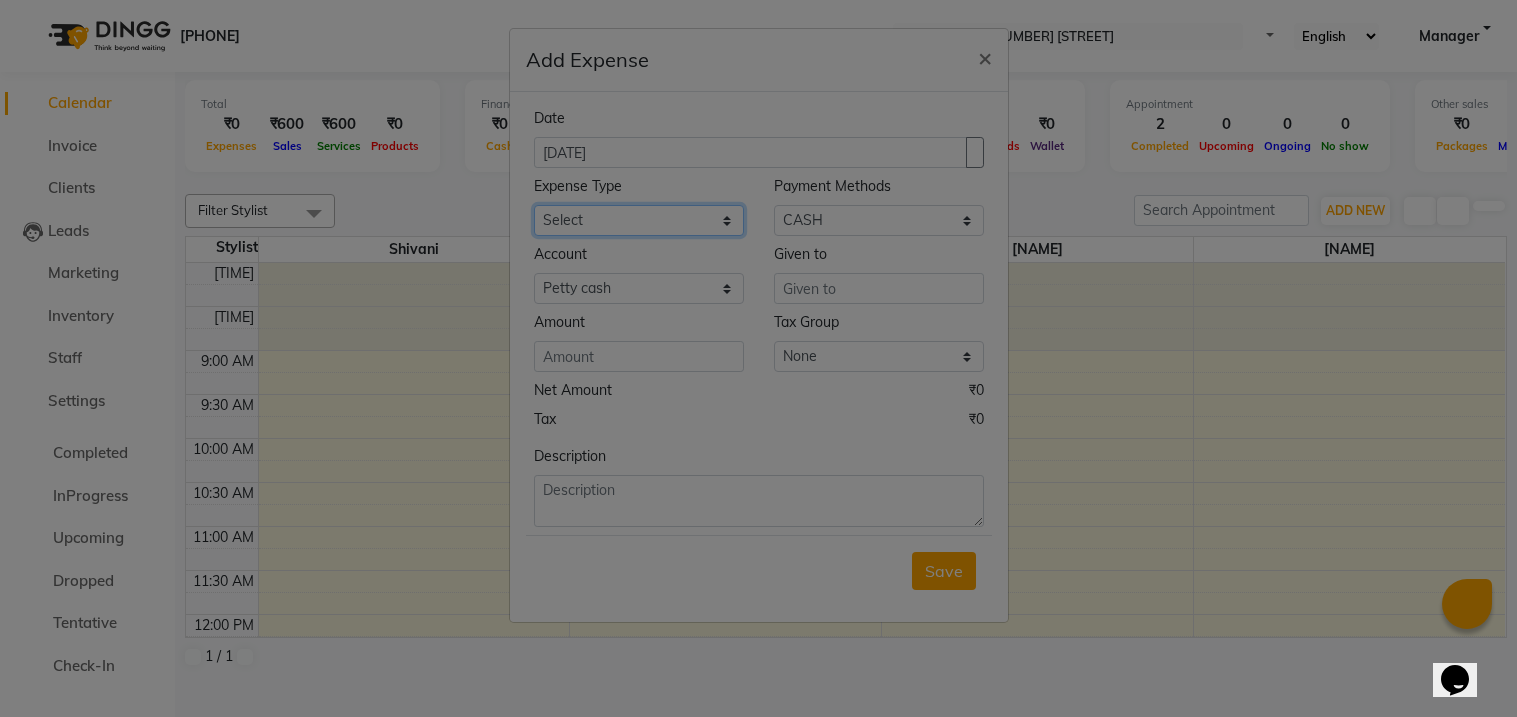 click on "Select Advance Salary Bank charges Car maintenance  Cash transfer to bank Cash transfer to hub Client Snacks Clinical charges Equipment Fuel Govt fee Incentive Insurance International purchase Loan Repayment Maintenance Marketing Miscellaneous MRA Other Pantry Product Rent Salary Staff Snacks Tax tea tea tea Tea & Refreshment Utilities" at bounding box center (639, 220) 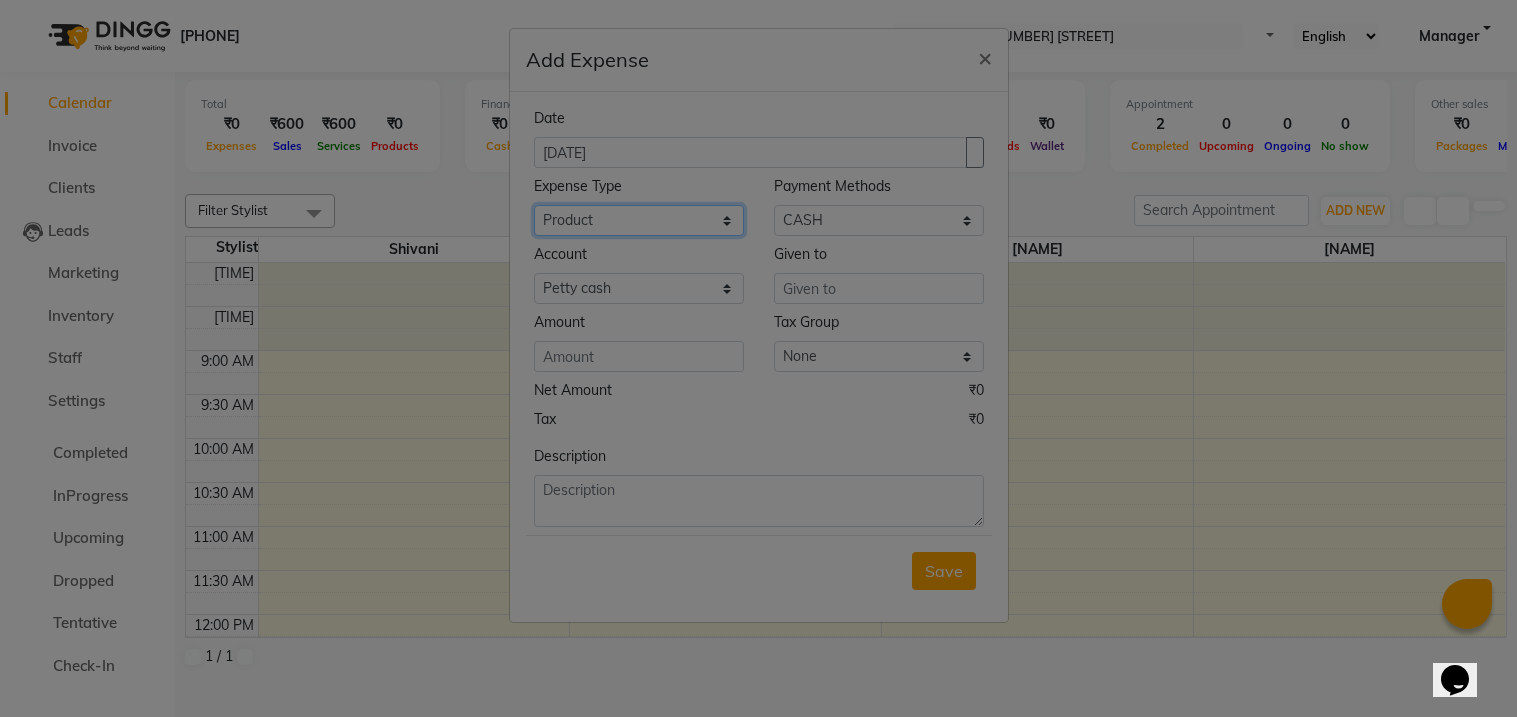 click on "Select Advance Salary Bank charges Car maintenance  Cash transfer to bank Cash transfer to hub Client Snacks Clinical charges Equipment Fuel Govt fee Incentive Insurance International purchase Loan Repayment Maintenance Marketing Miscellaneous MRA Other Pantry Product Rent Salary Staff Snacks Tax tea tea tea Tea & Refreshment Utilities" at bounding box center (639, 220) 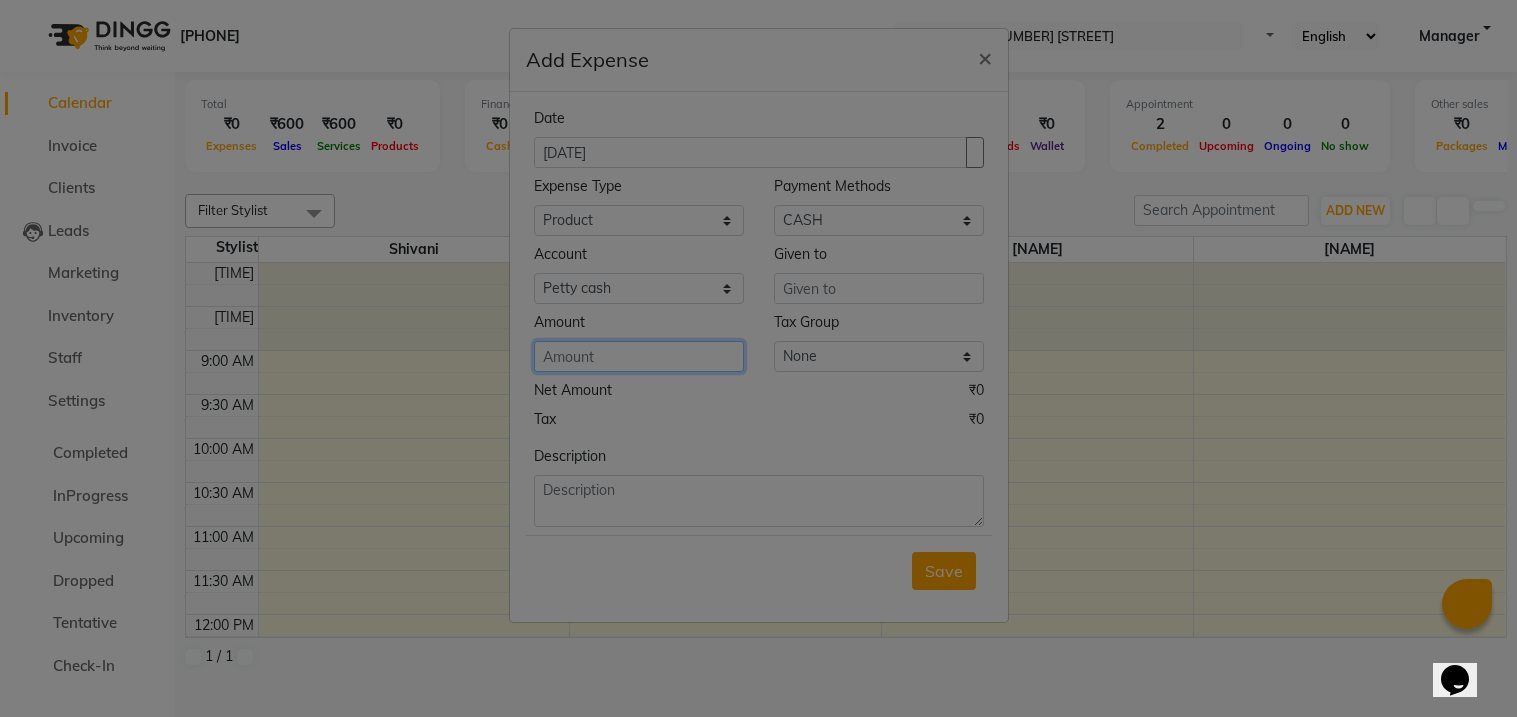 click at bounding box center (639, 356) 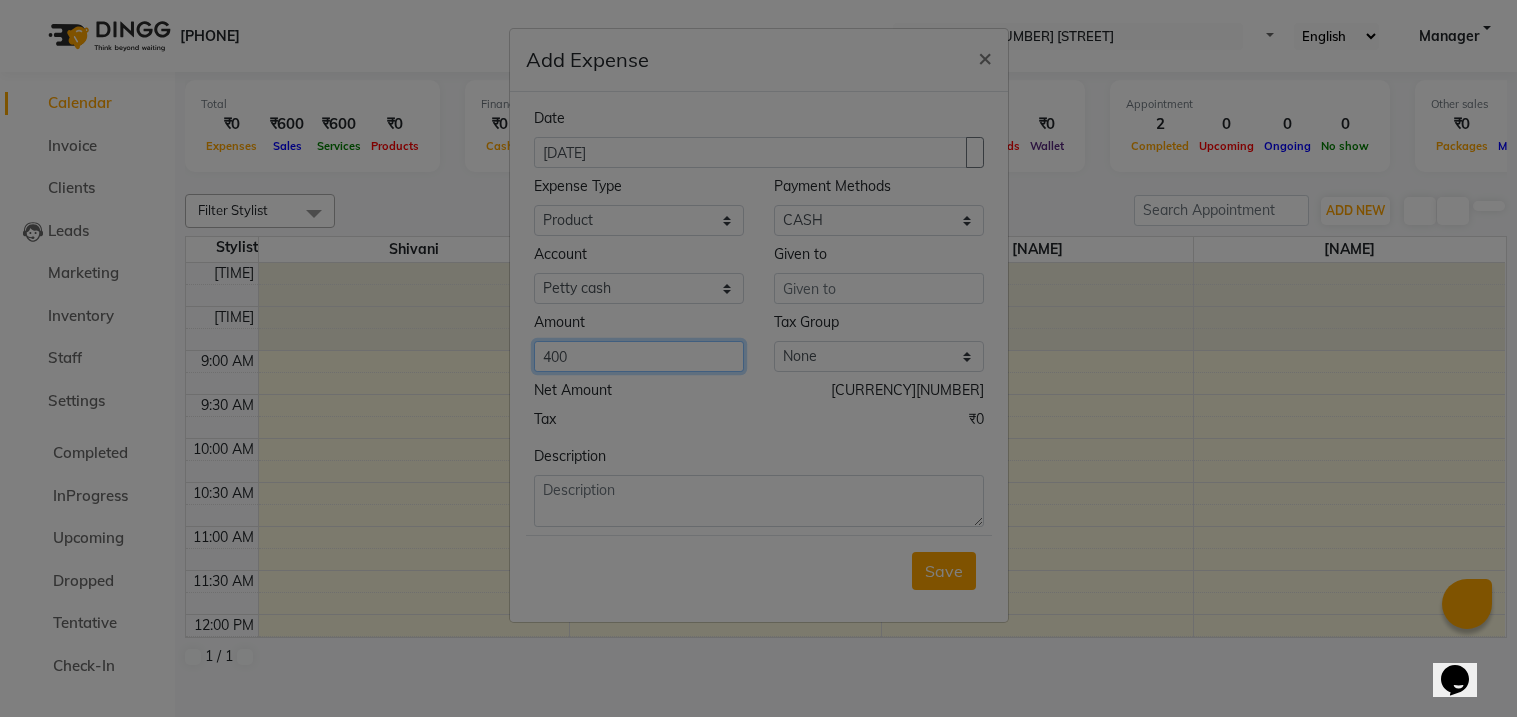 type on "400" 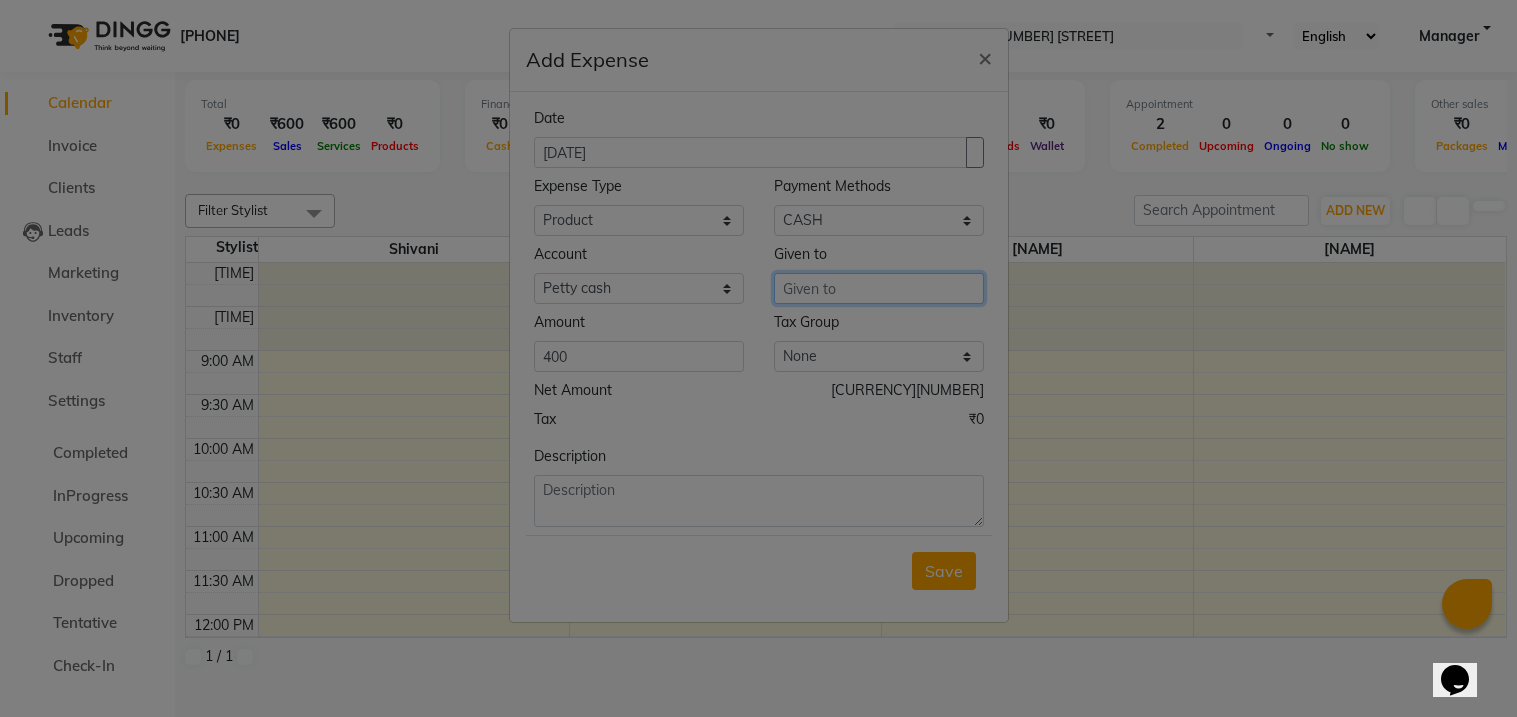 click at bounding box center (879, 288) 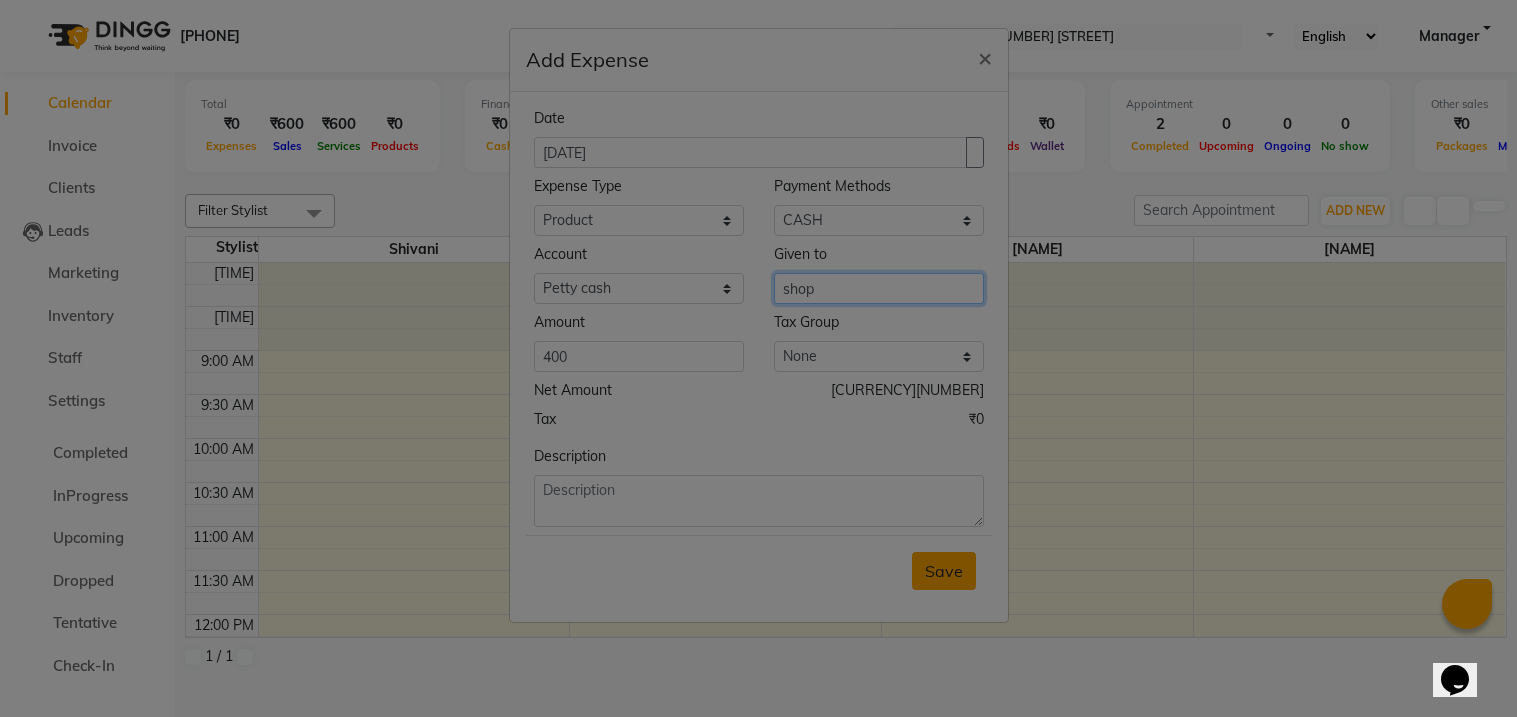 type on "shop" 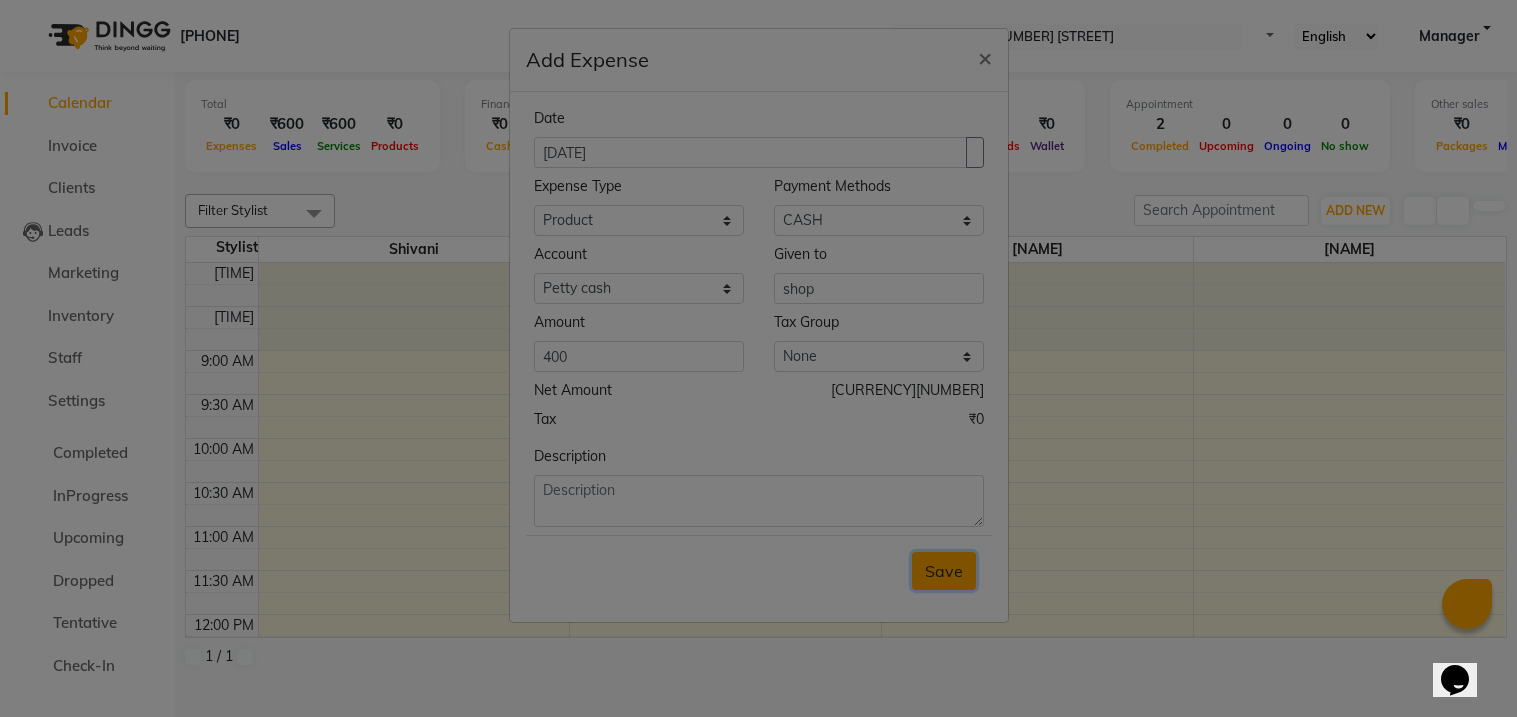 click on "Save" at bounding box center (944, 571) 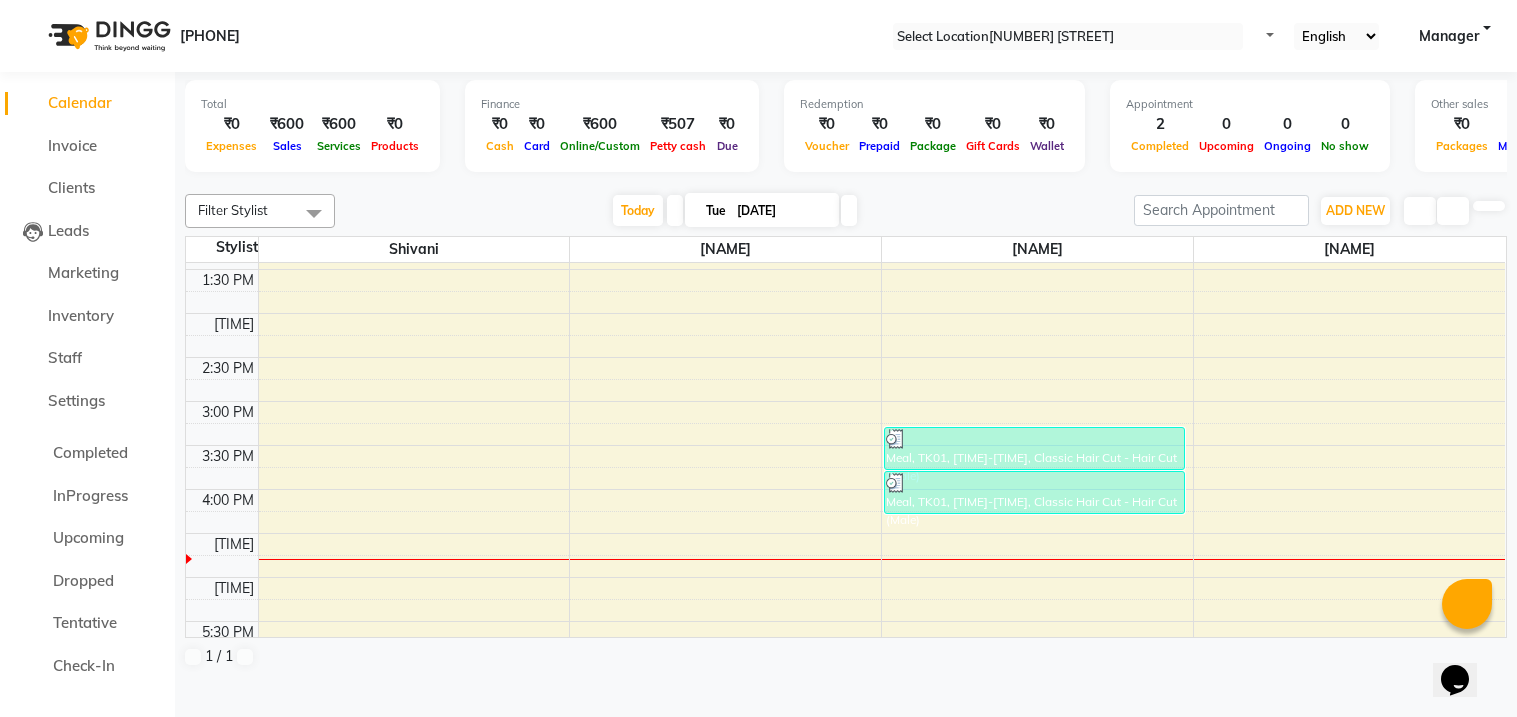 scroll, scrollTop: 0, scrollLeft: 0, axis: both 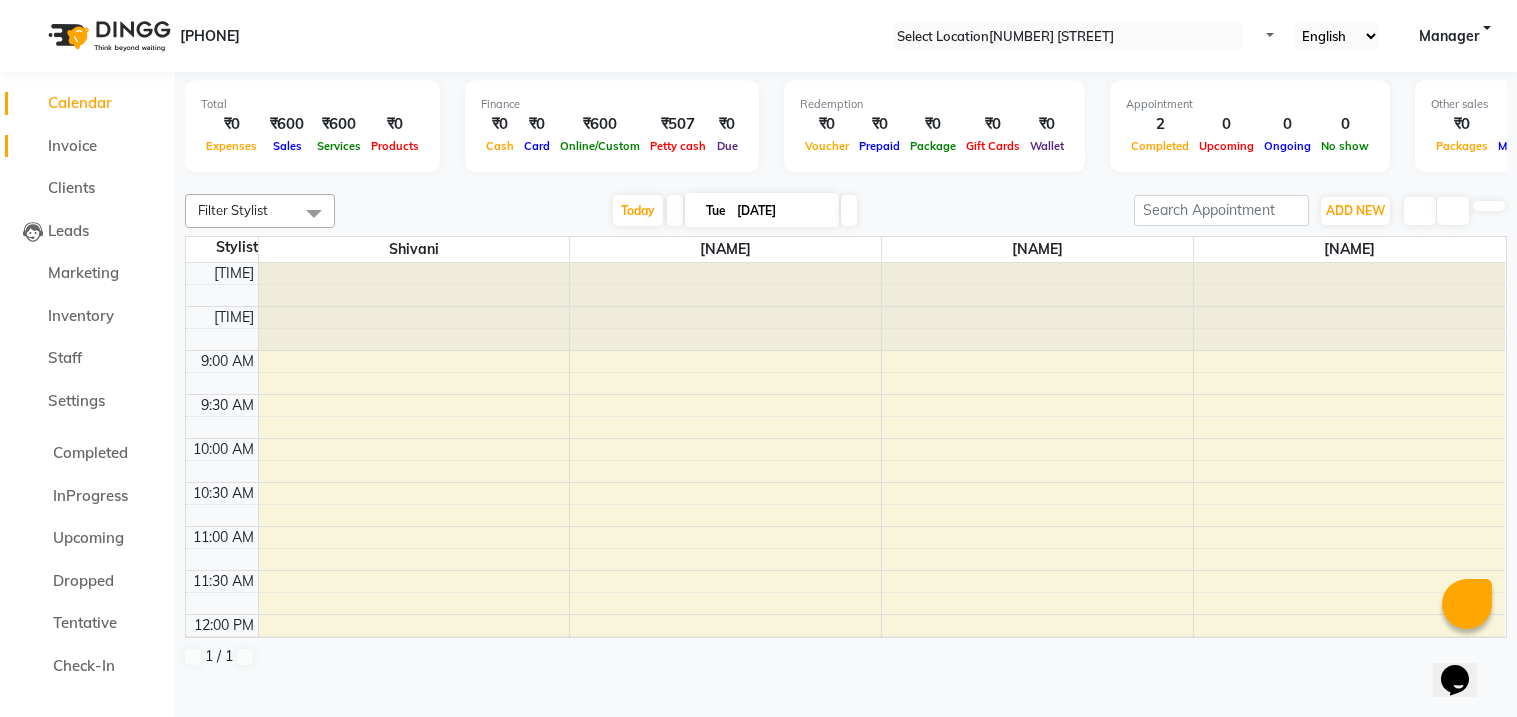 click on "Invoice" at bounding box center (72, 145) 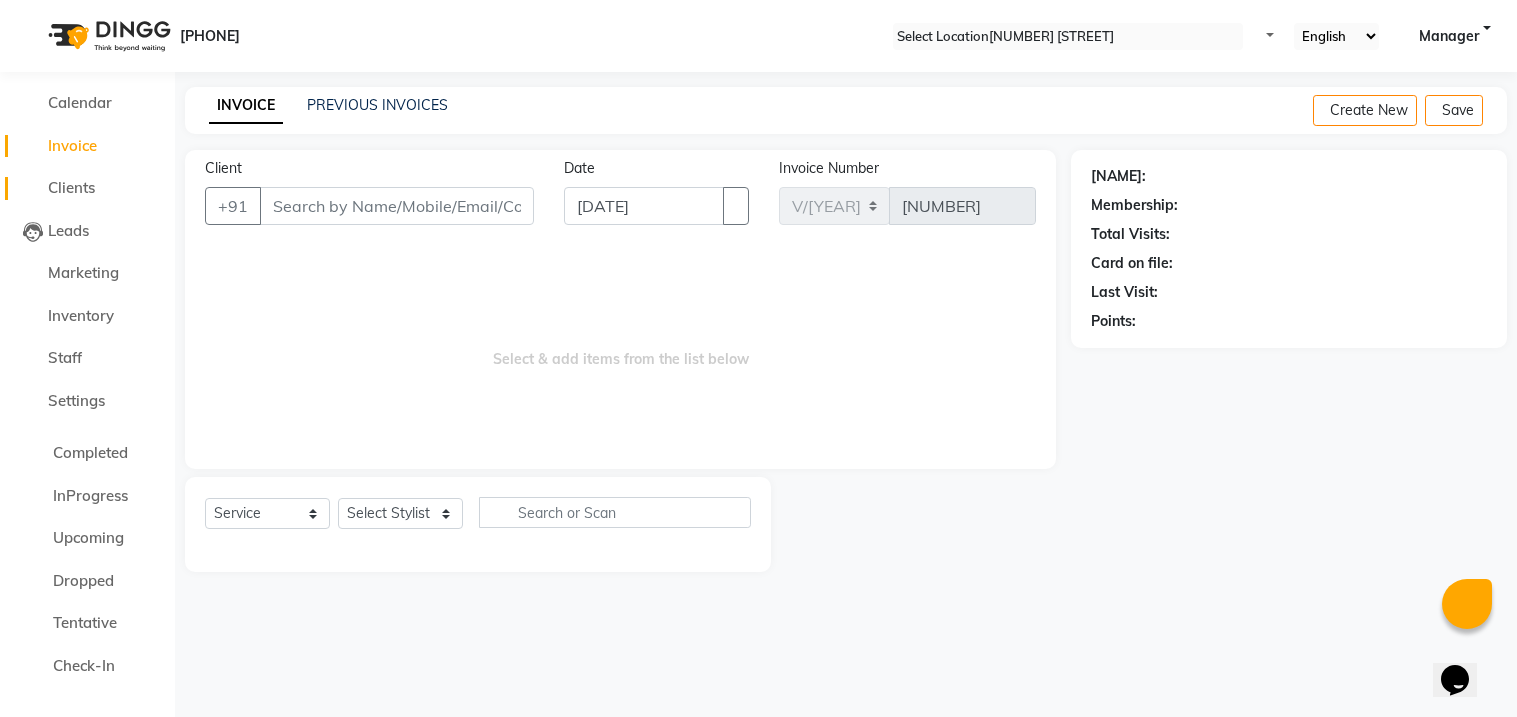 click on "Clients" at bounding box center (71, 187) 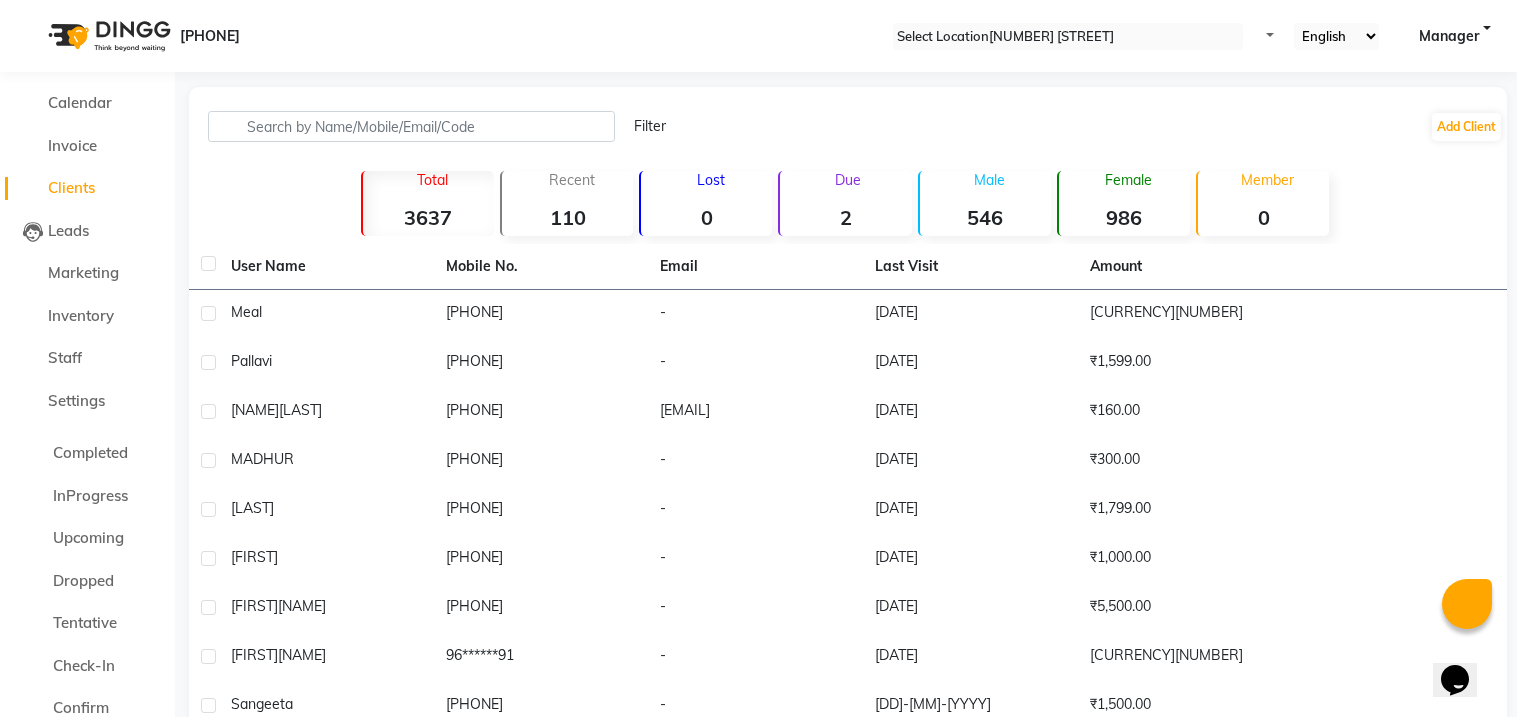 click on "3637" at bounding box center [428, 217] 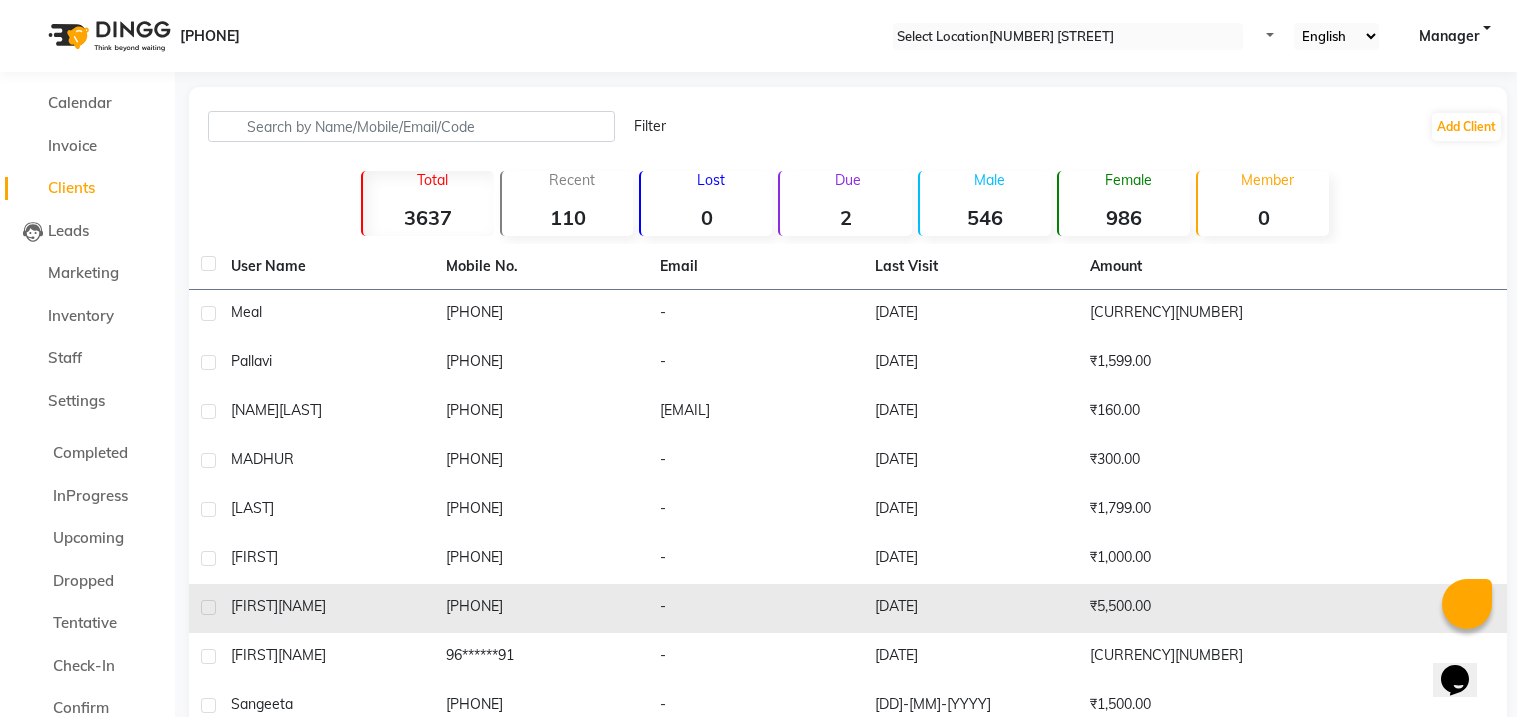 scroll, scrollTop: 148, scrollLeft: 0, axis: vertical 